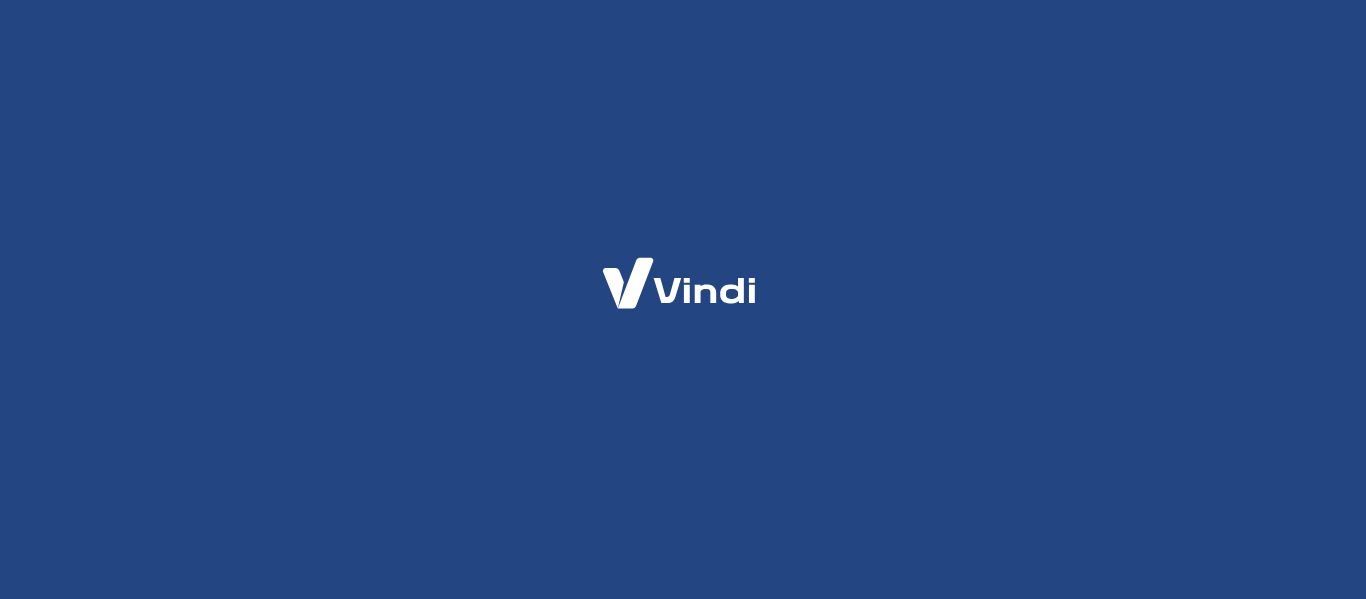 scroll, scrollTop: 0, scrollLeft: 0, axis: both 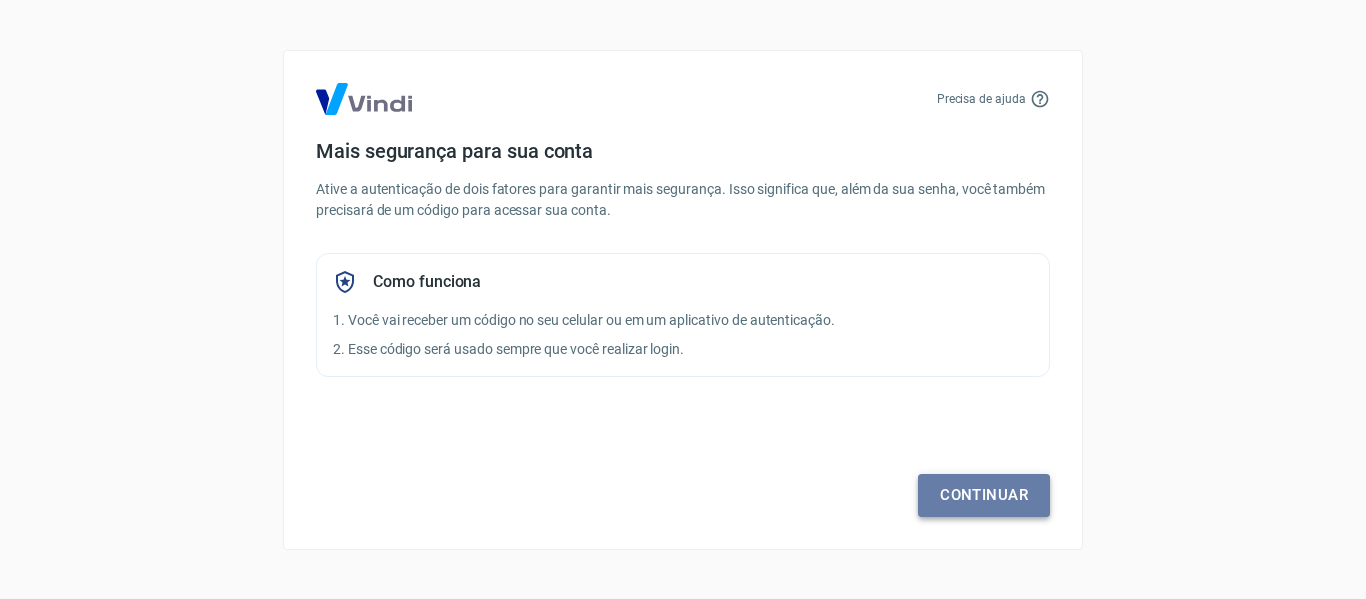 click on "Continuar" at bounding box center (984, 495) 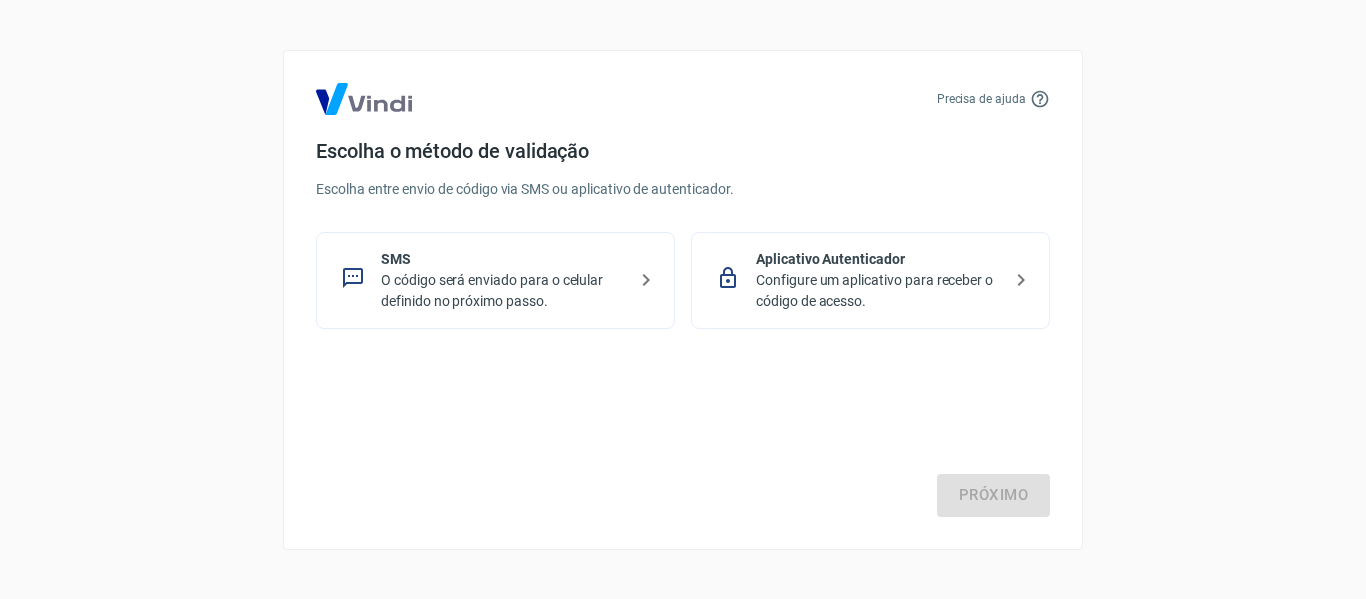 click on "Configure um aplicativo para receber o código de acesso." at bounding box center (878, 291) 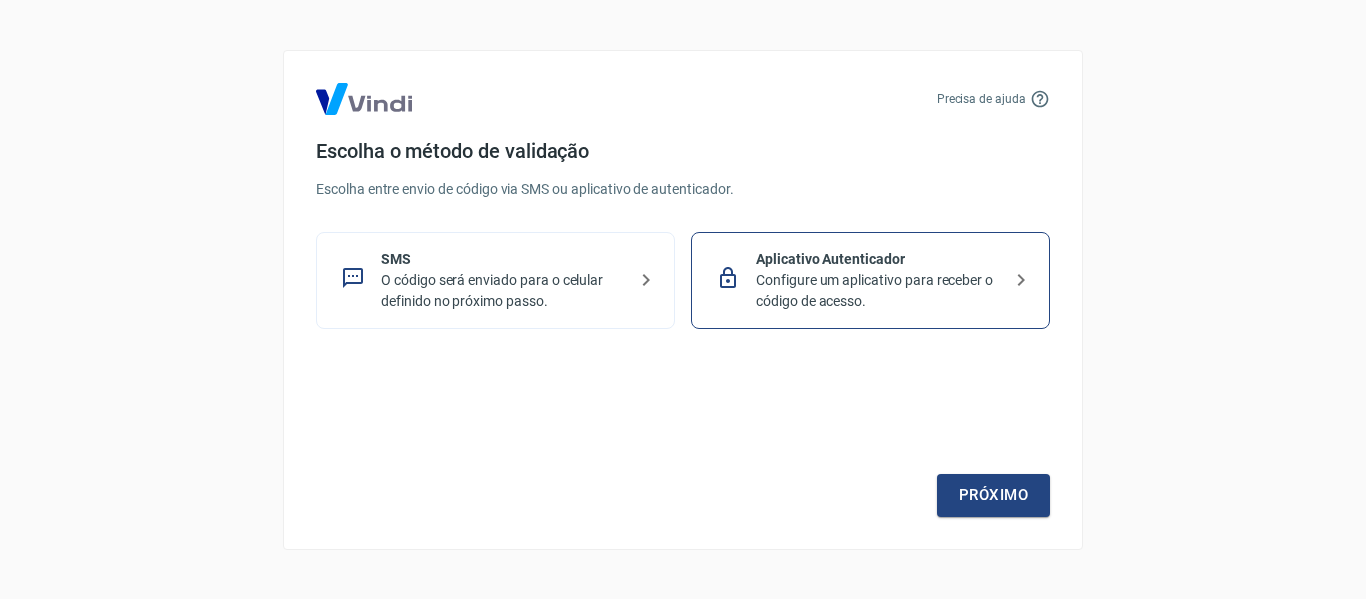 click on "O código será enviado para o celular definido no próximo passo." at bounding box center [503, 291] 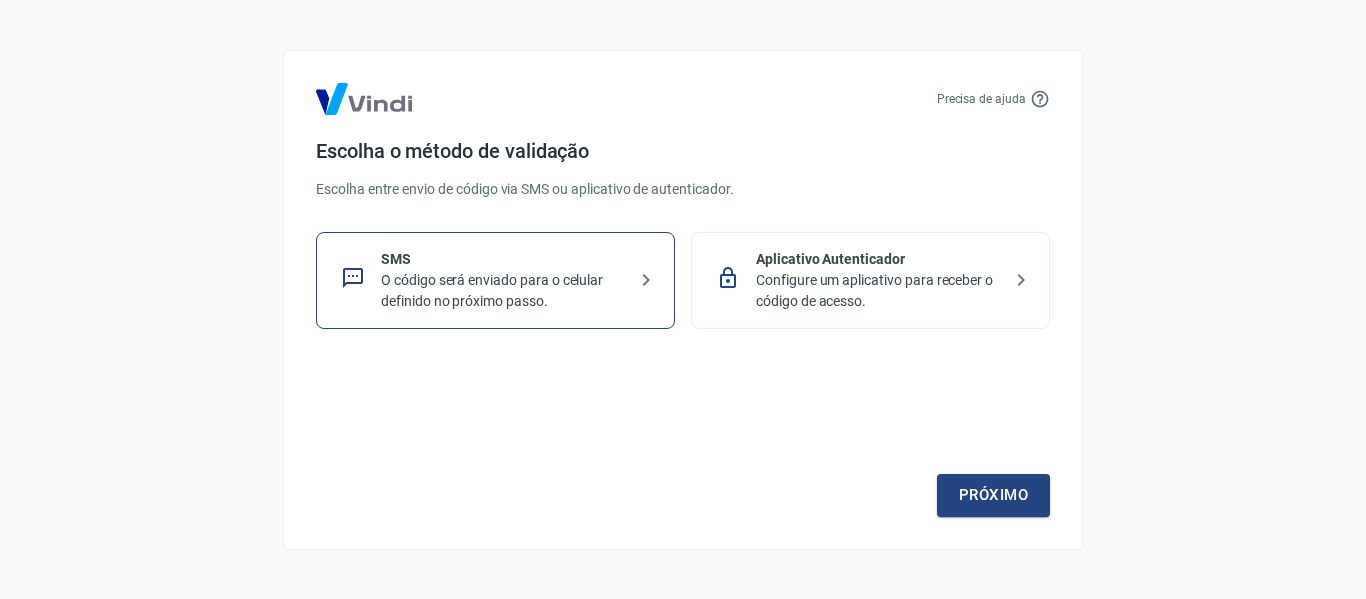 click on "Aplicativo Autenticador" at bounding box center (878, 259) 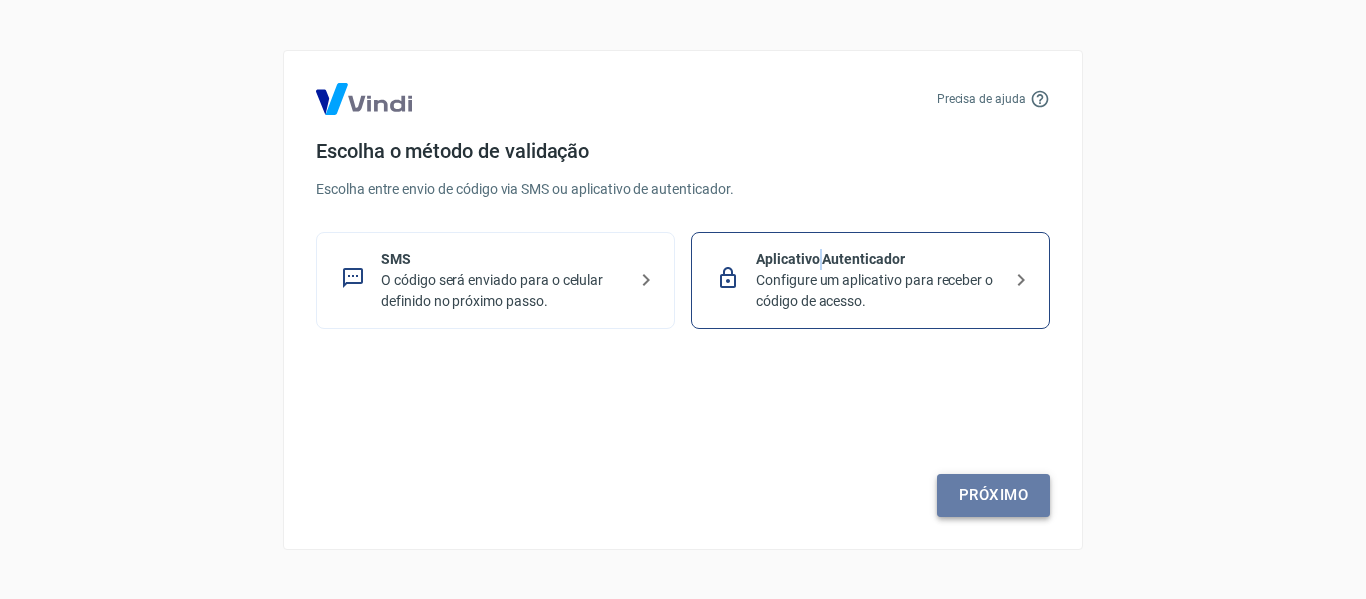 click on "Próximo" at bounding box center (993, 495) 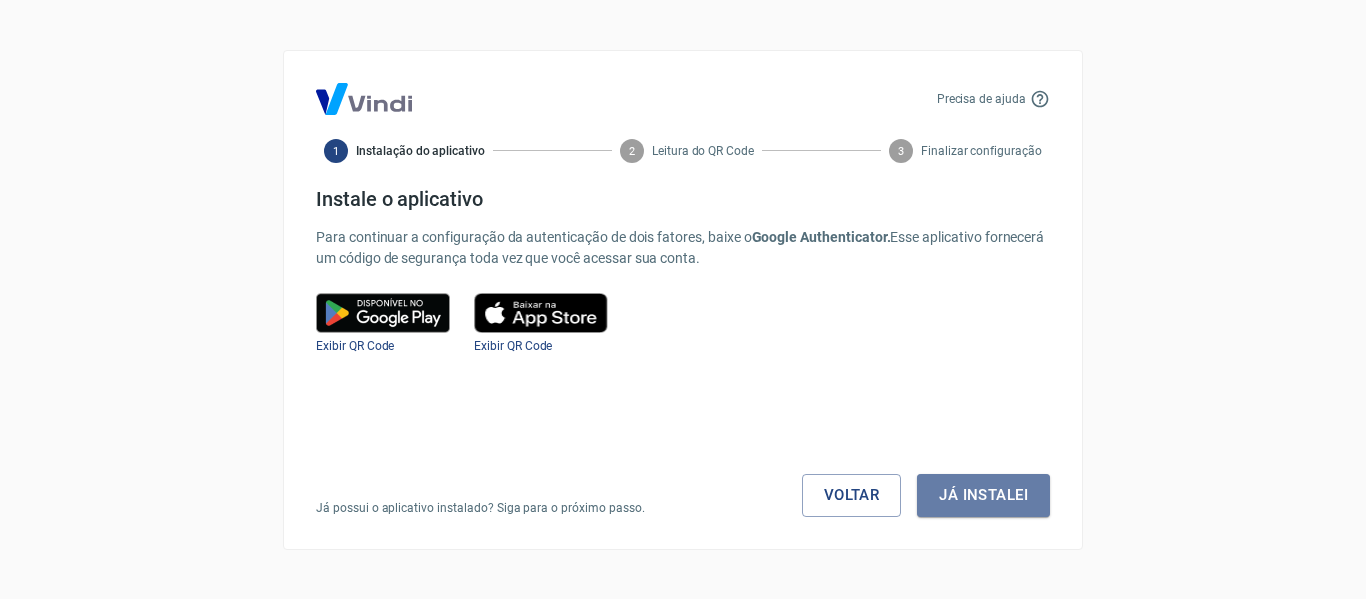 click on "Já instalei" at bounding box center (983, 495) 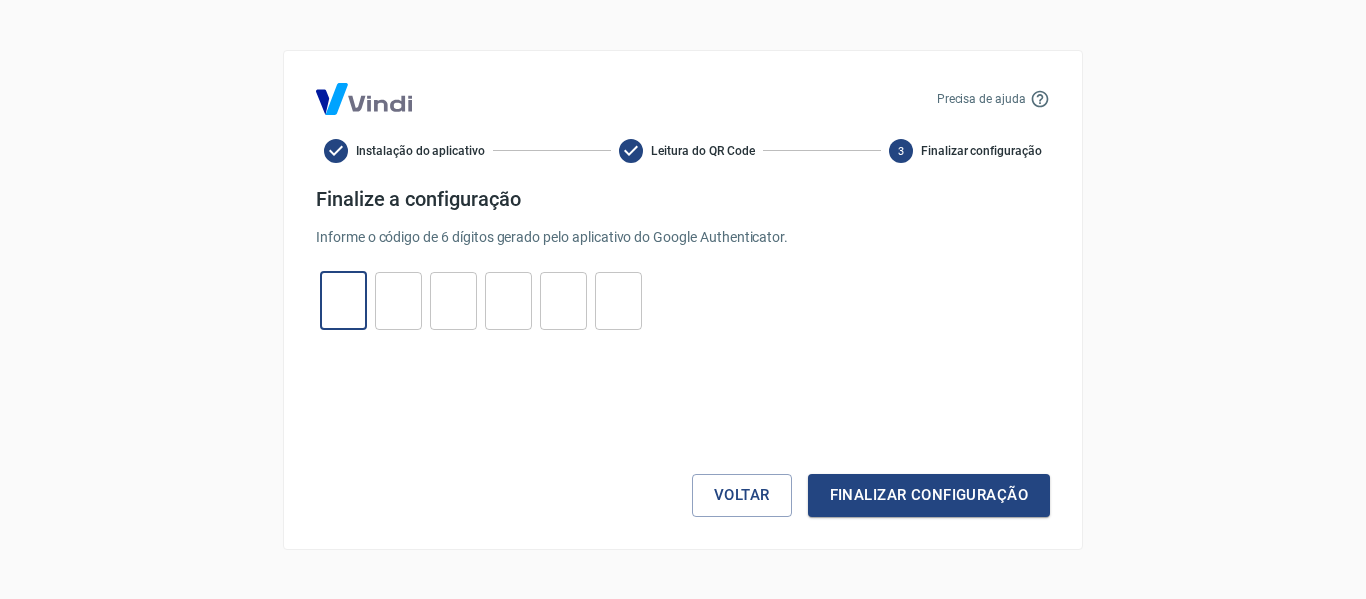 click at bounding box center (343, 300) 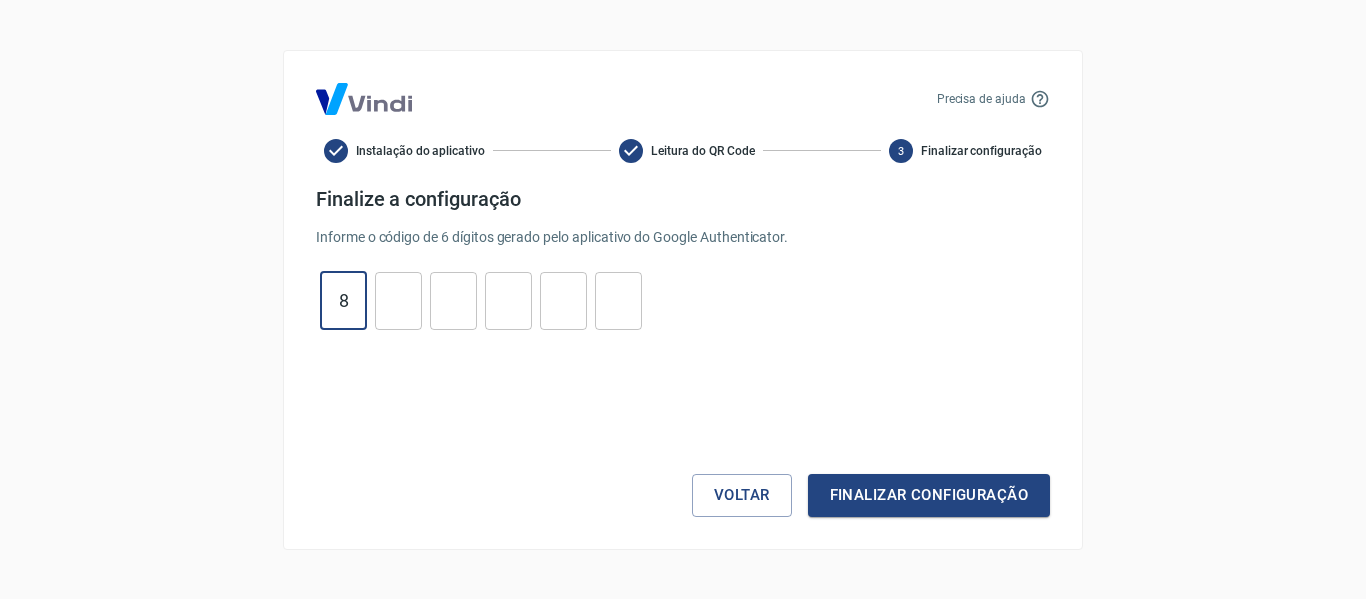 type on "8" 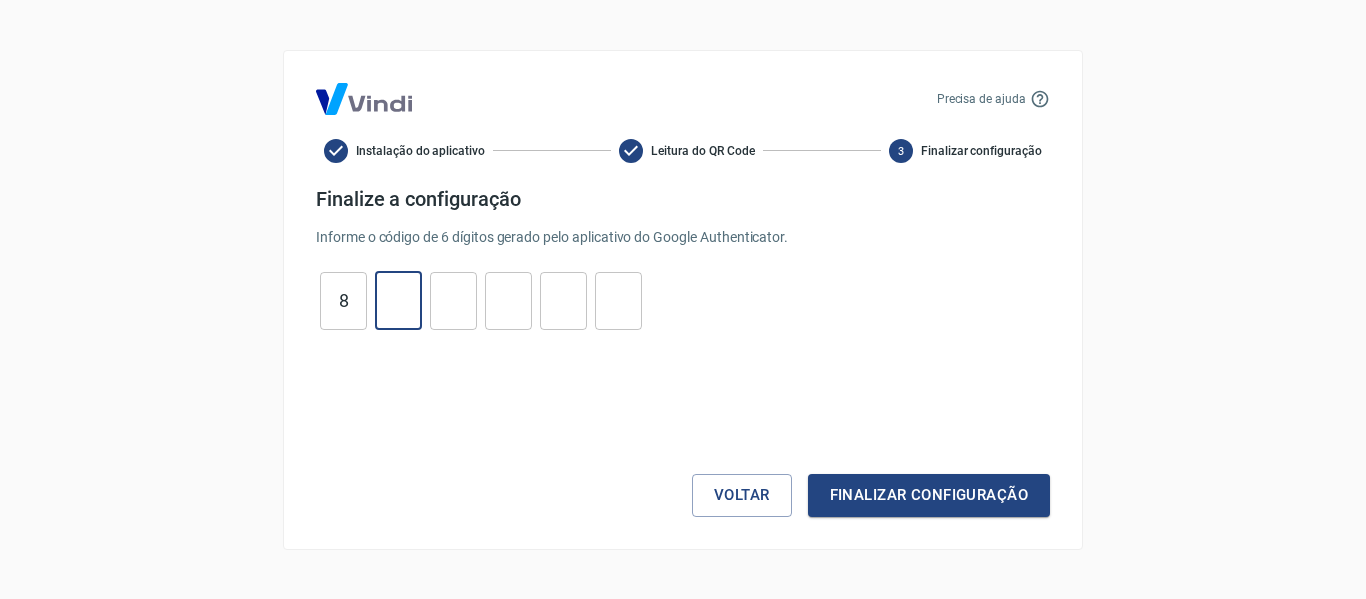 type on "2" 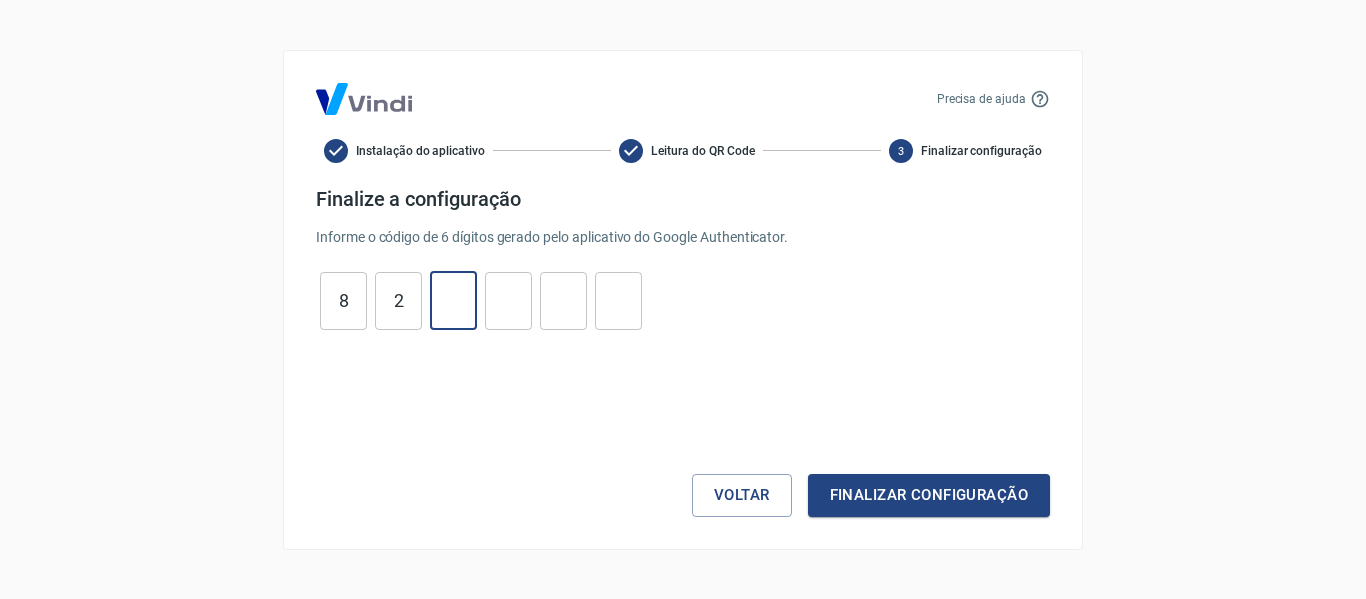 type on "3" 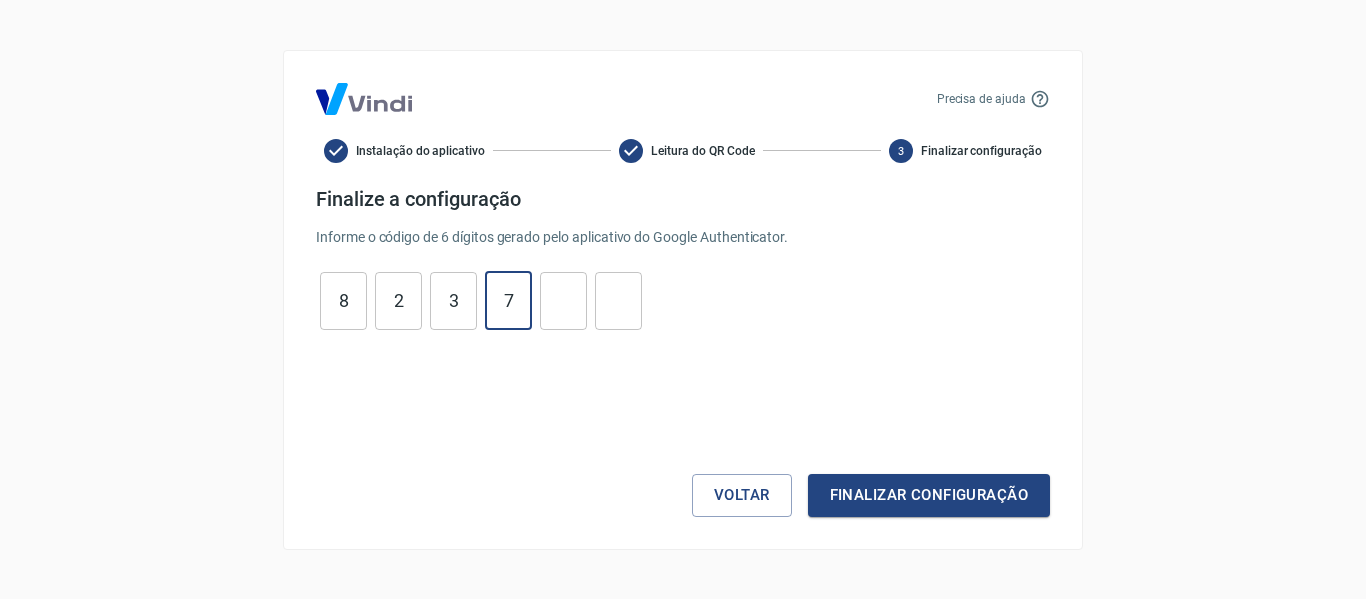 type on "7" 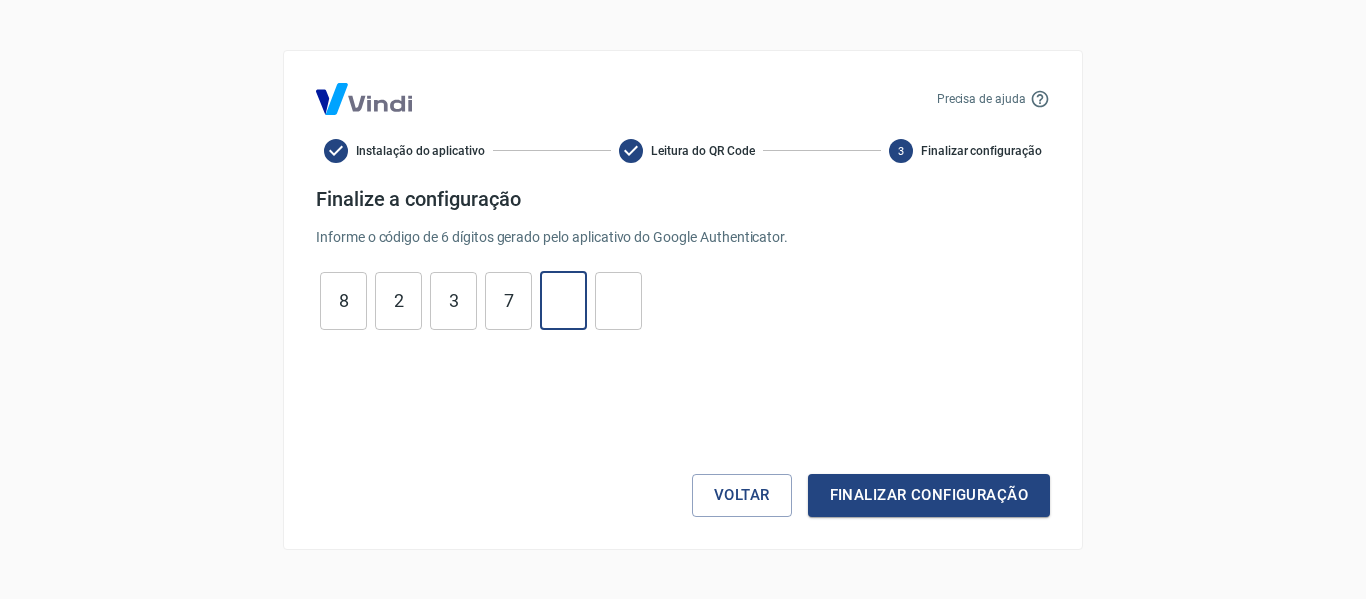 type on "0" 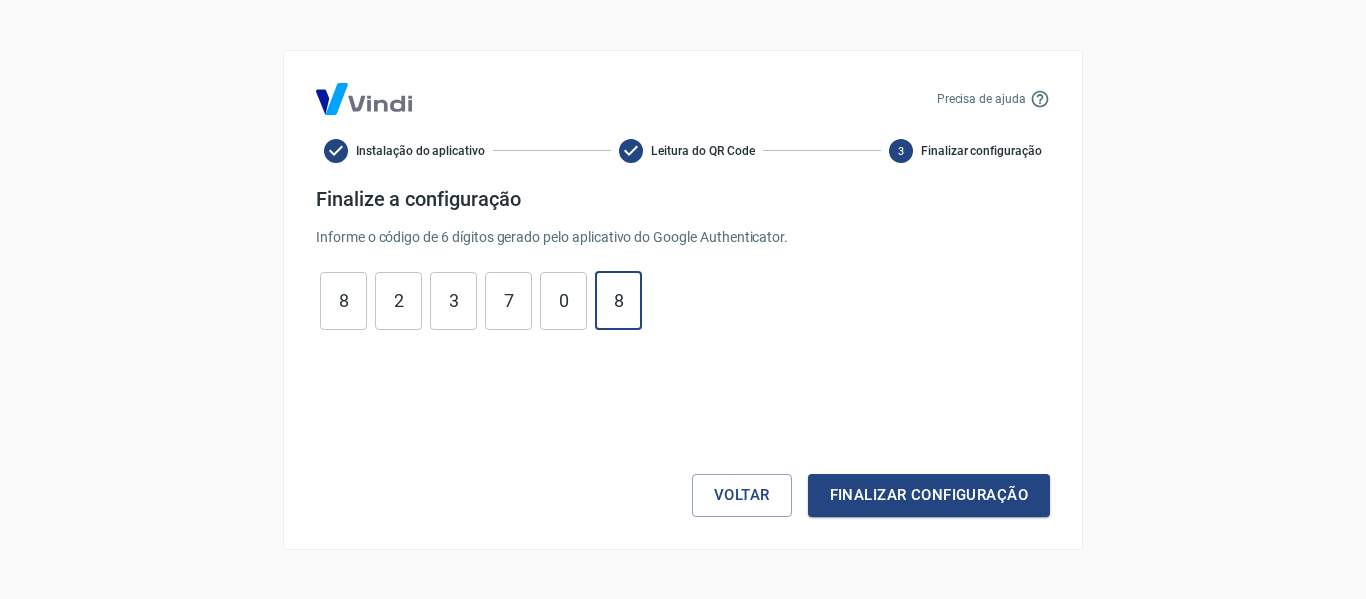 type on "8" 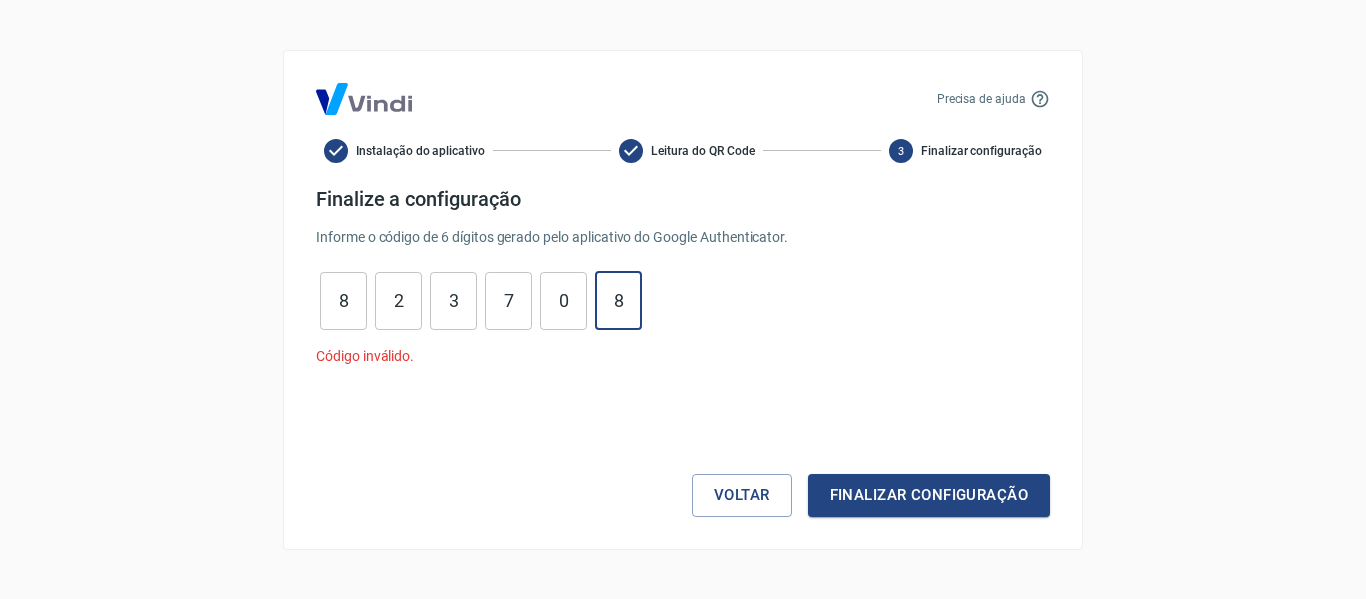 drag, startPoint x: 636, startPoint y: 298, endPoint x: 238, endPoint y: 311, distance: 398.21225 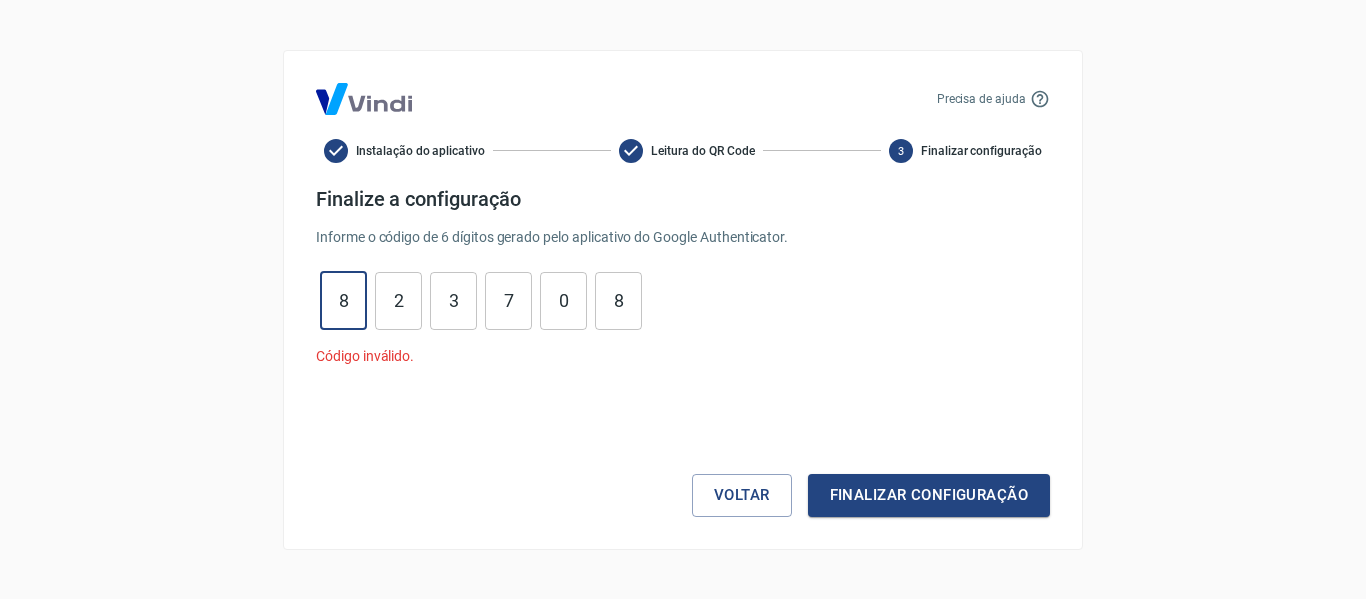 type on "8" 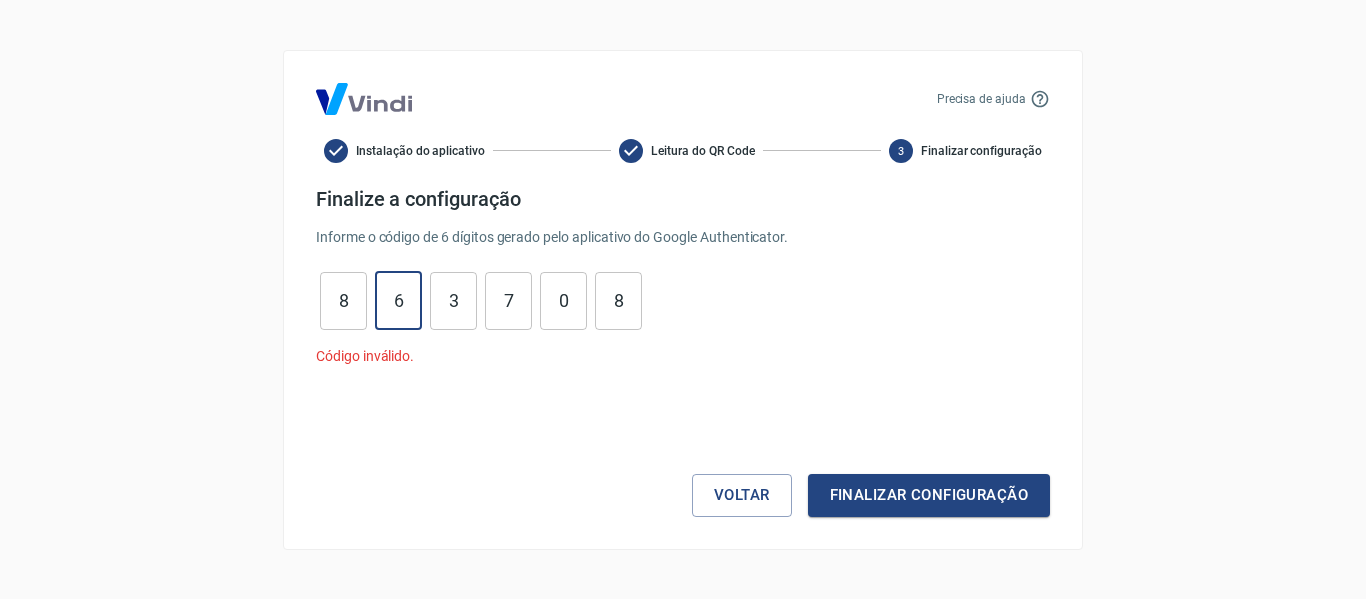 type on "6" 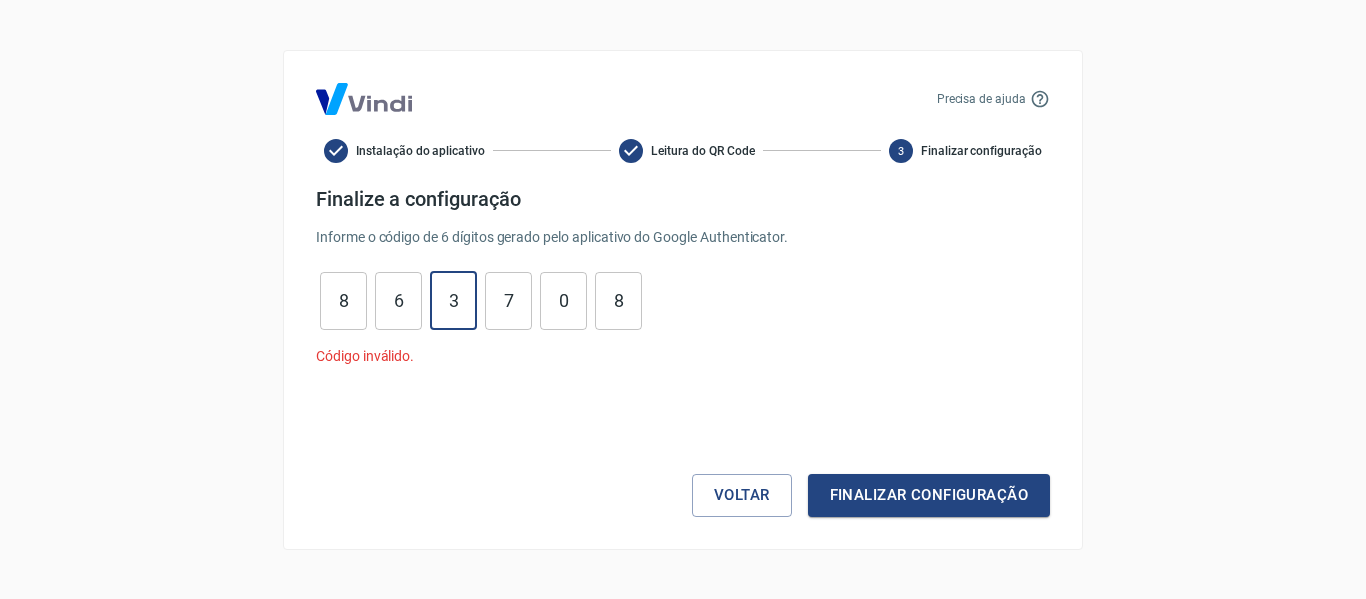 type on "8" 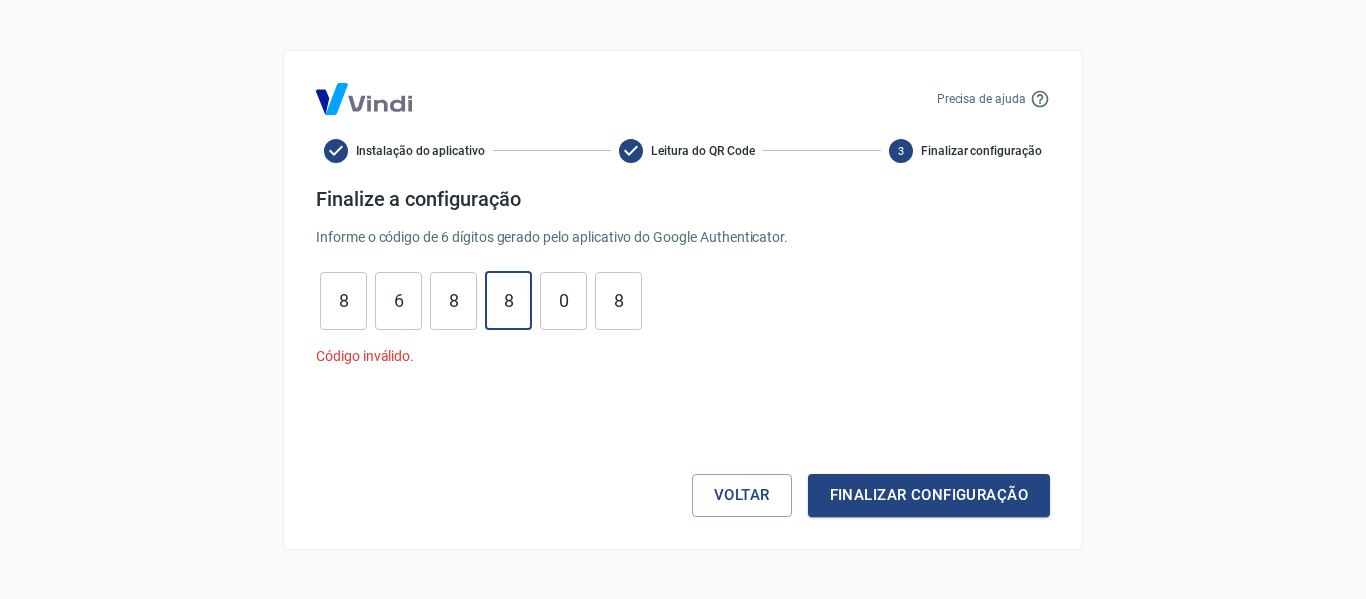 type on "8" 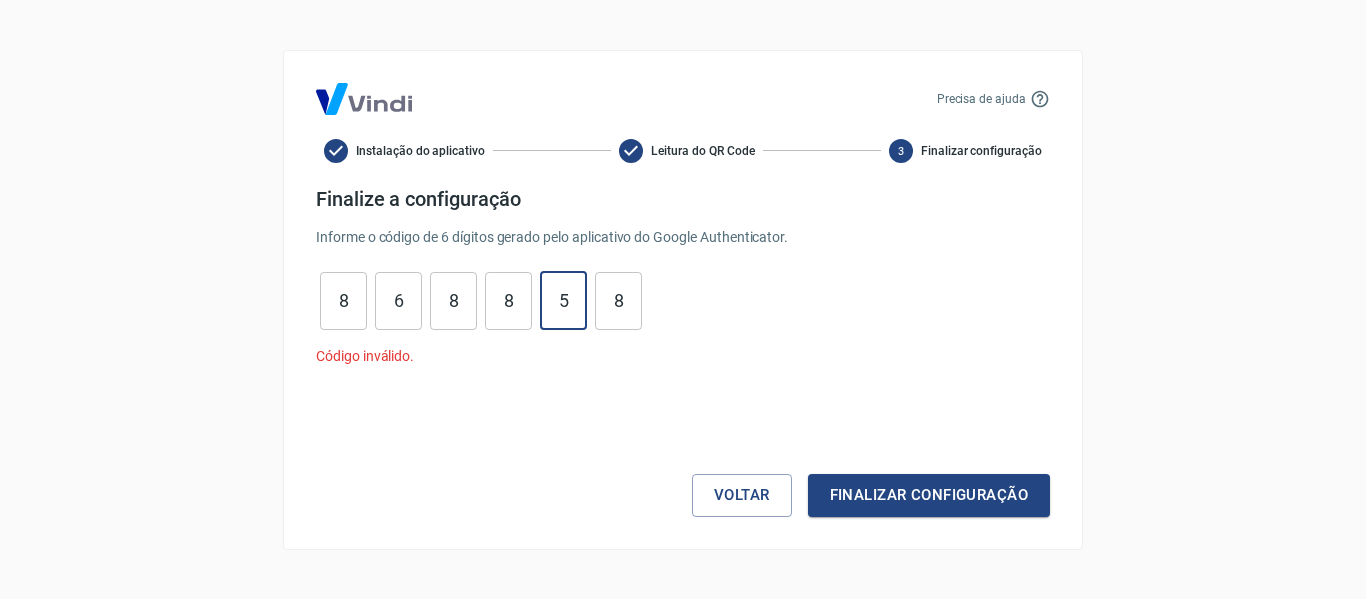 type on "5" 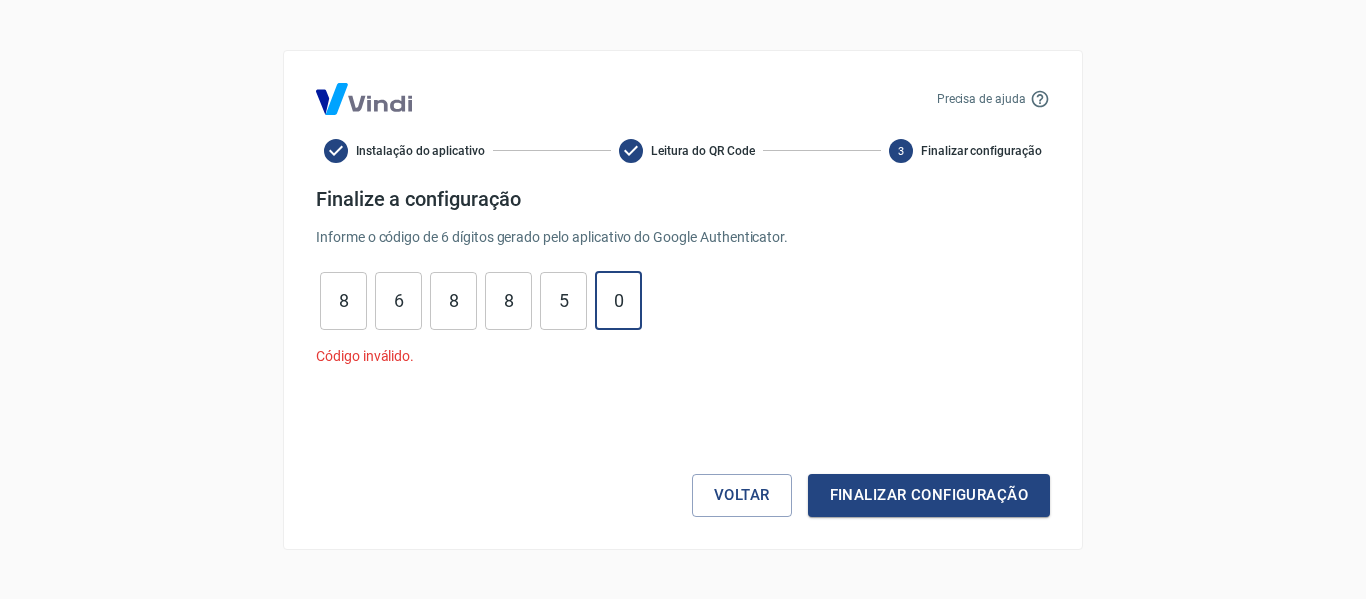 type on "0" 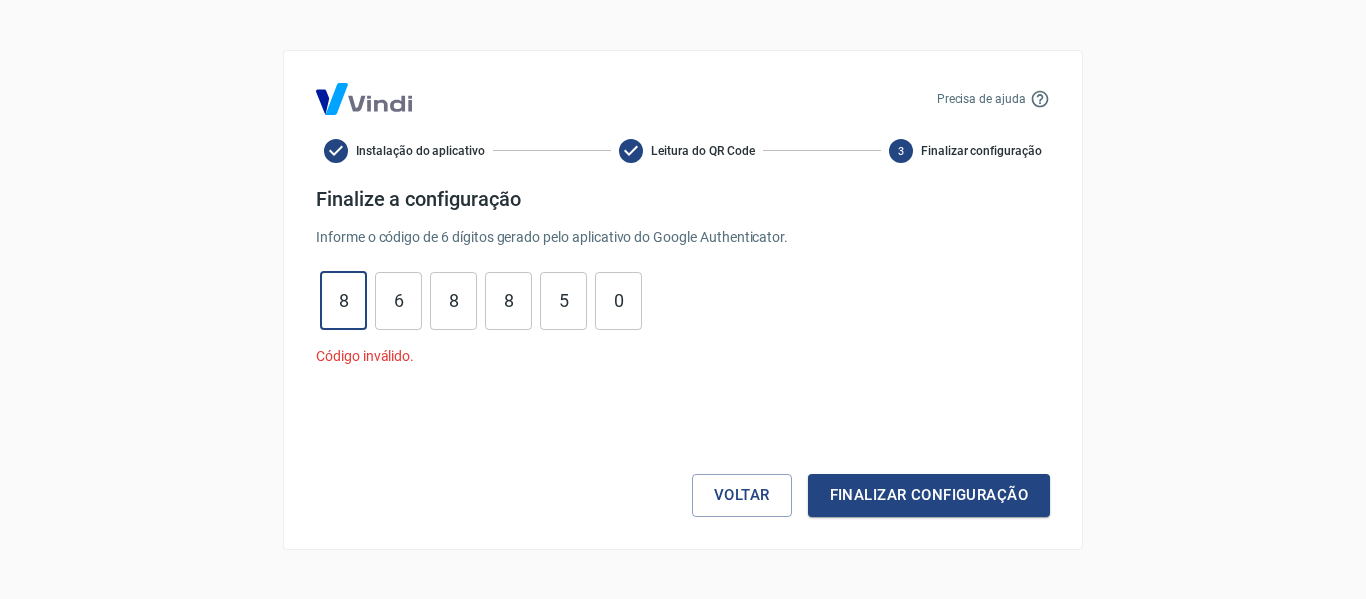type on "8" 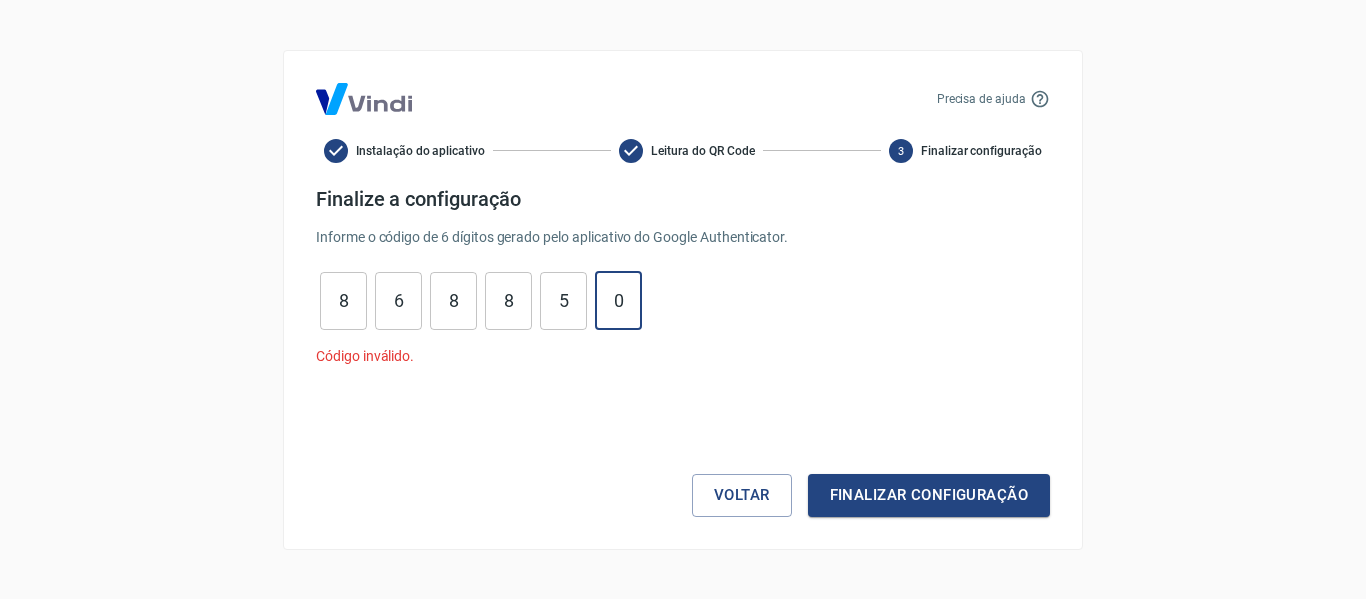 click on "0" at bounding box center [618, 300] 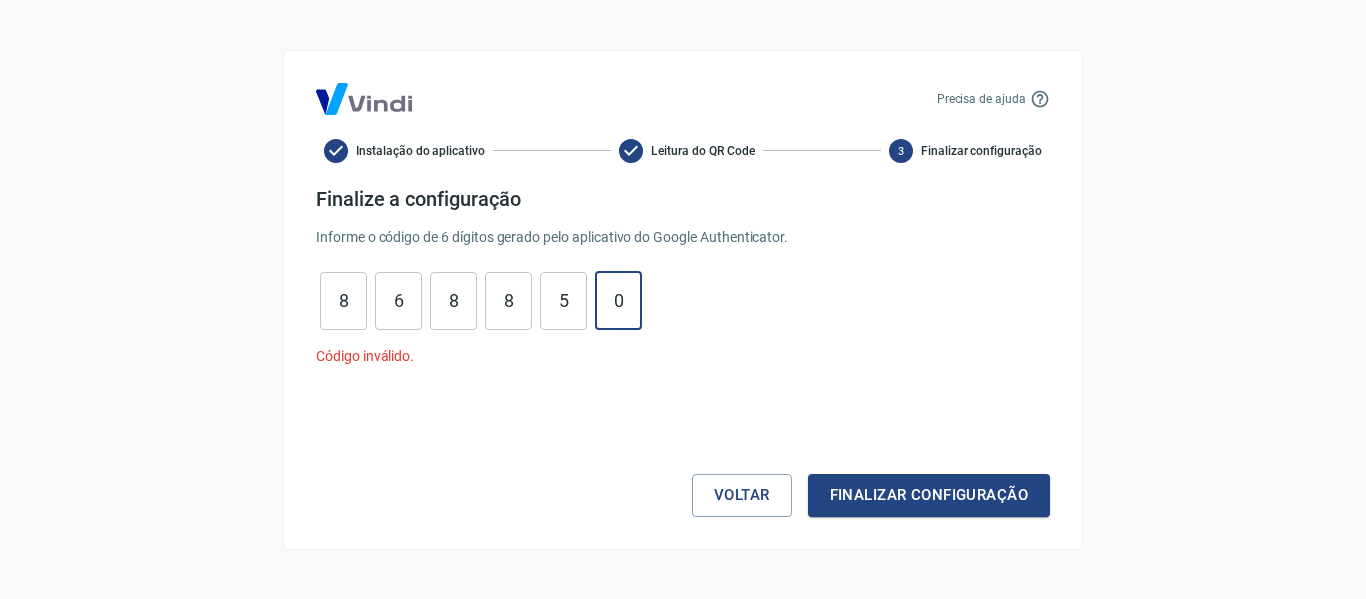 type on "0" 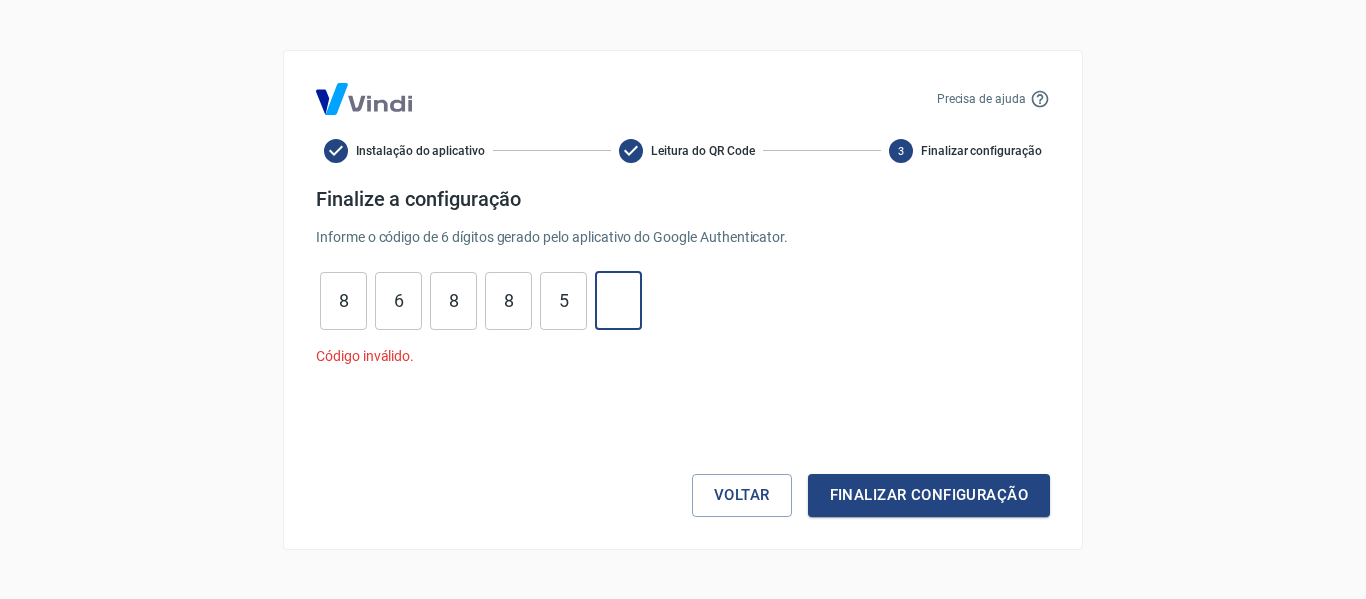 type 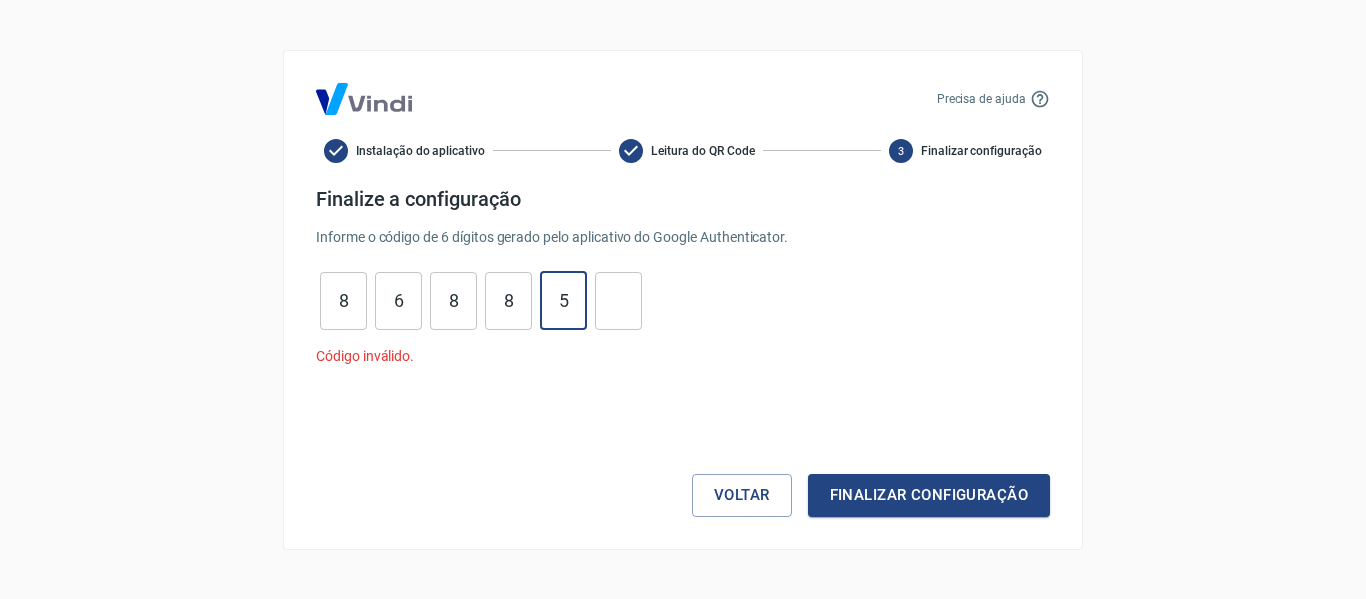 type on "5" 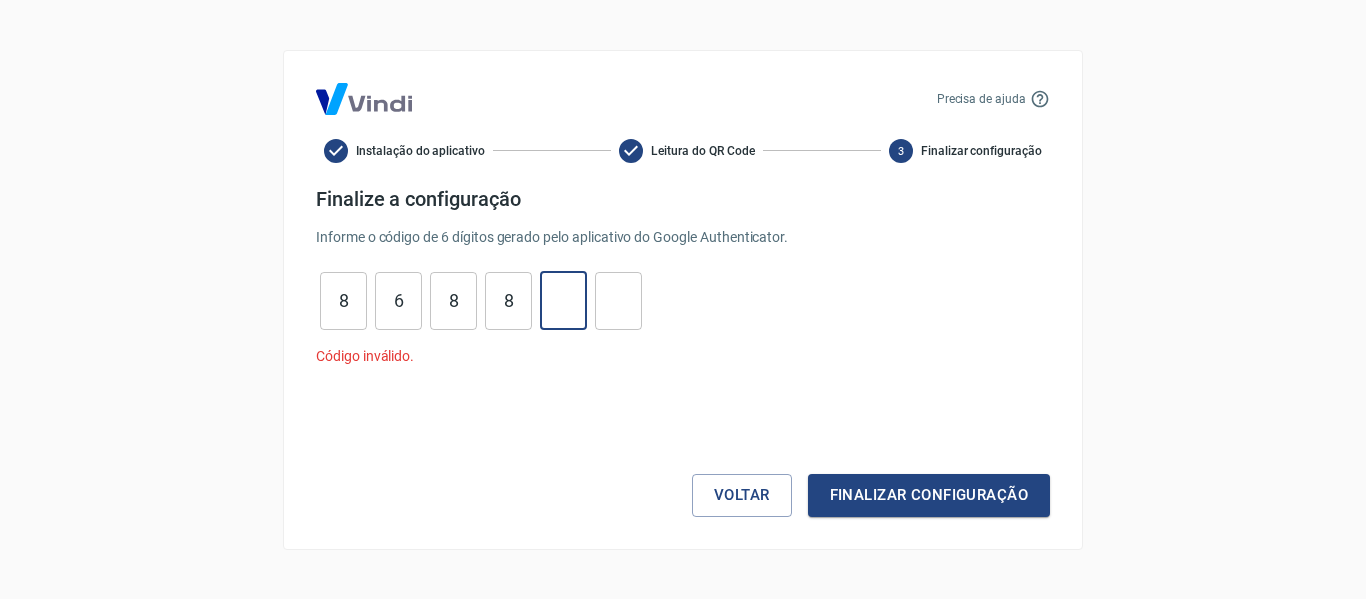 type 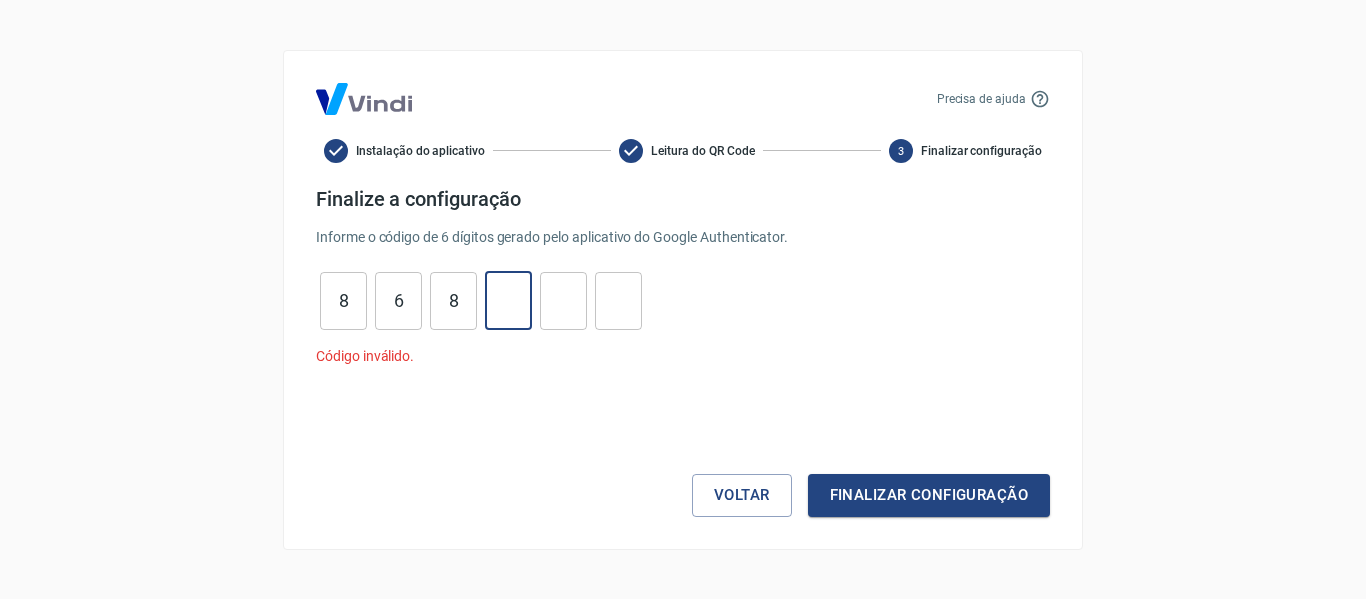 type 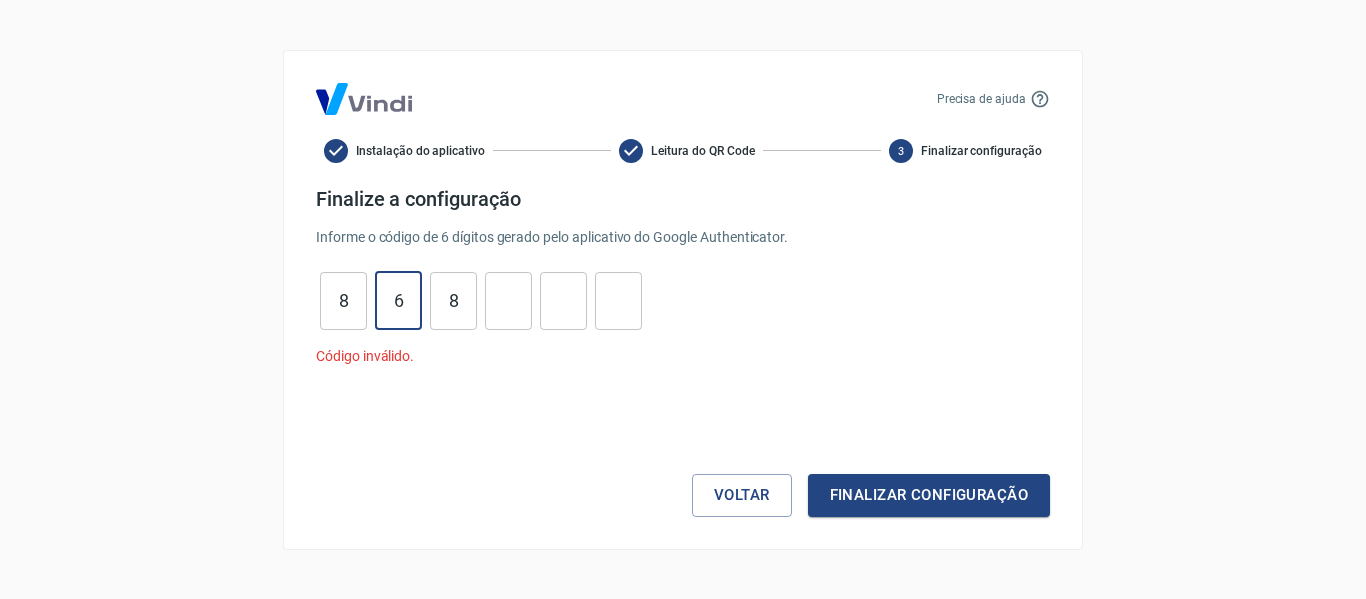 type on "6" 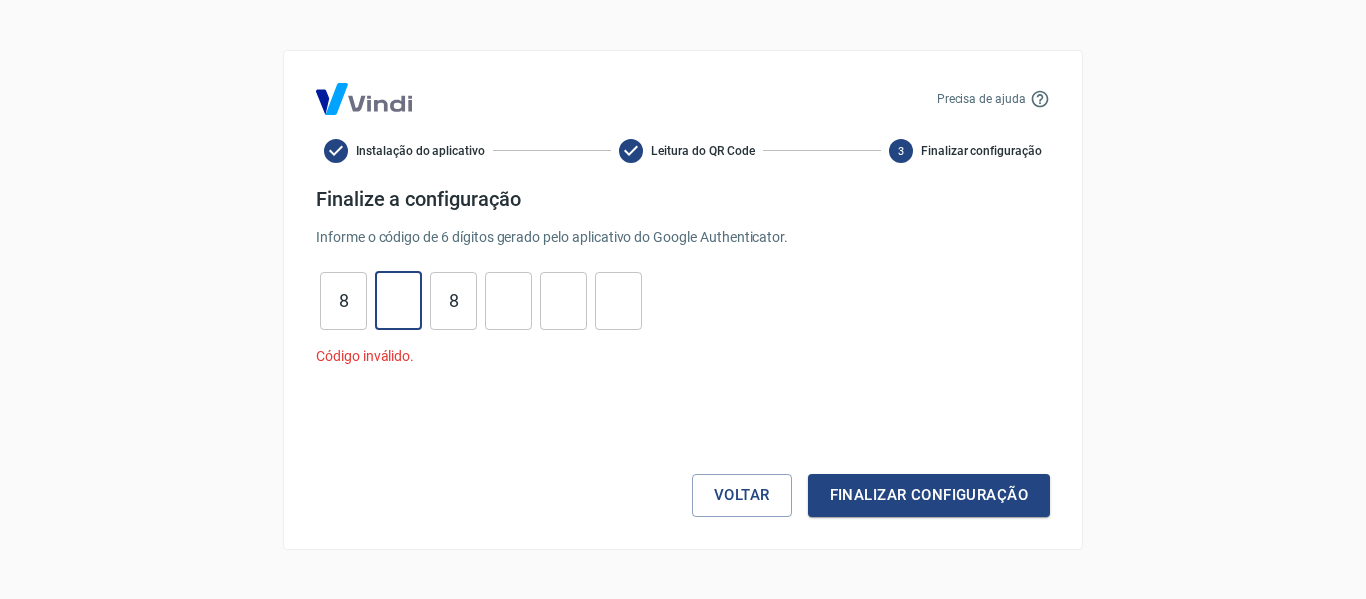 type 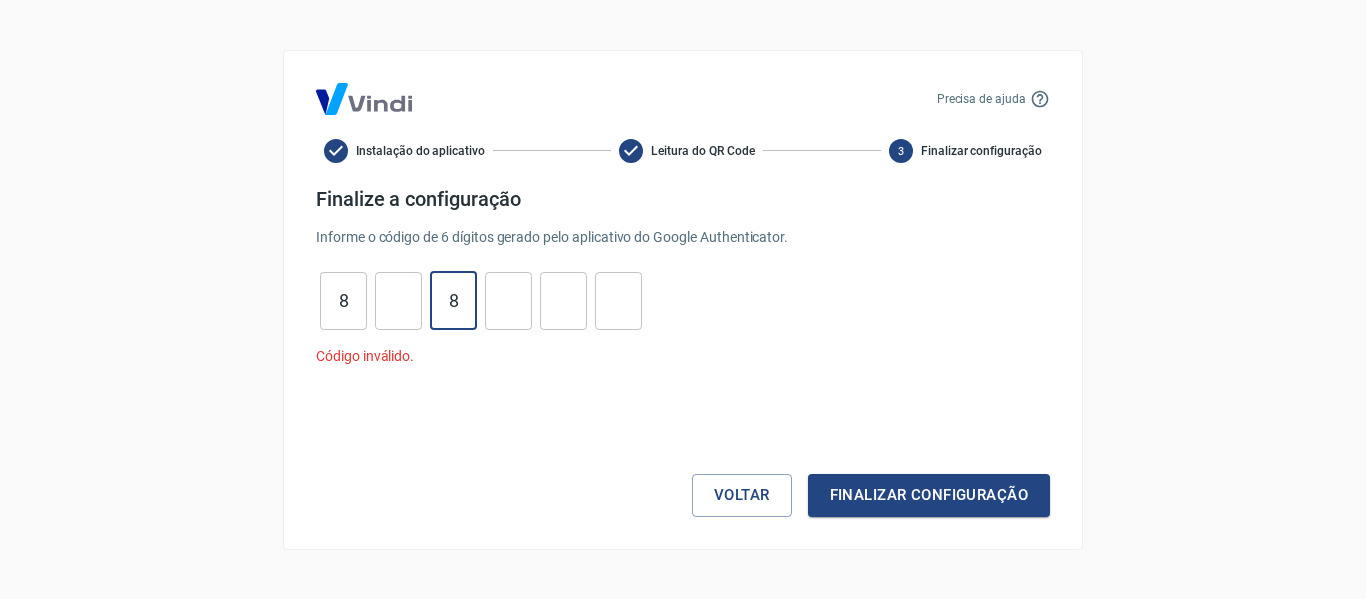 type on "8" 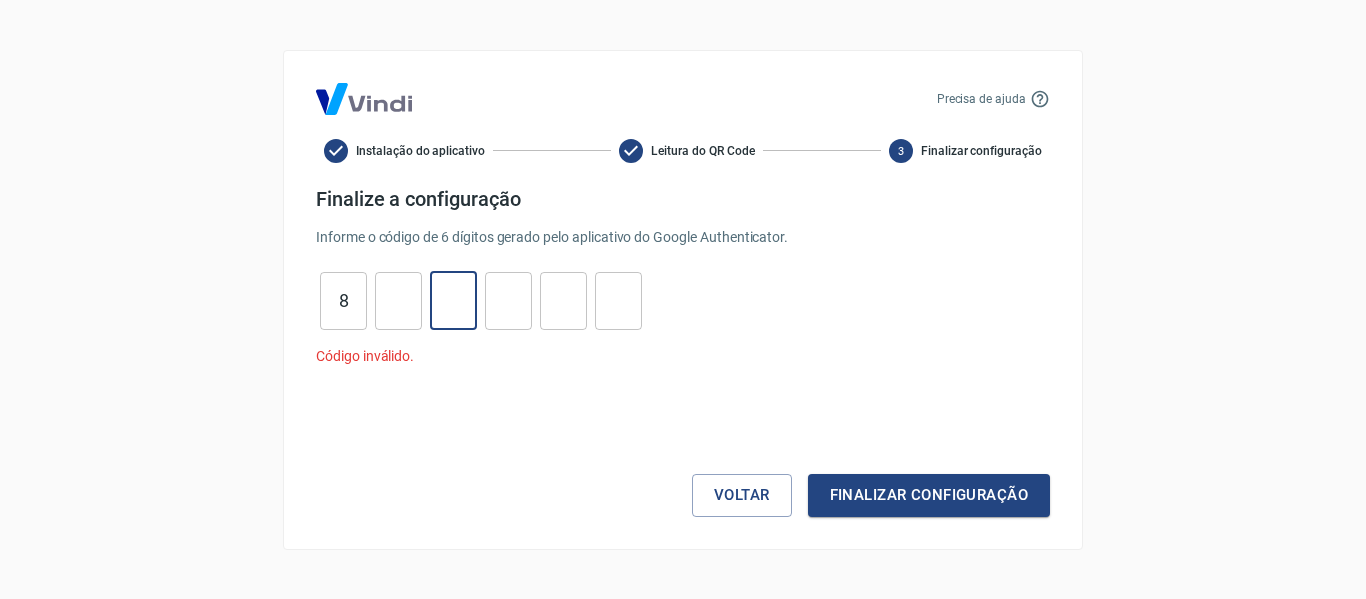 type 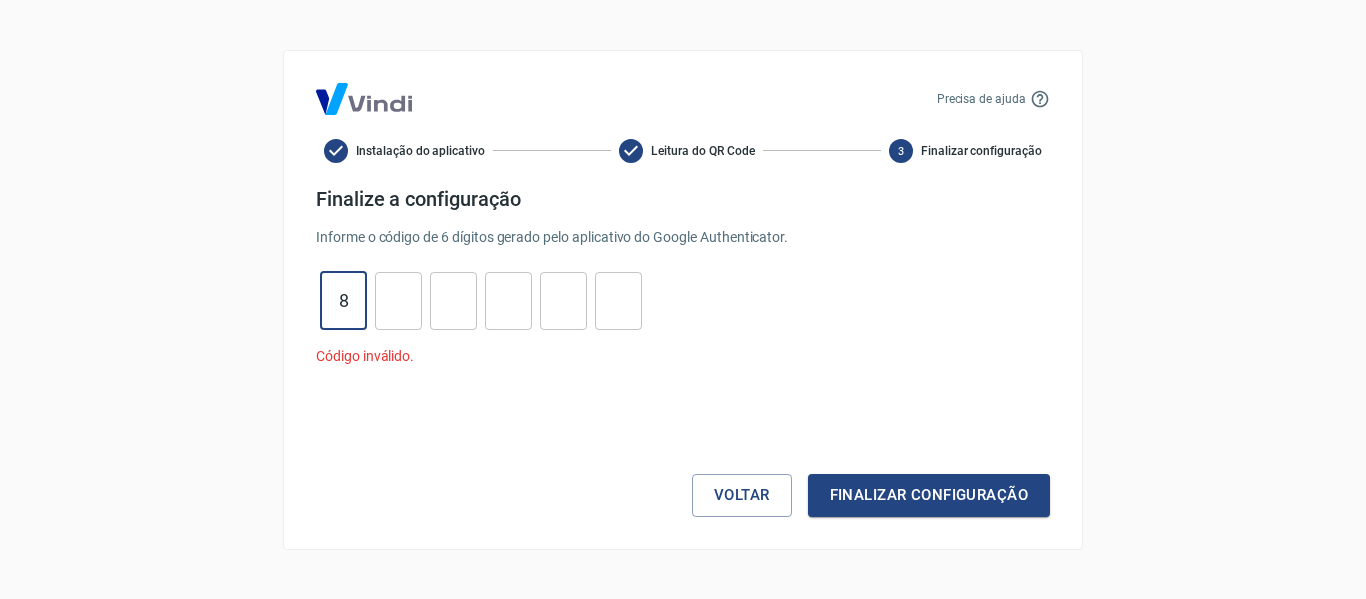 type on "8" 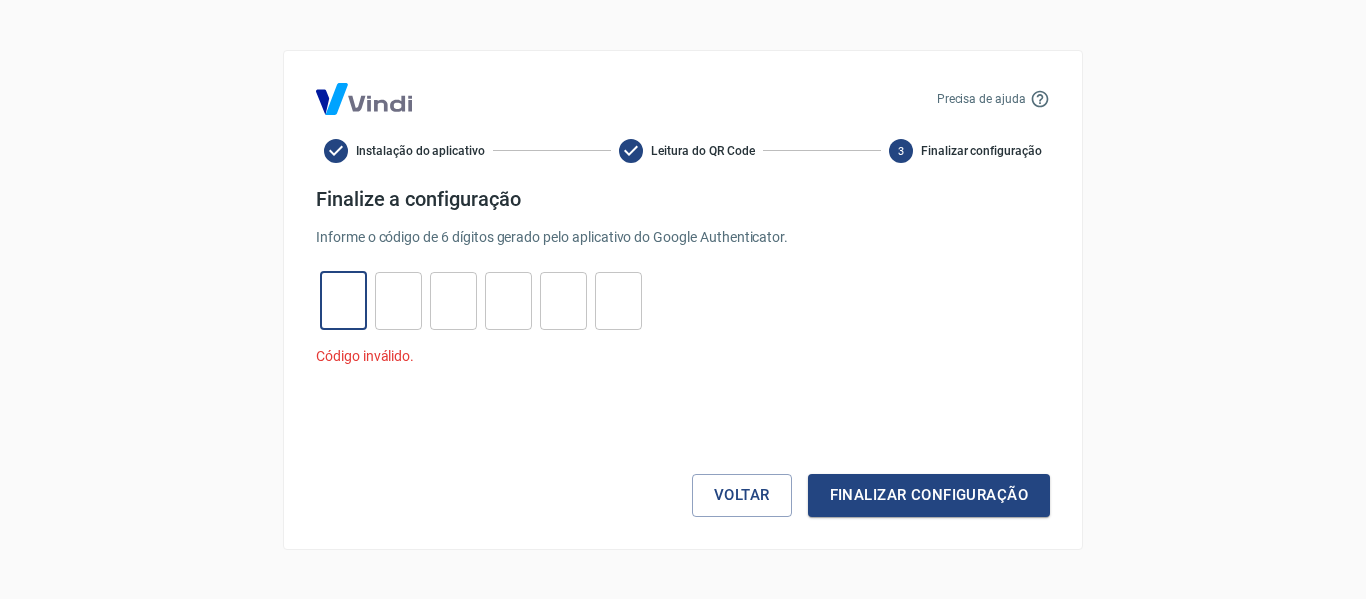 type on "0" 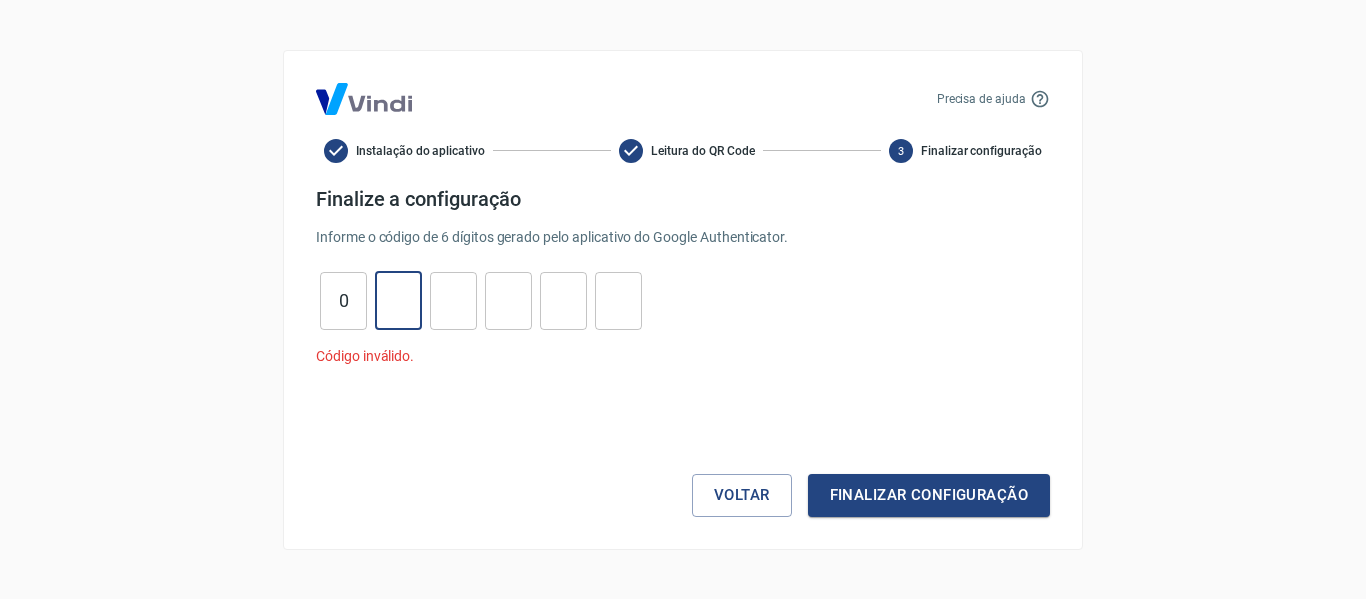 type on "6" 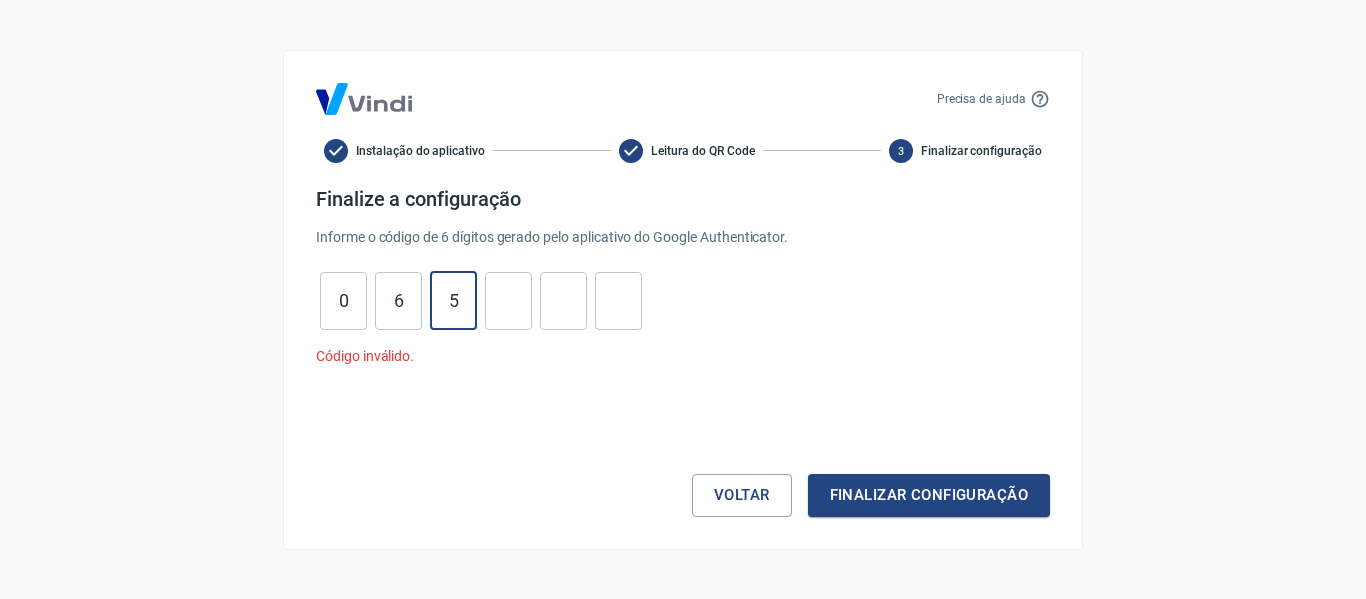 type on "5" 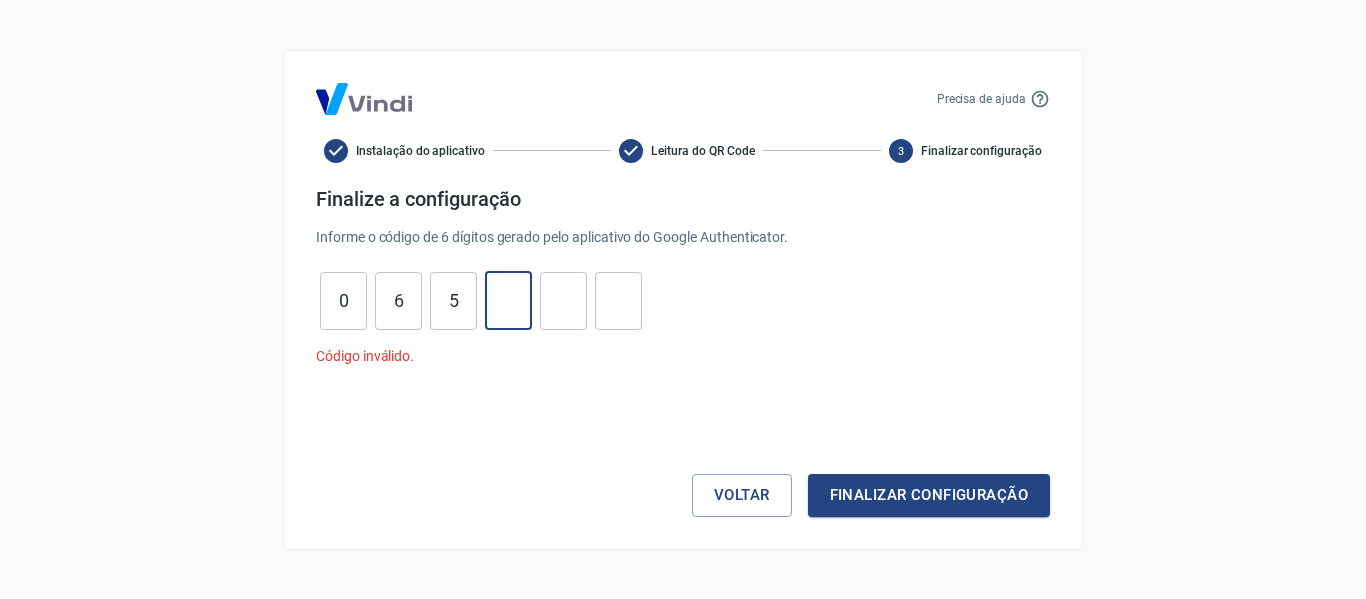 type on "7" 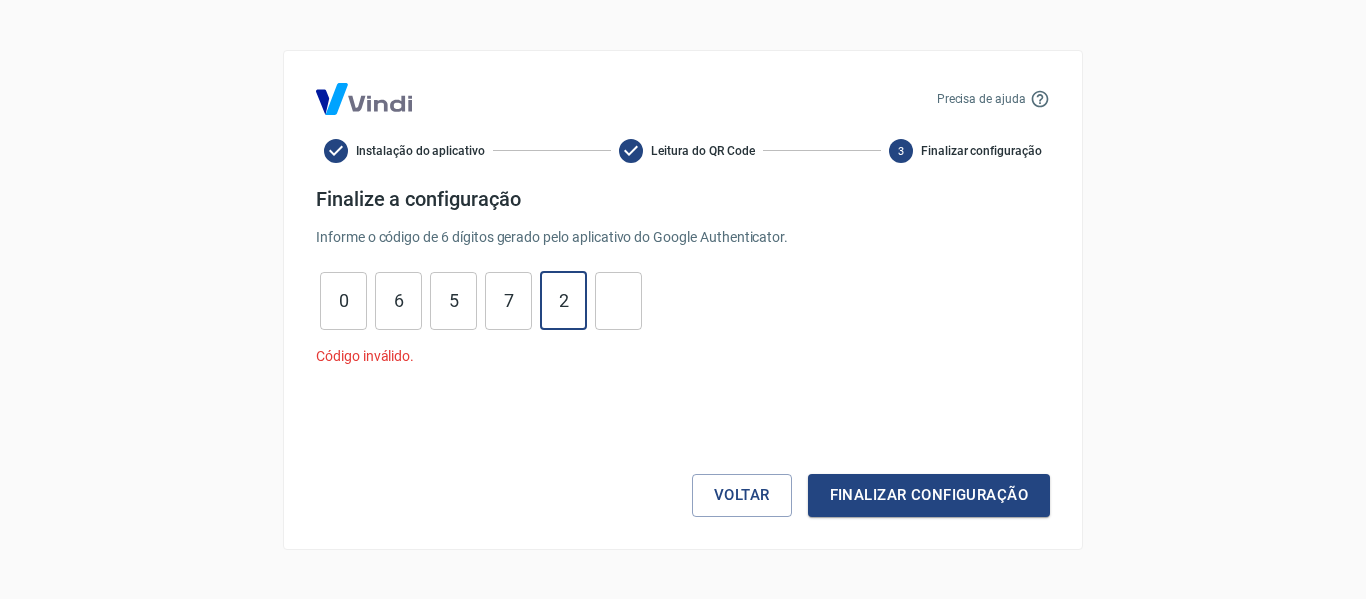 type on "2" 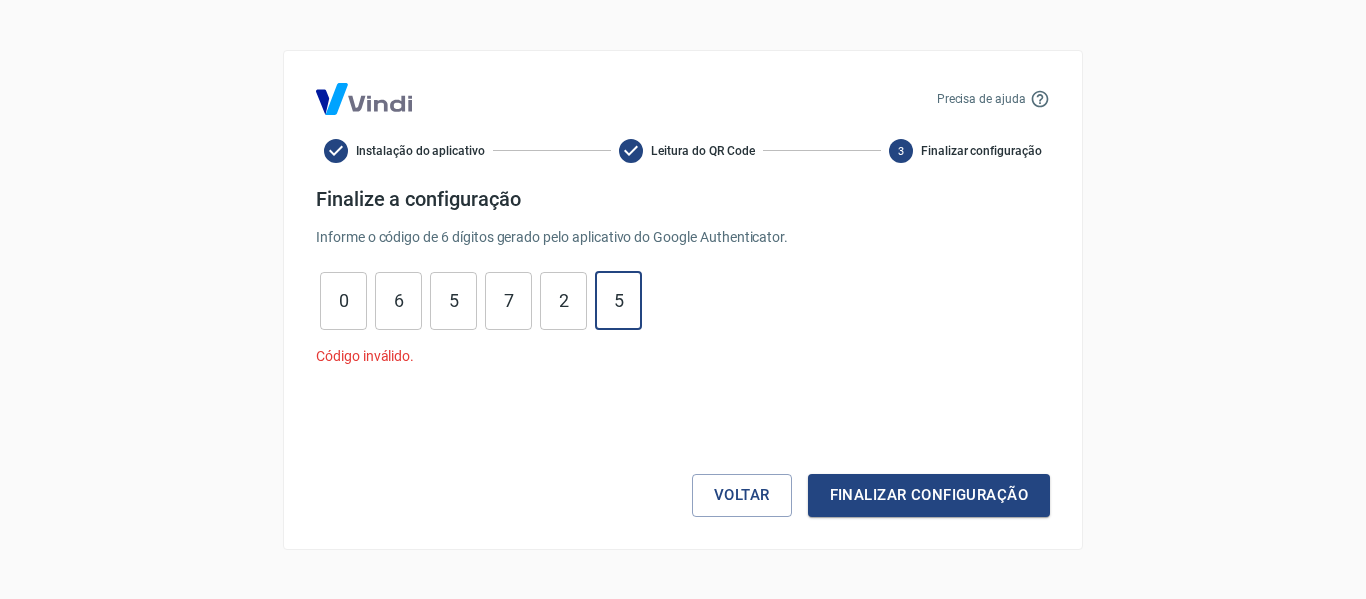 click on "Finalizar configuração" at bounding box center [929, 495] 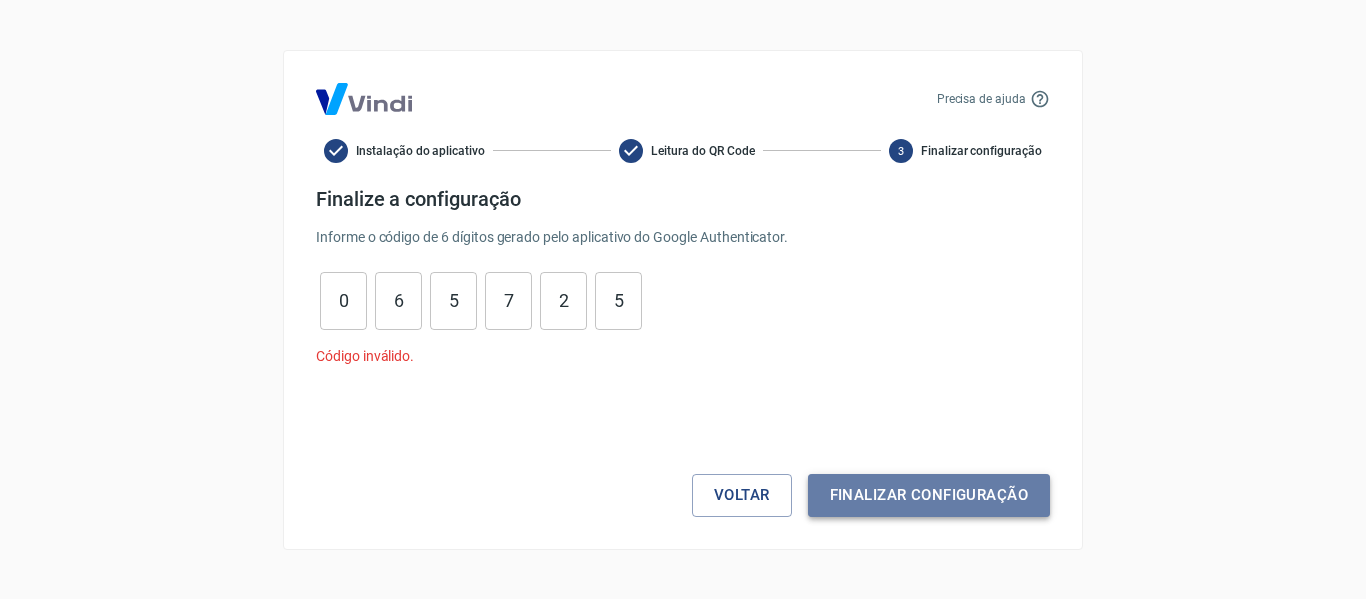 click on "Finalizar configuração" at bounding box center (929, 495) 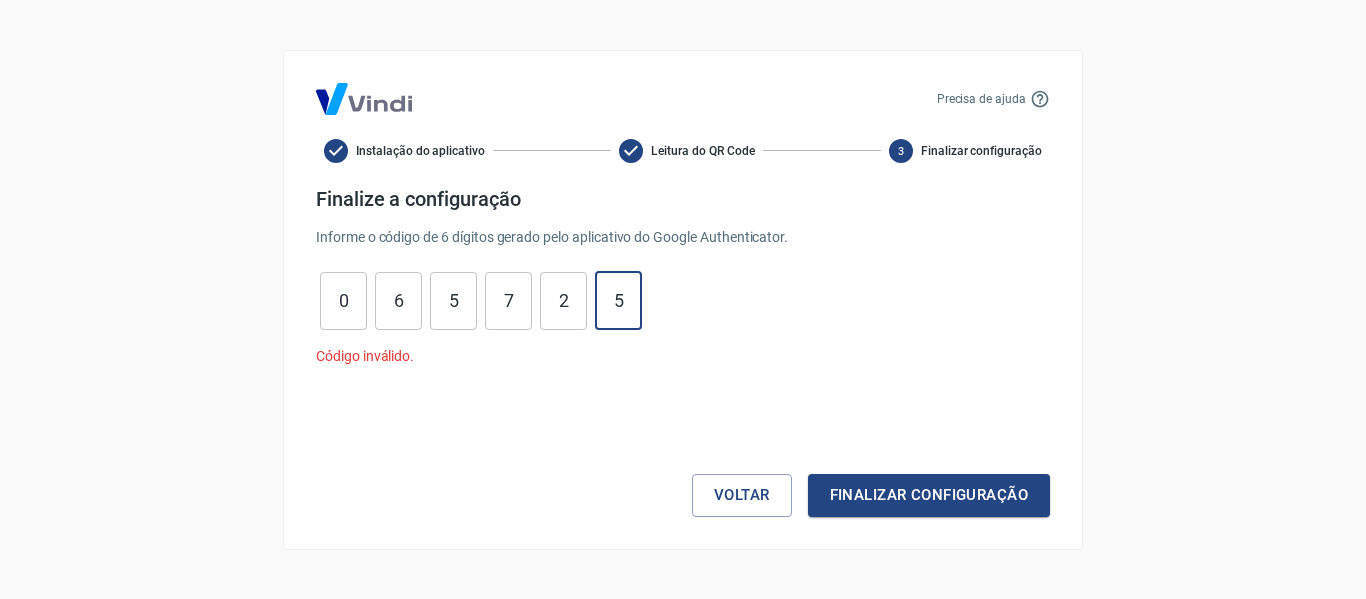 click on "5" at bounding box center [618, 300] 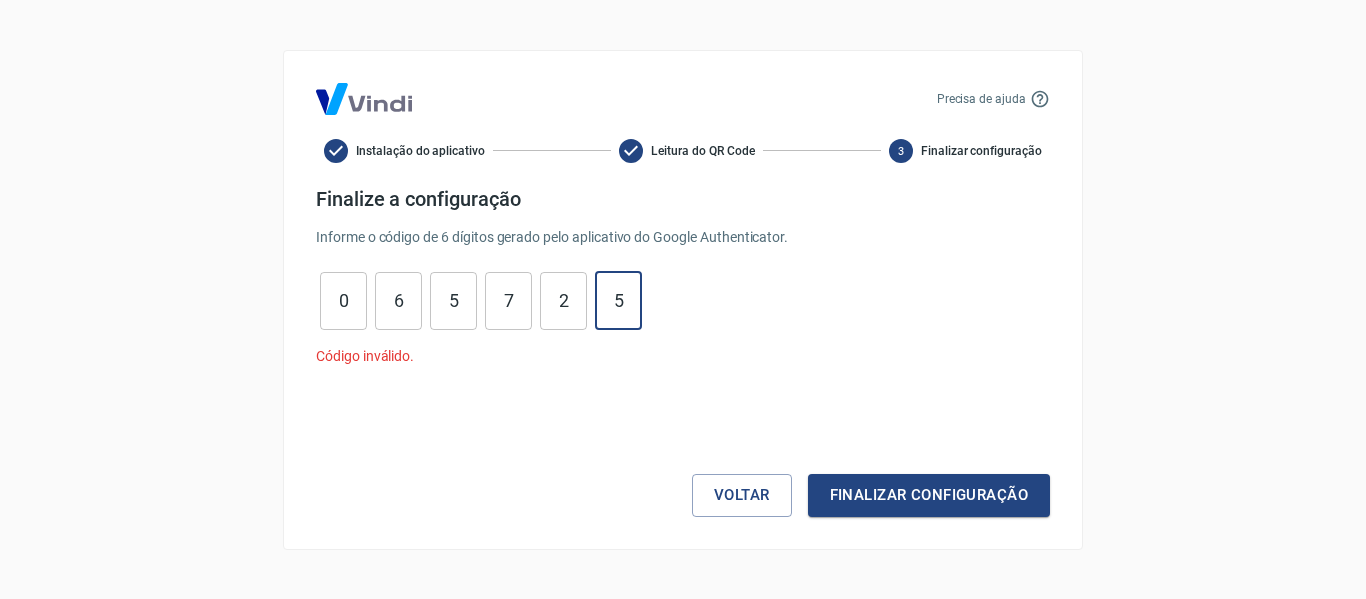 type on "5" 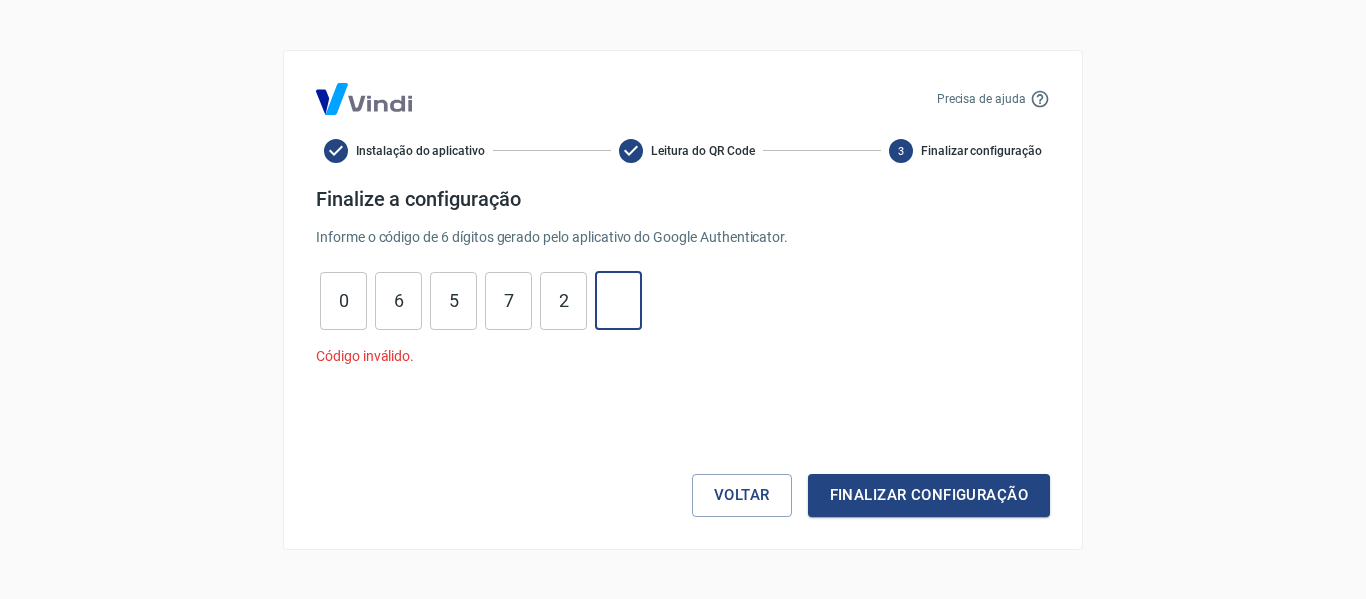 type 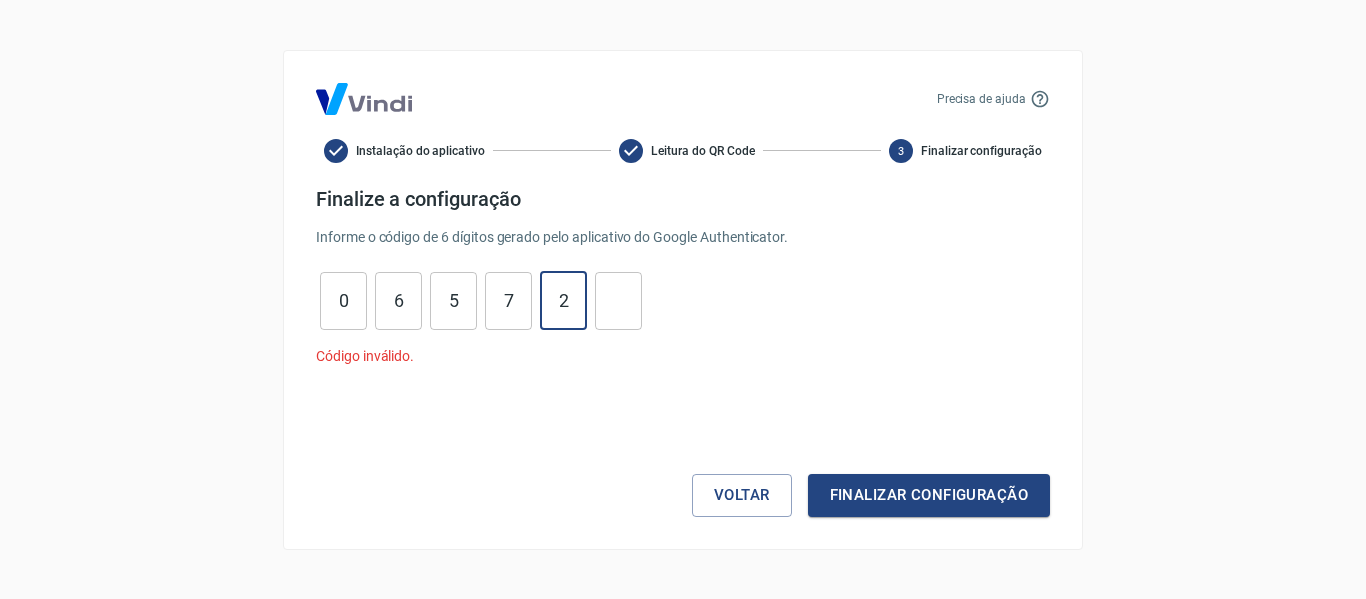 type on "2" 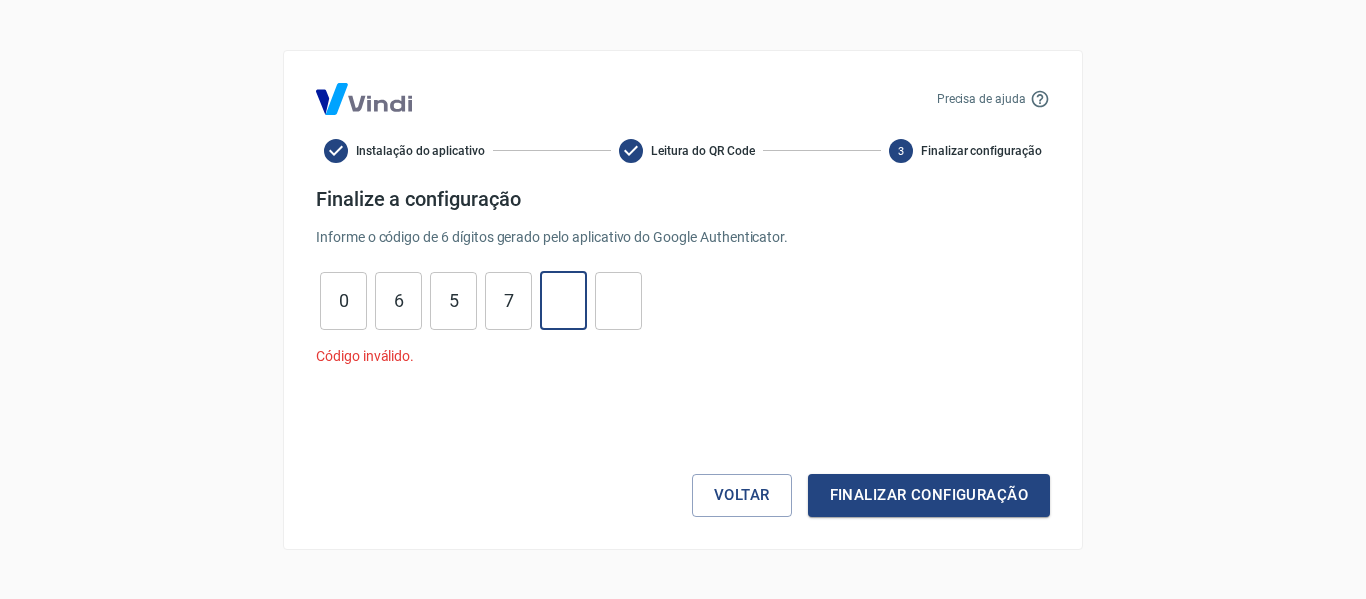 type 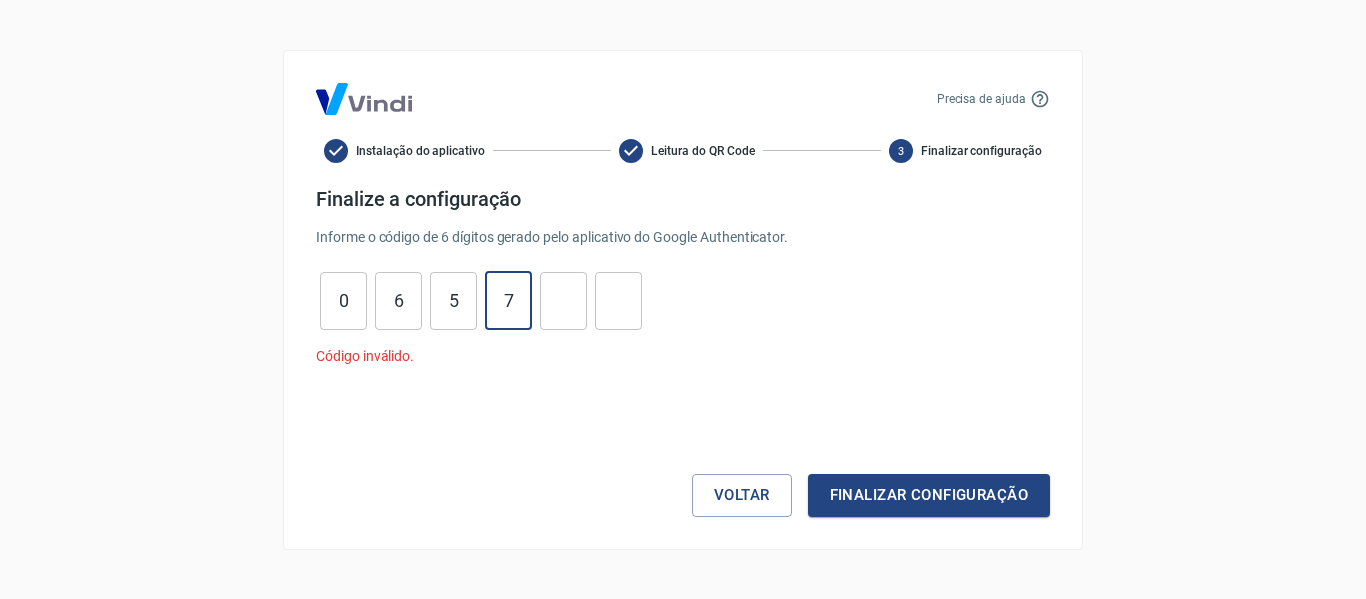 type on "7" 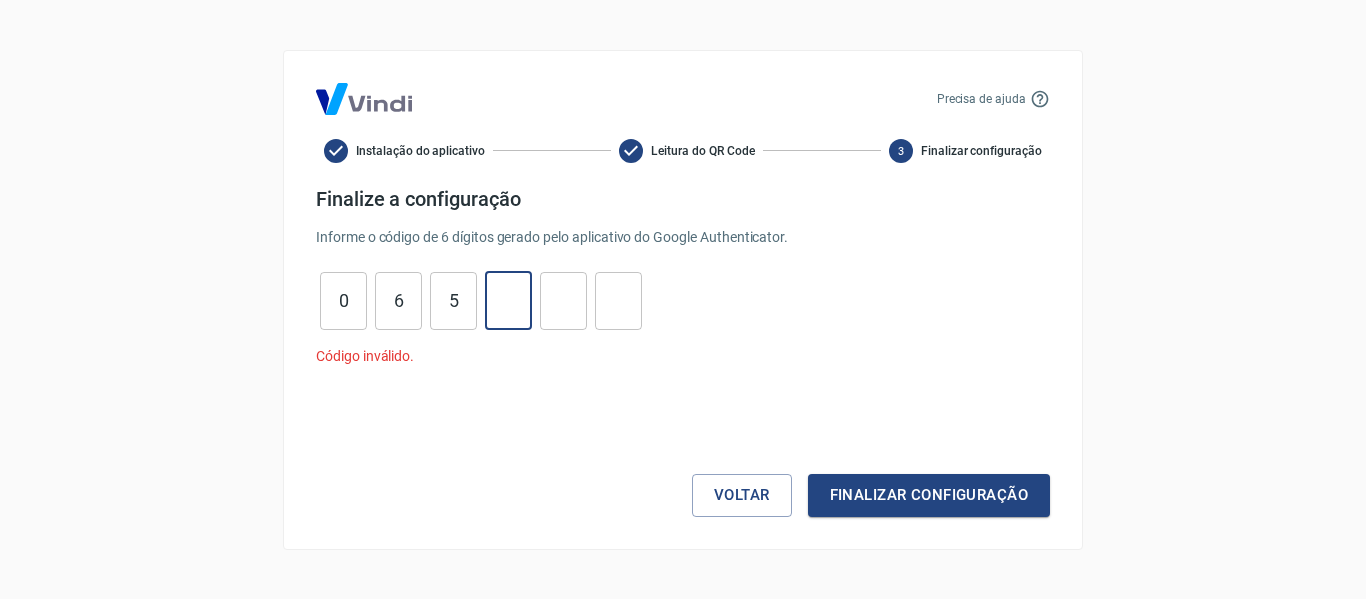 type 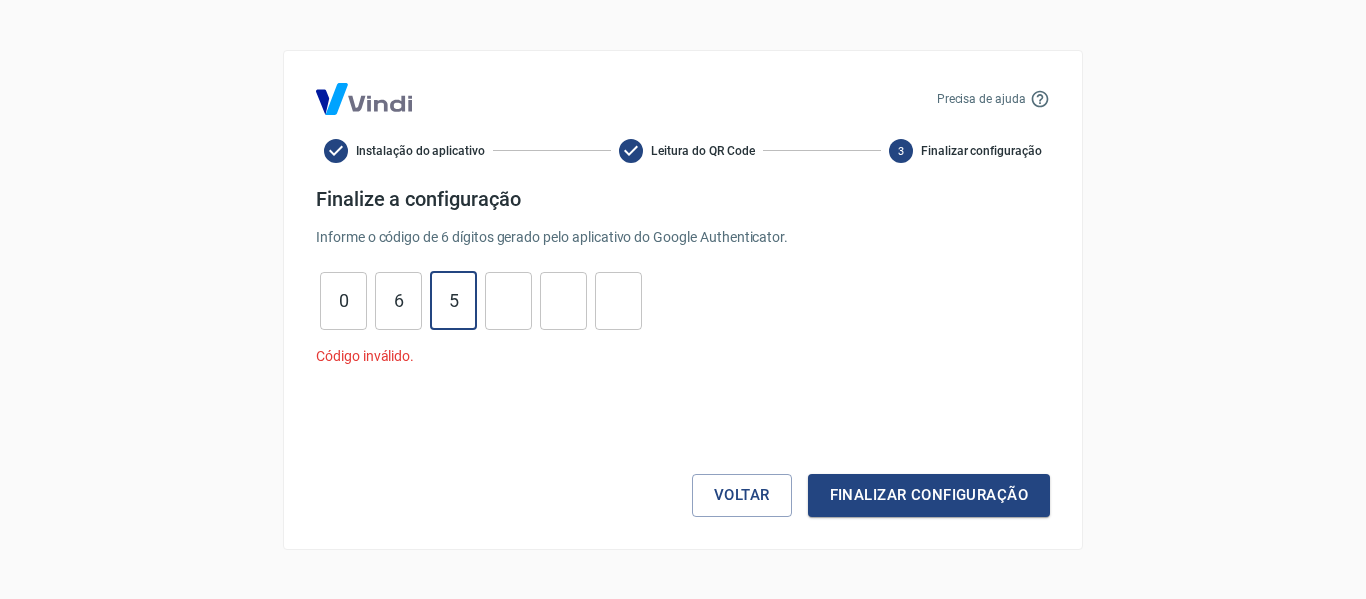 type on "5" 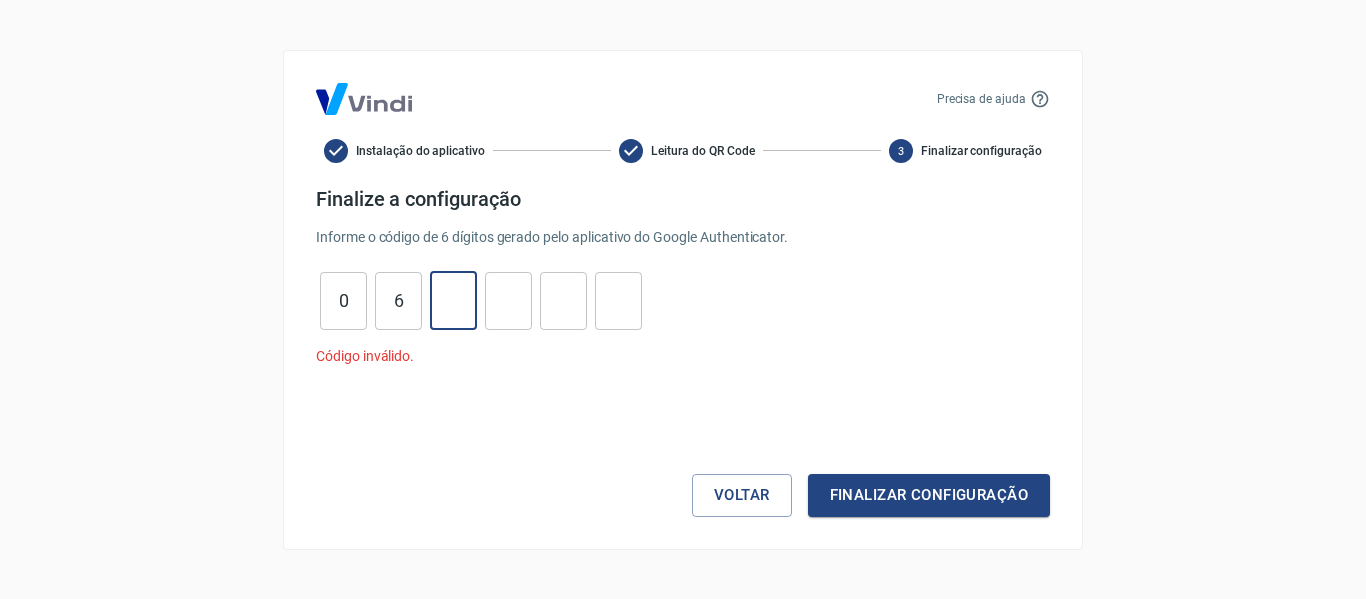 type 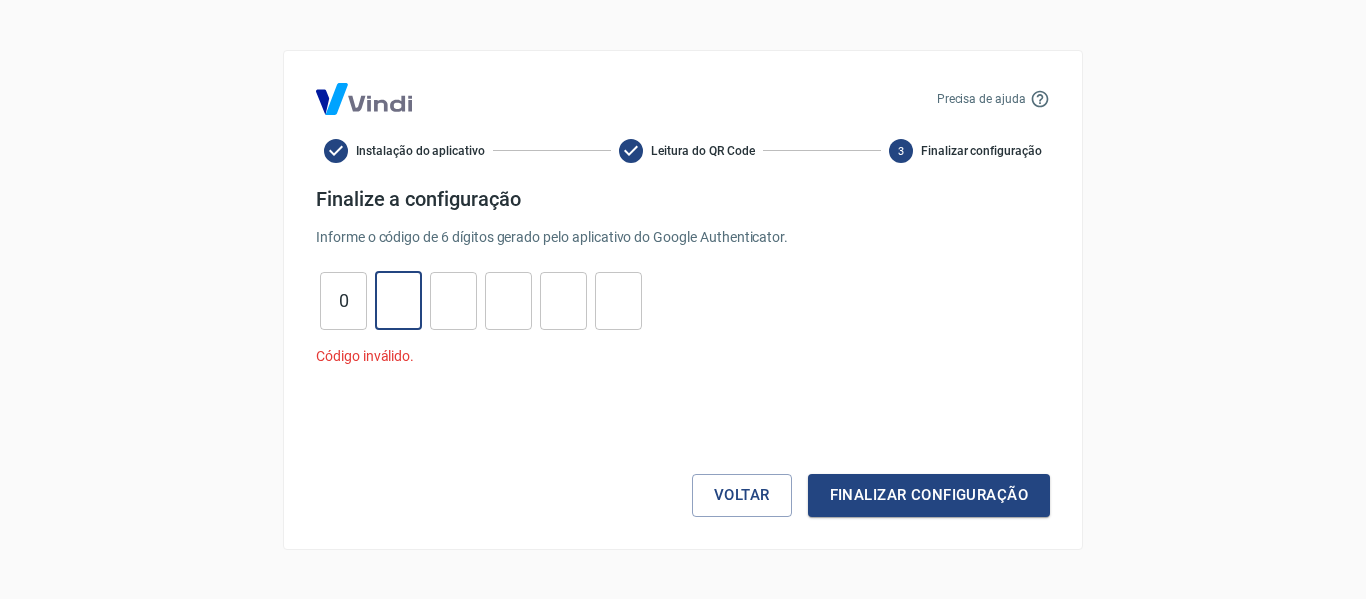 type 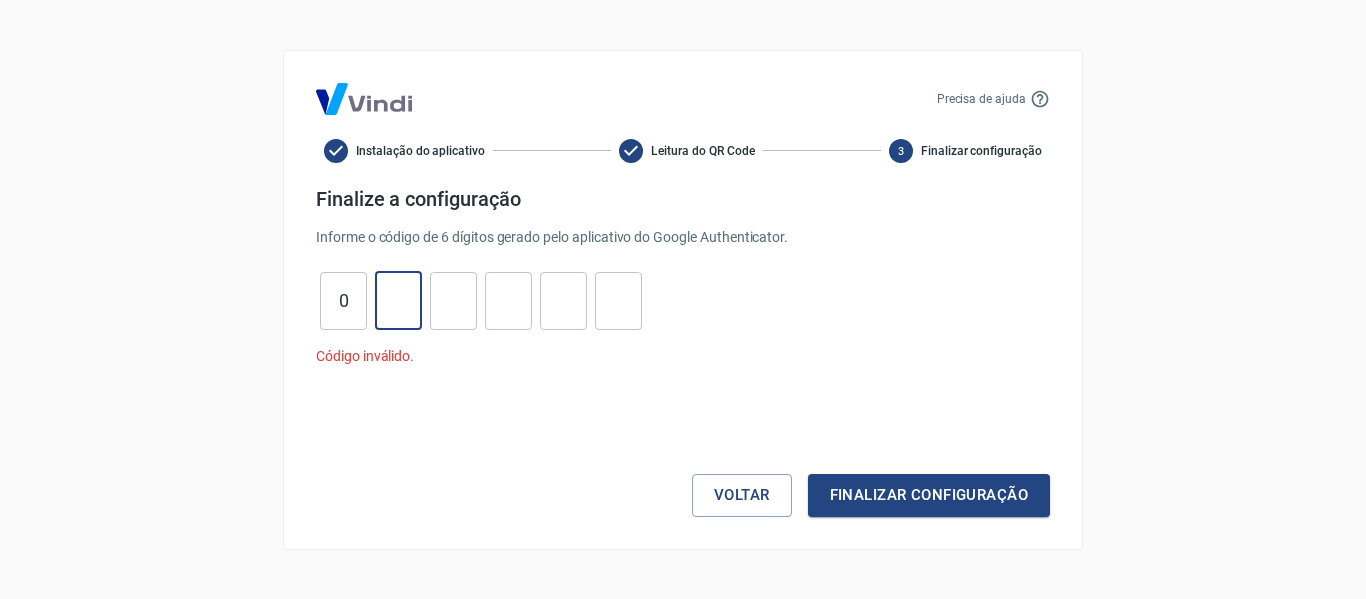 type on "0" 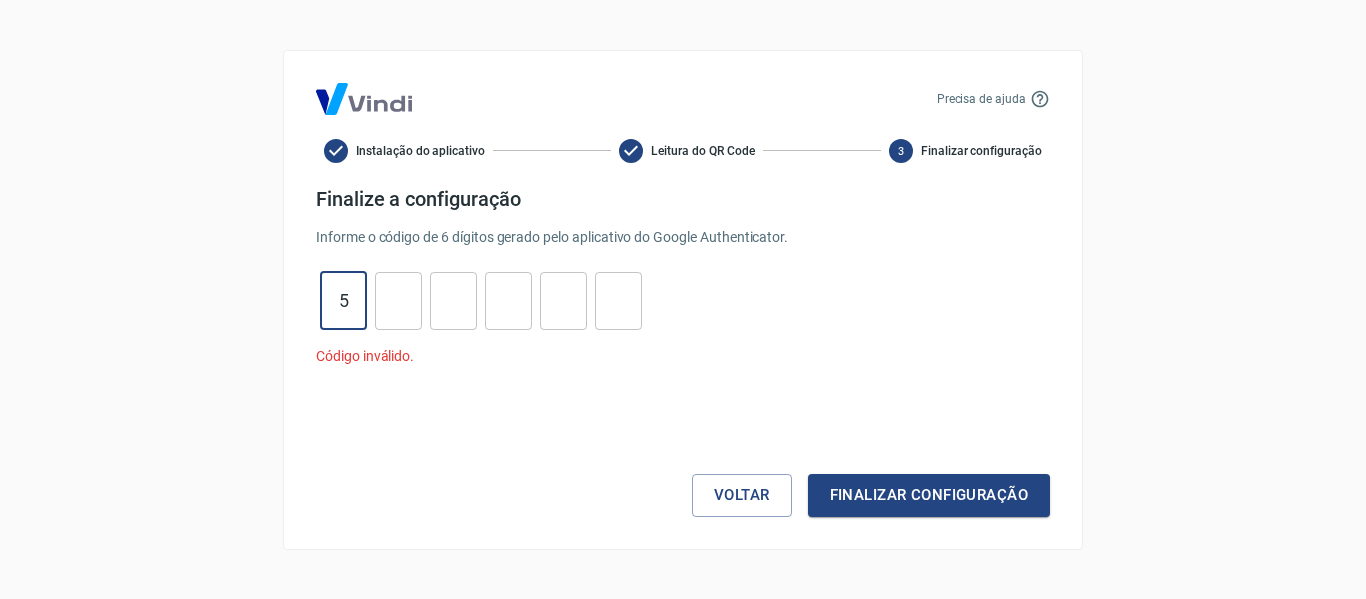 type on "5" 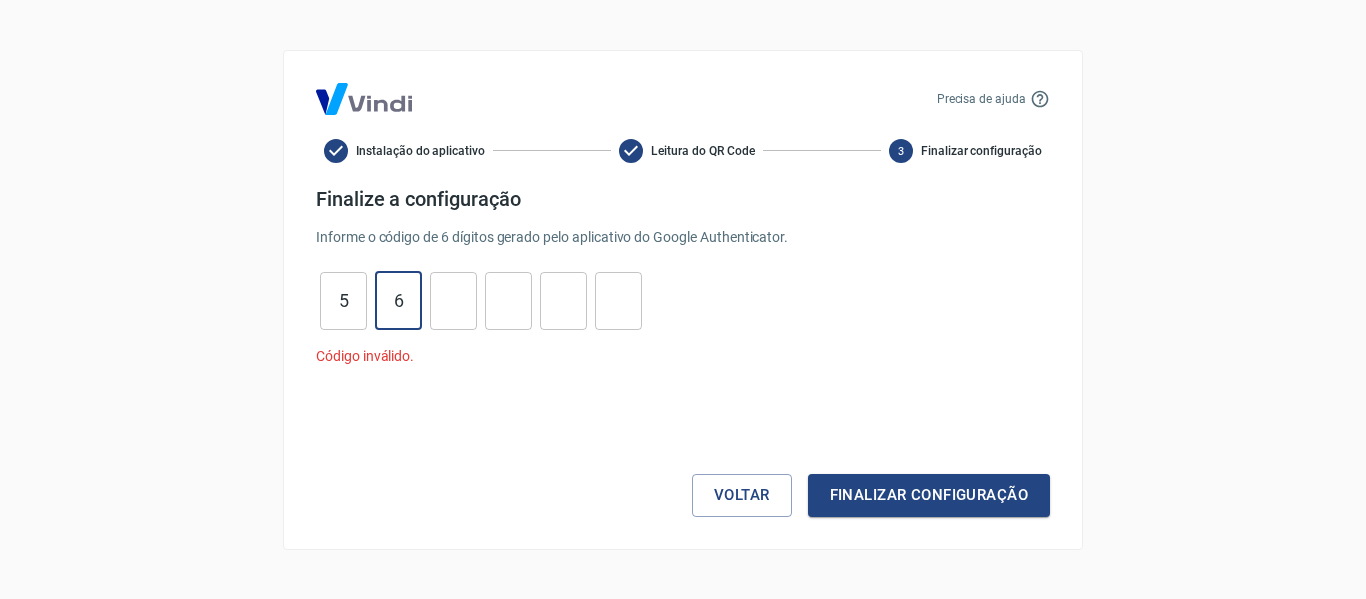 type on "6" 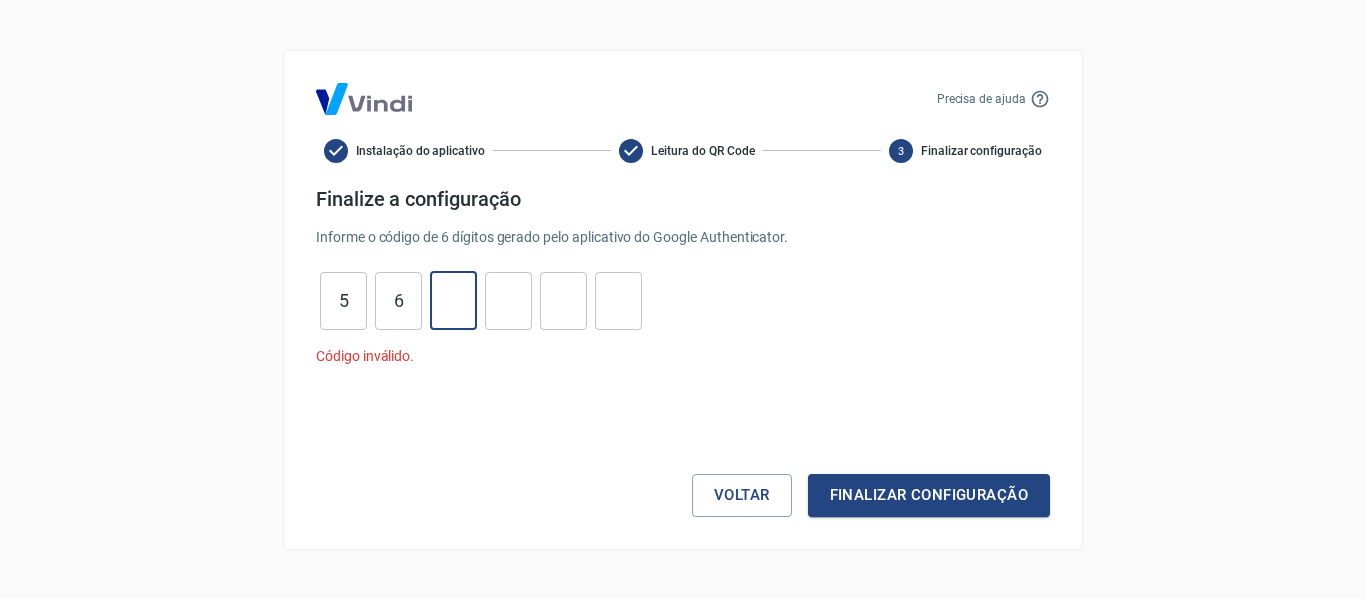 type on "7" 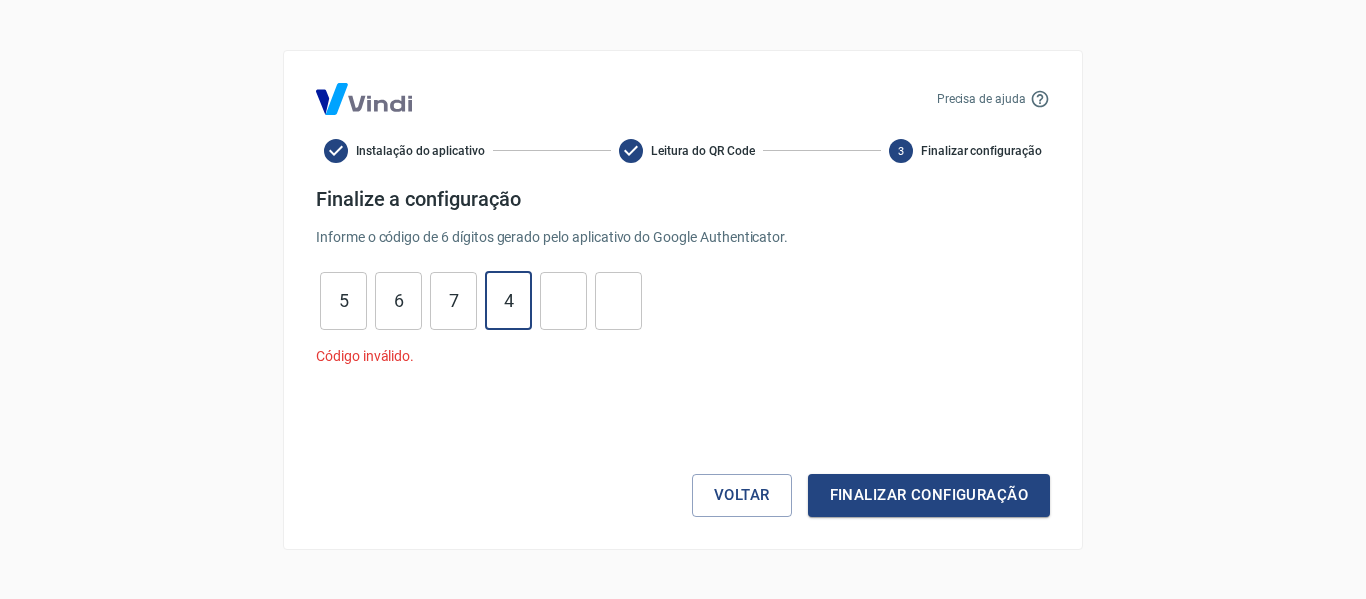 type on "4" 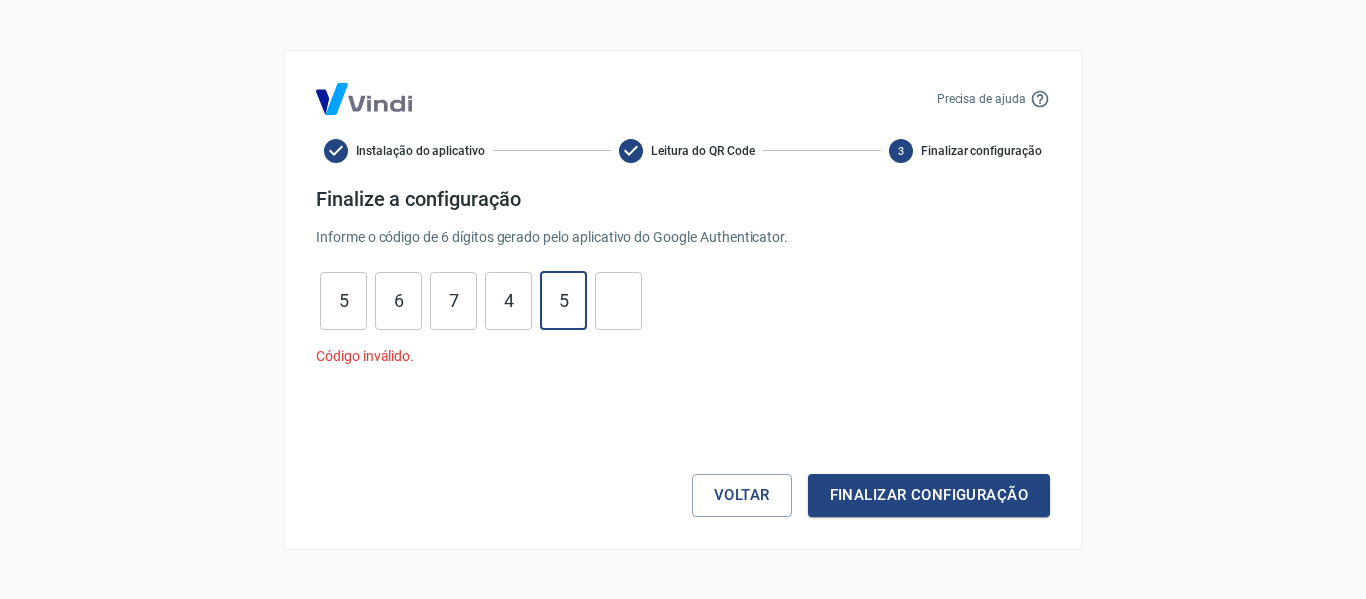 type on "5" 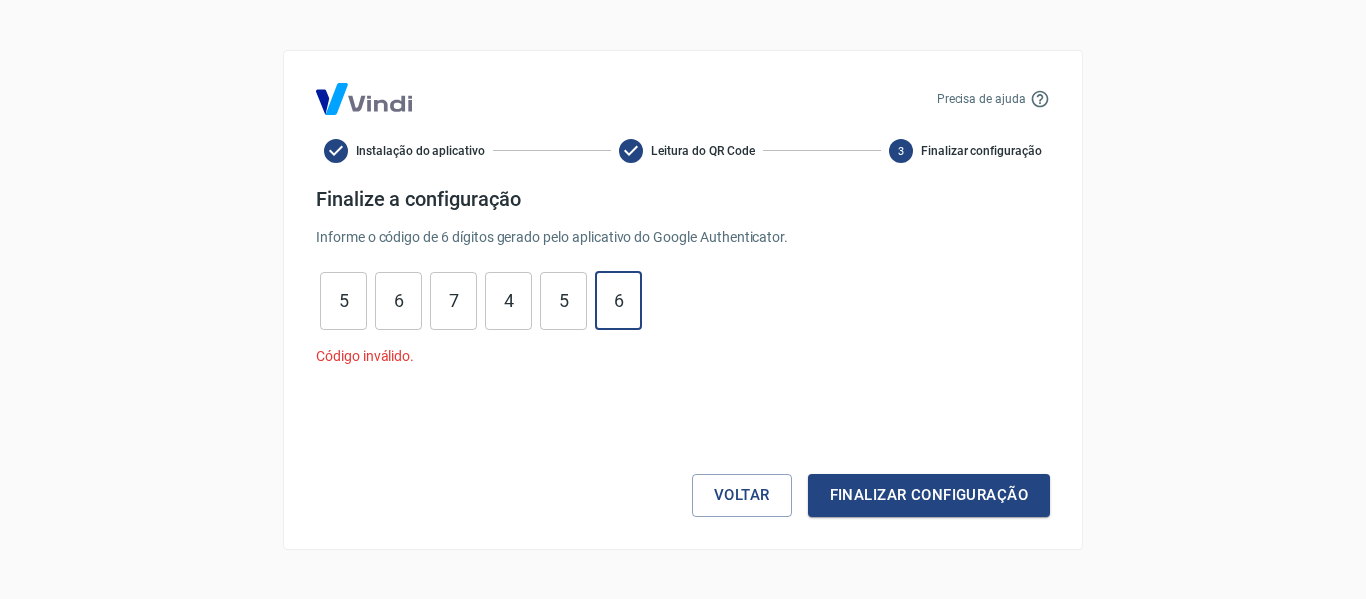 click on "Finalizar configuração" at bounding box center (929, 495) 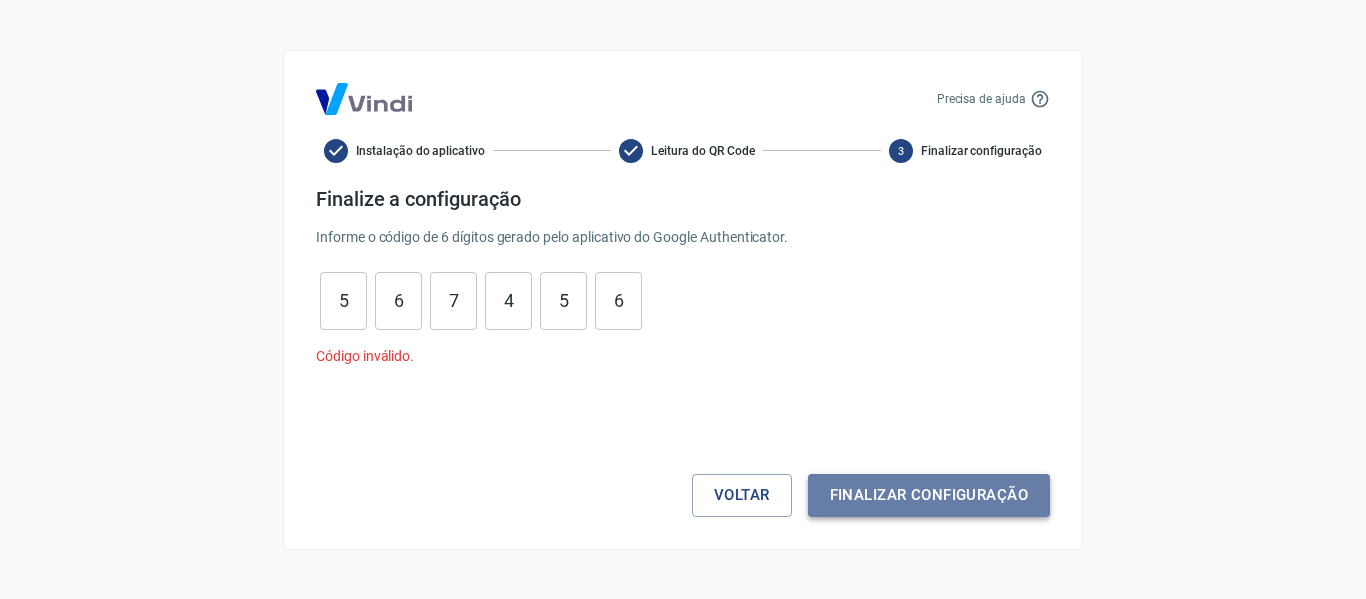 click on "Finalizar configuração" at bounding box center (929, 495) 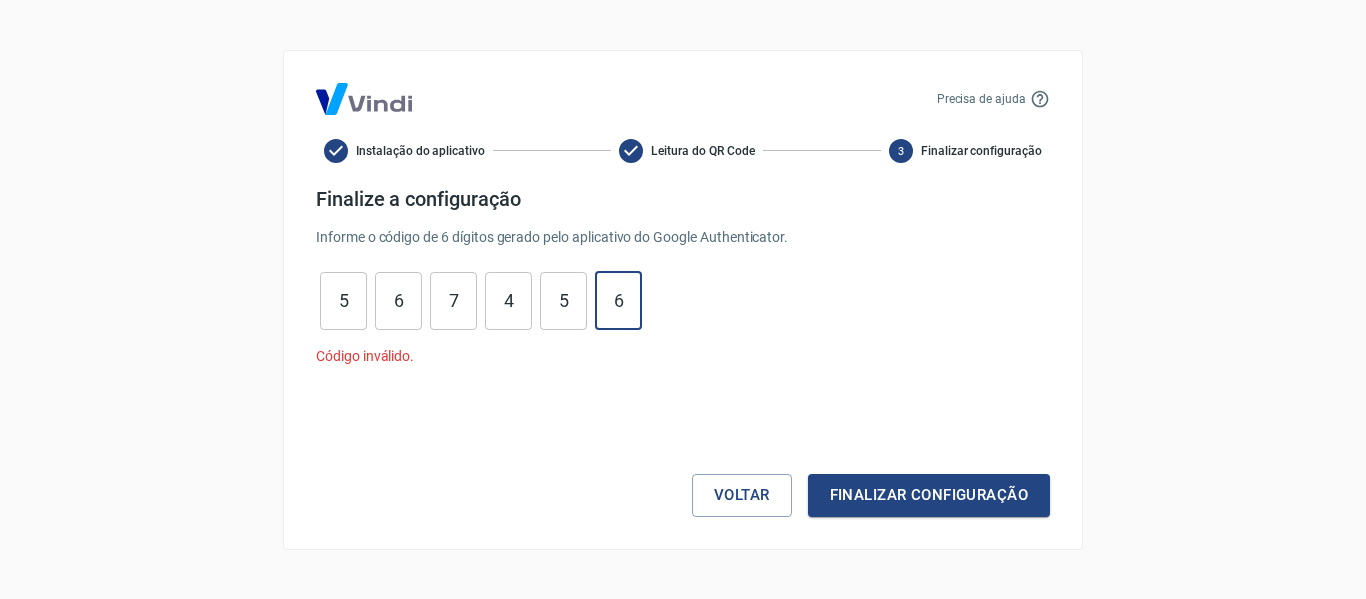 click on "6" at bounding box center (618, 300) 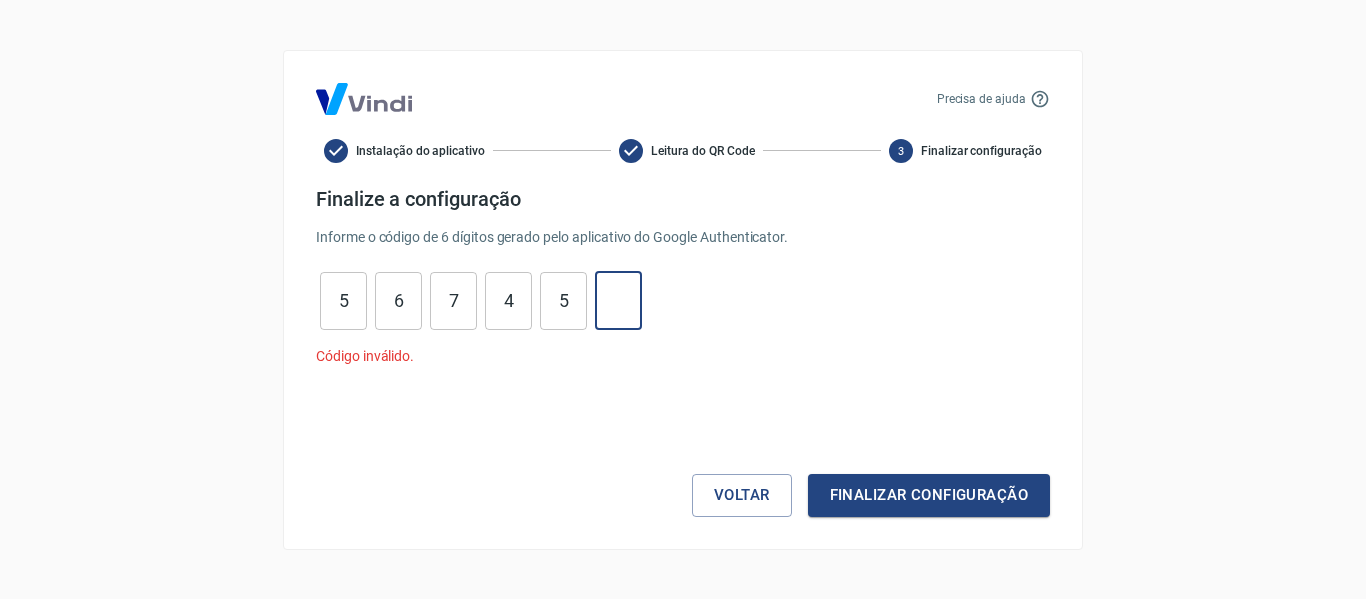 type 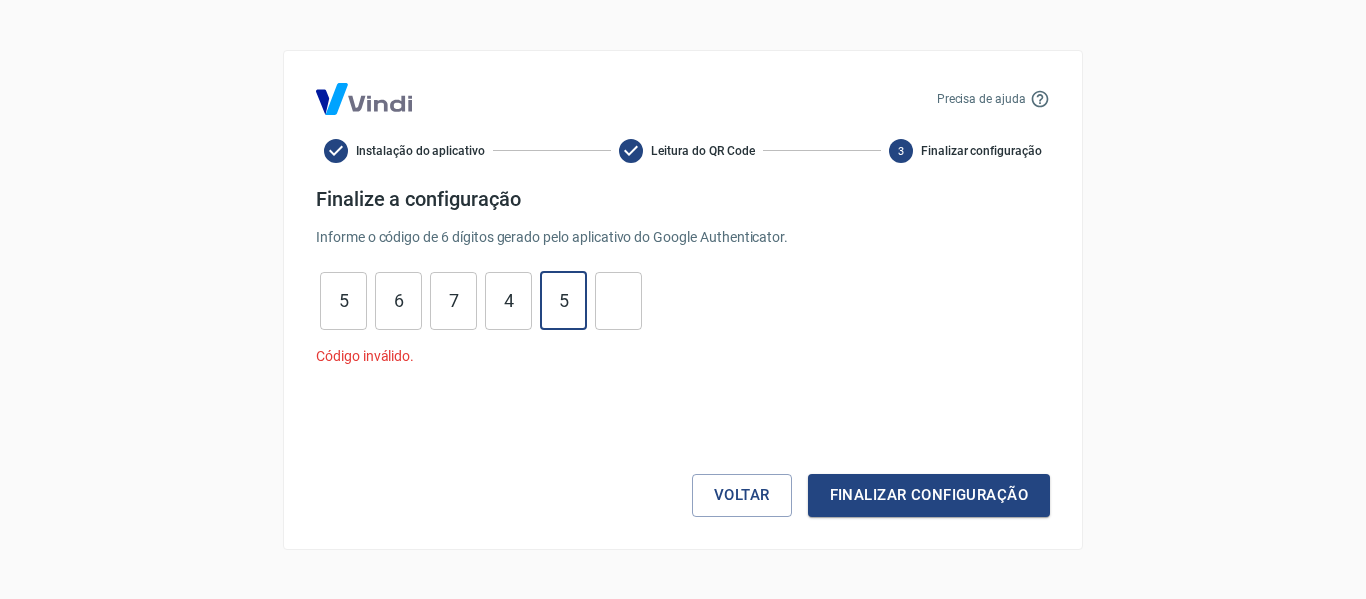type on "5" 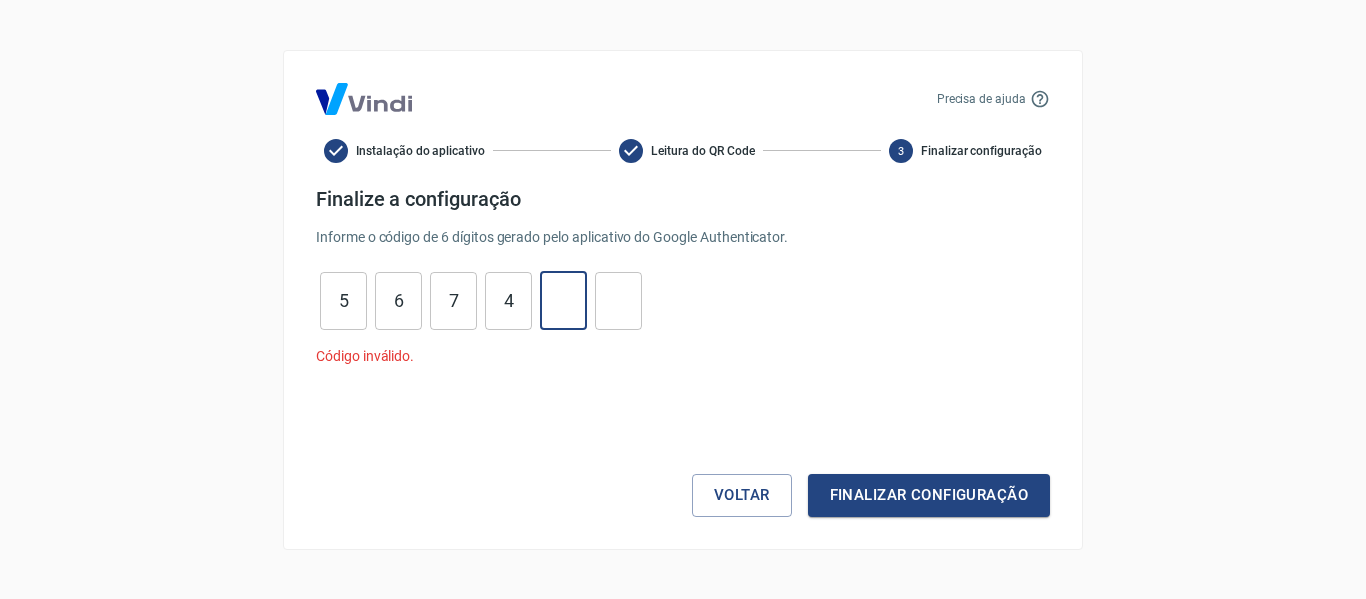 type 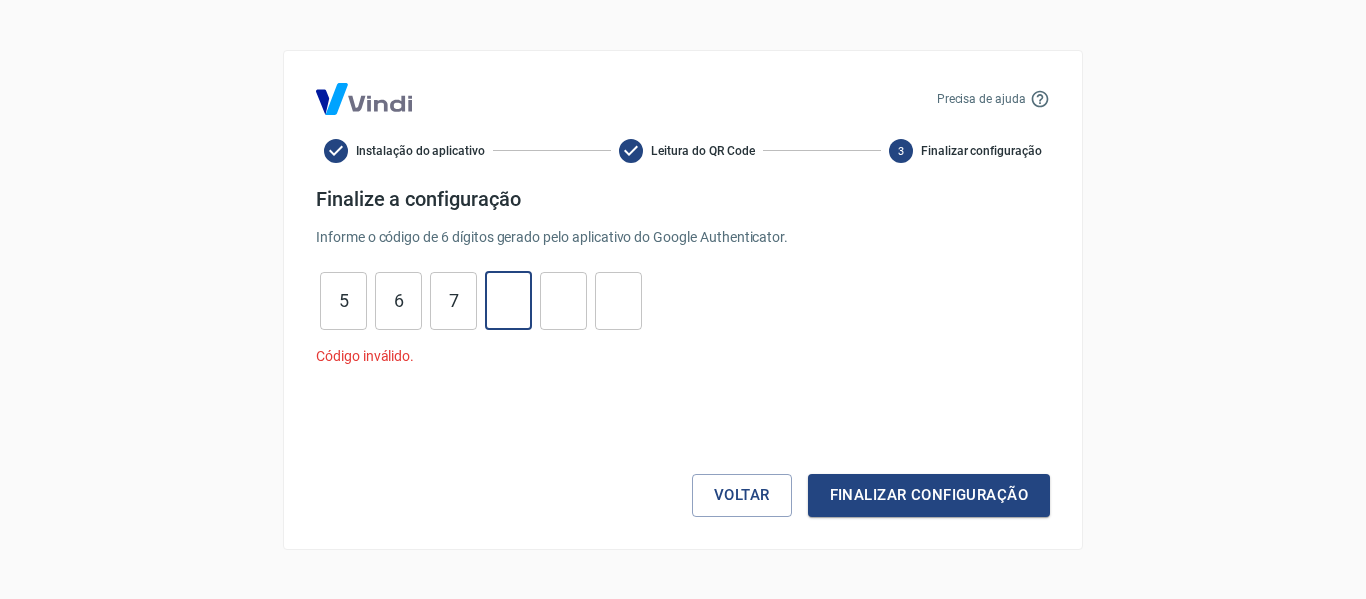 type 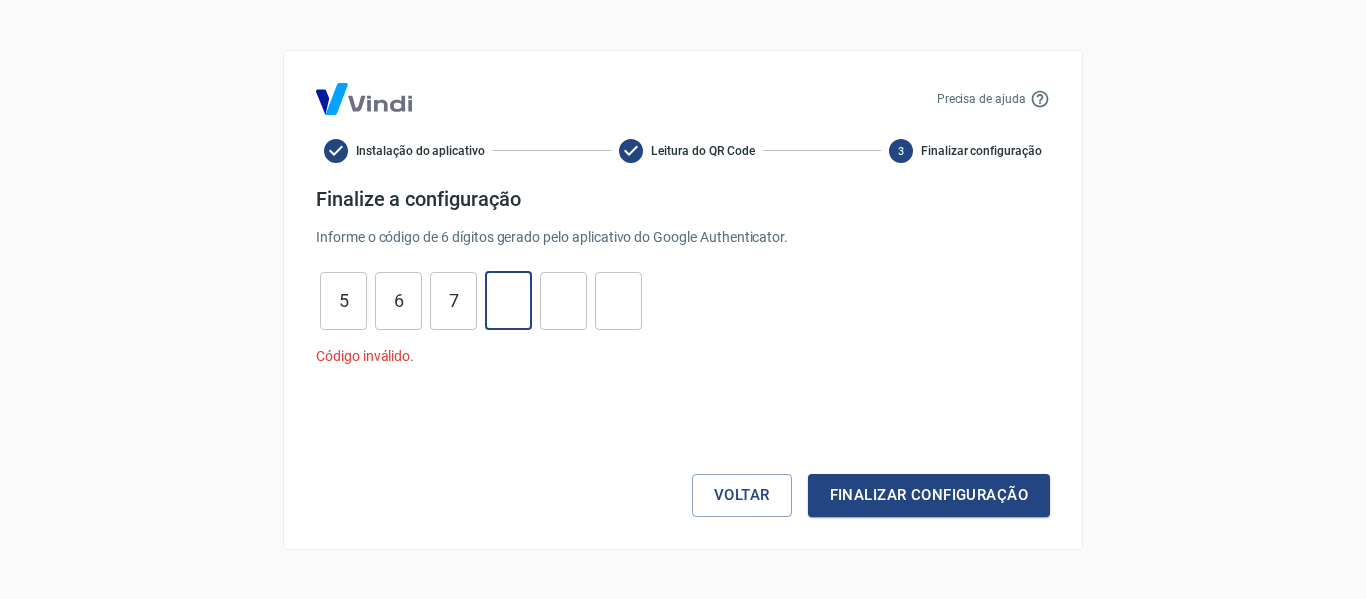 type on "7" 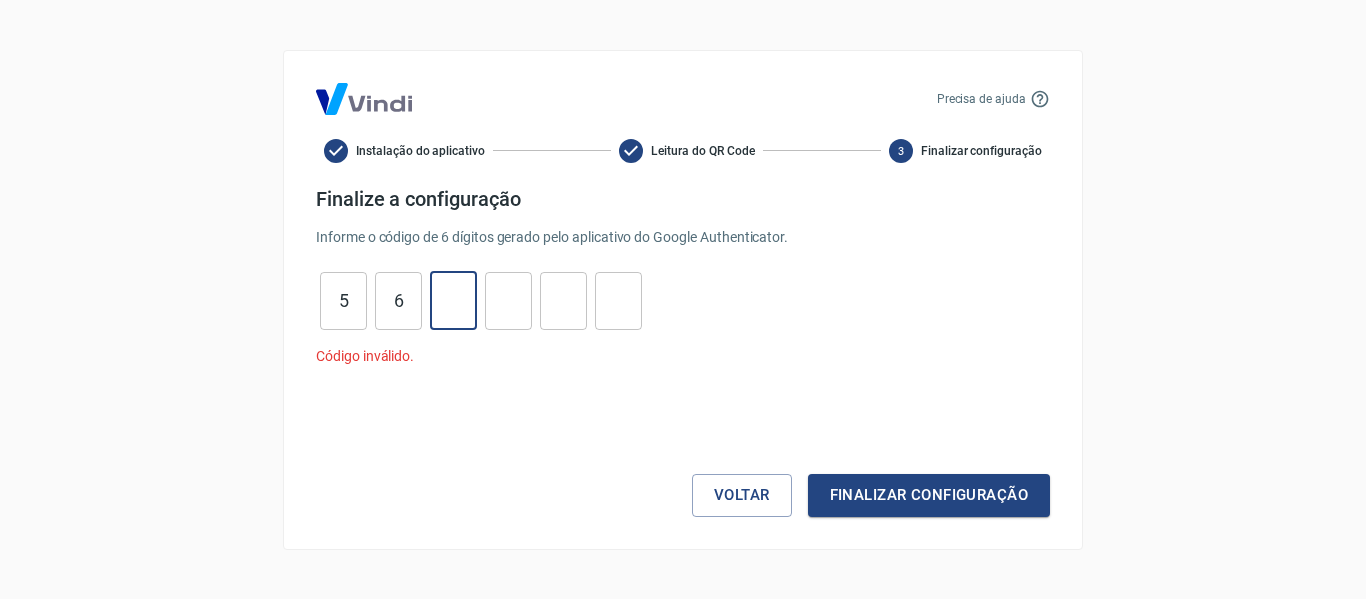 type 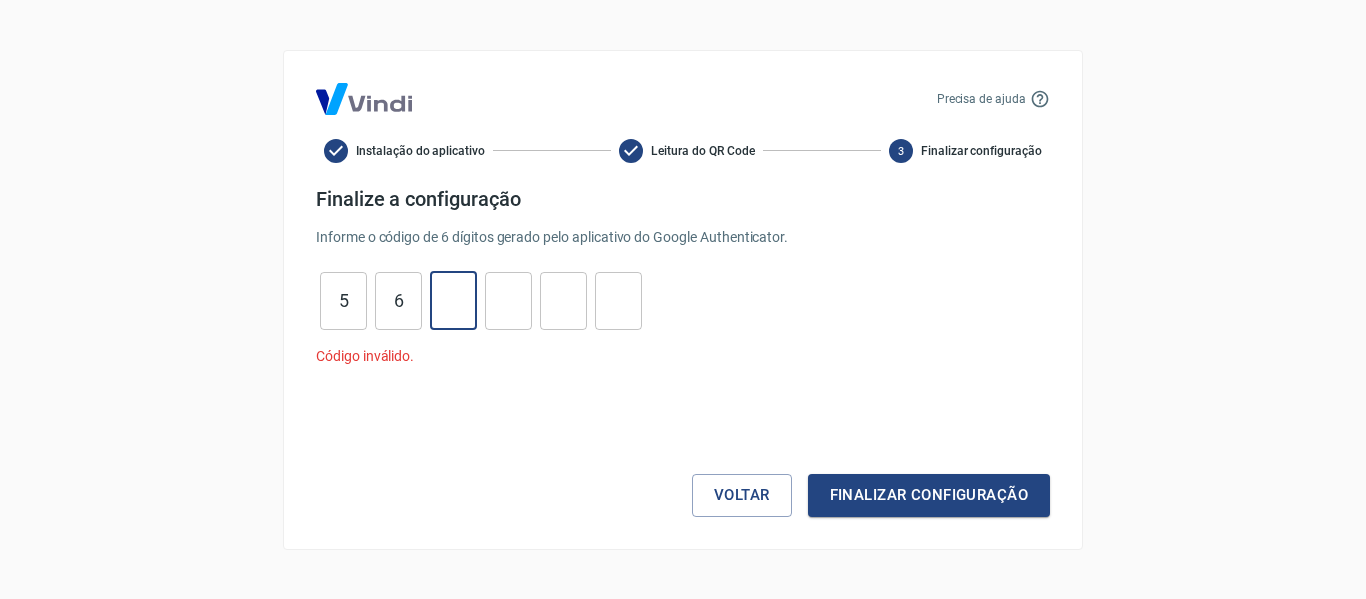 type on "6" 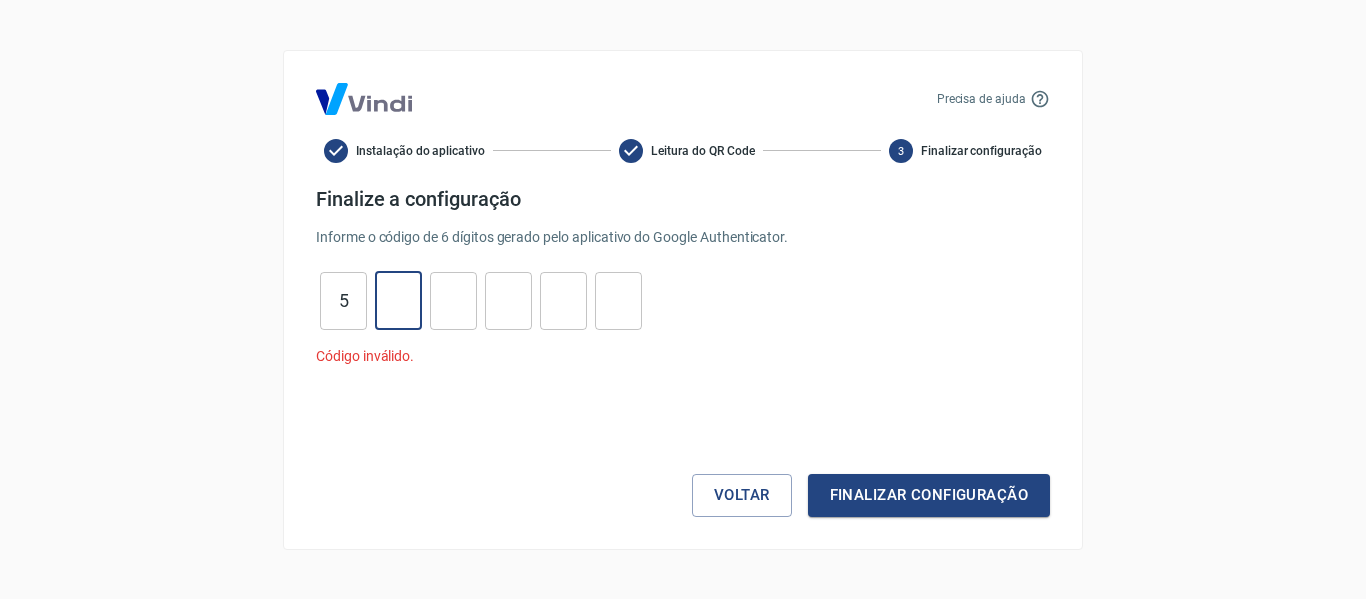 type 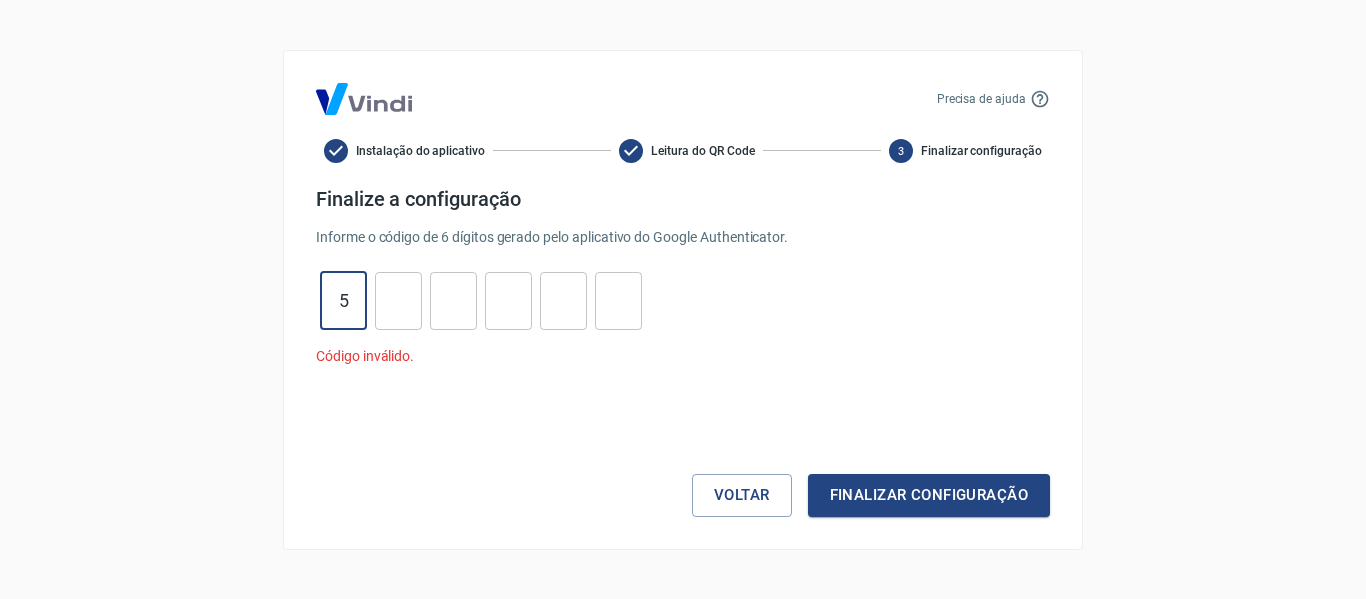 type on "5" 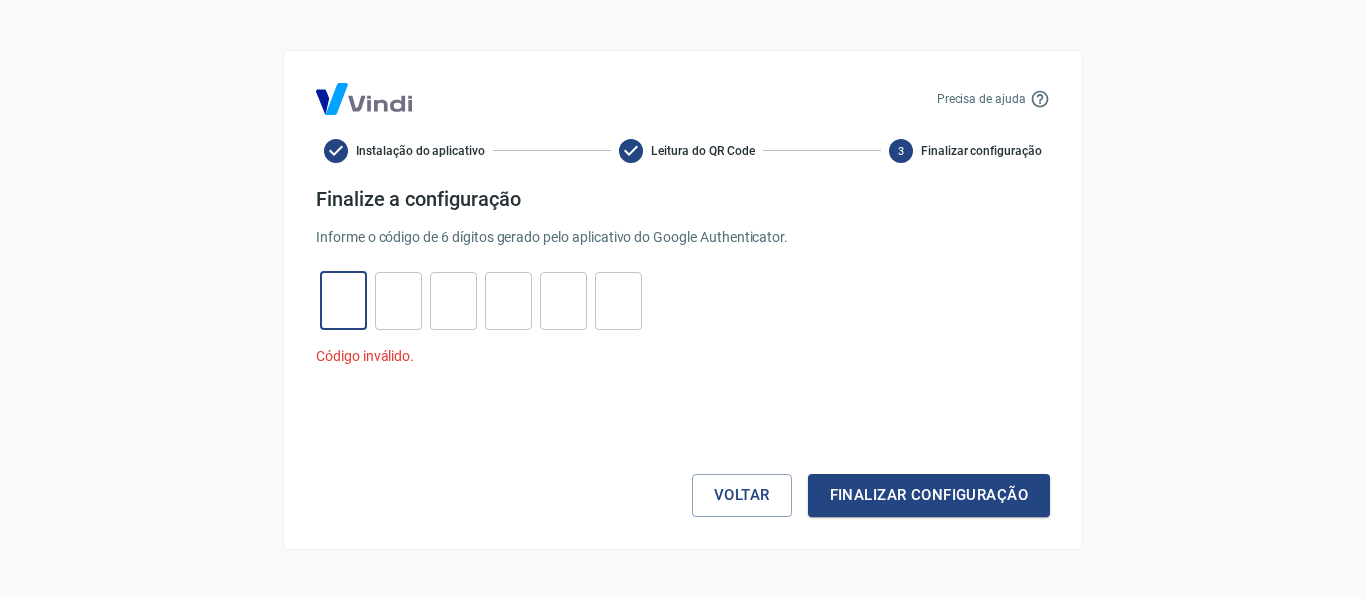 click on "Leitura do QR Code" at bounding box center [702, 151] 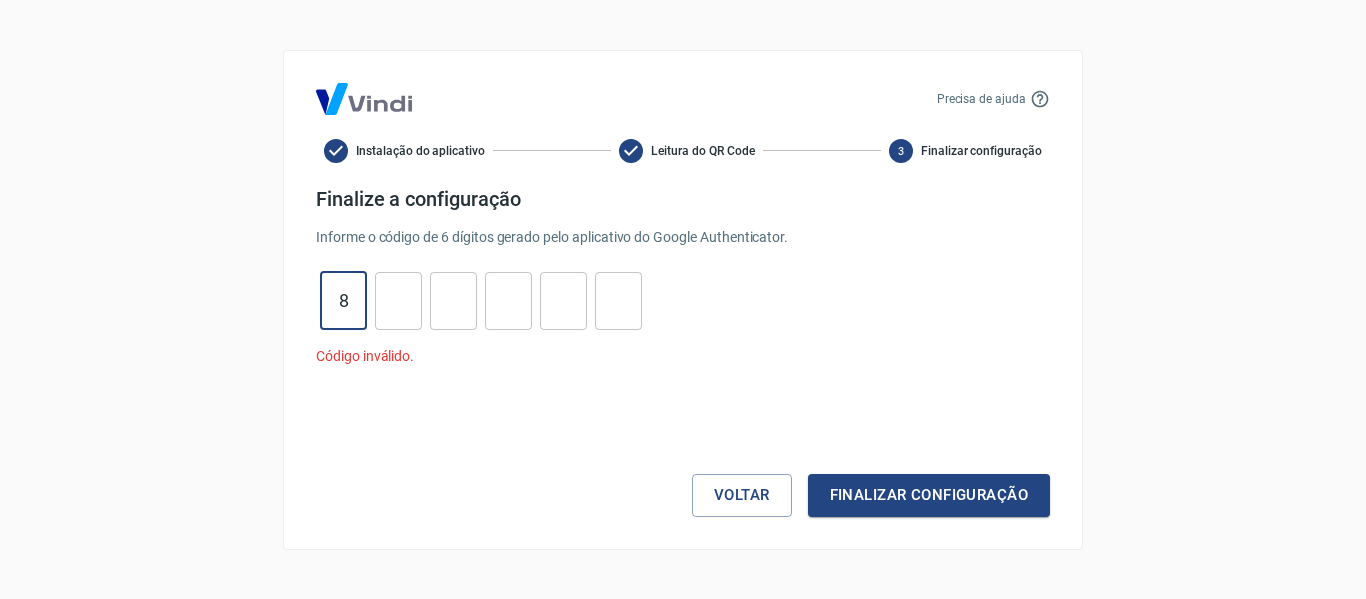 type on "8" 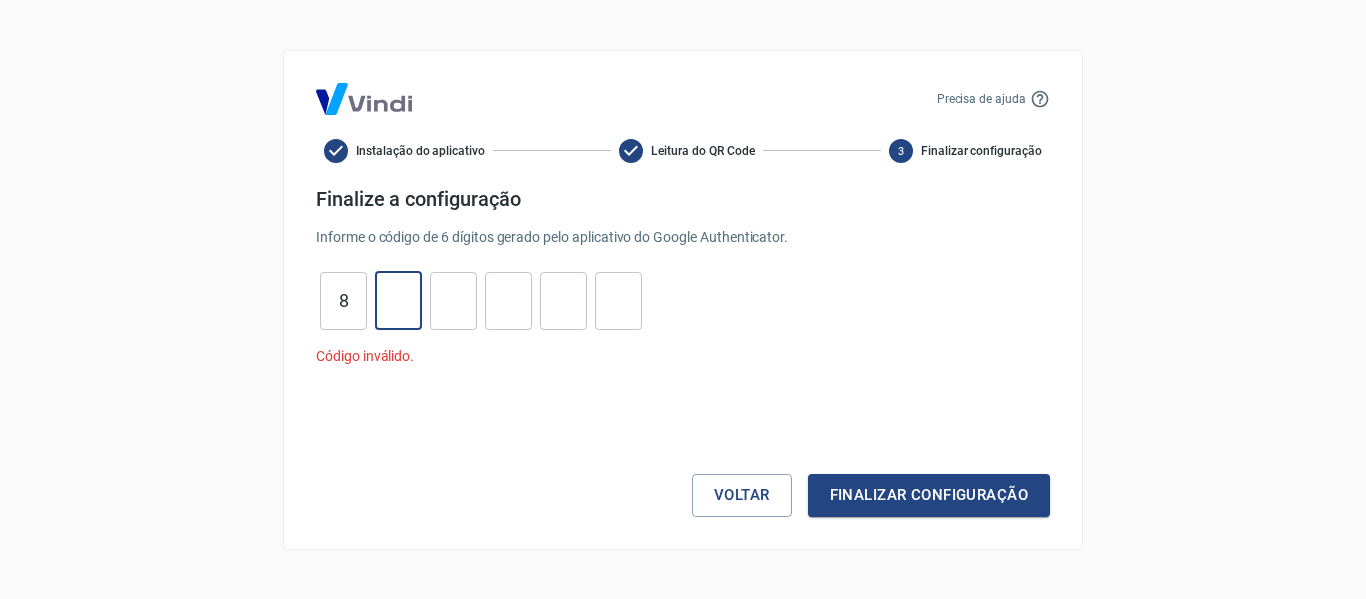 type on "6" 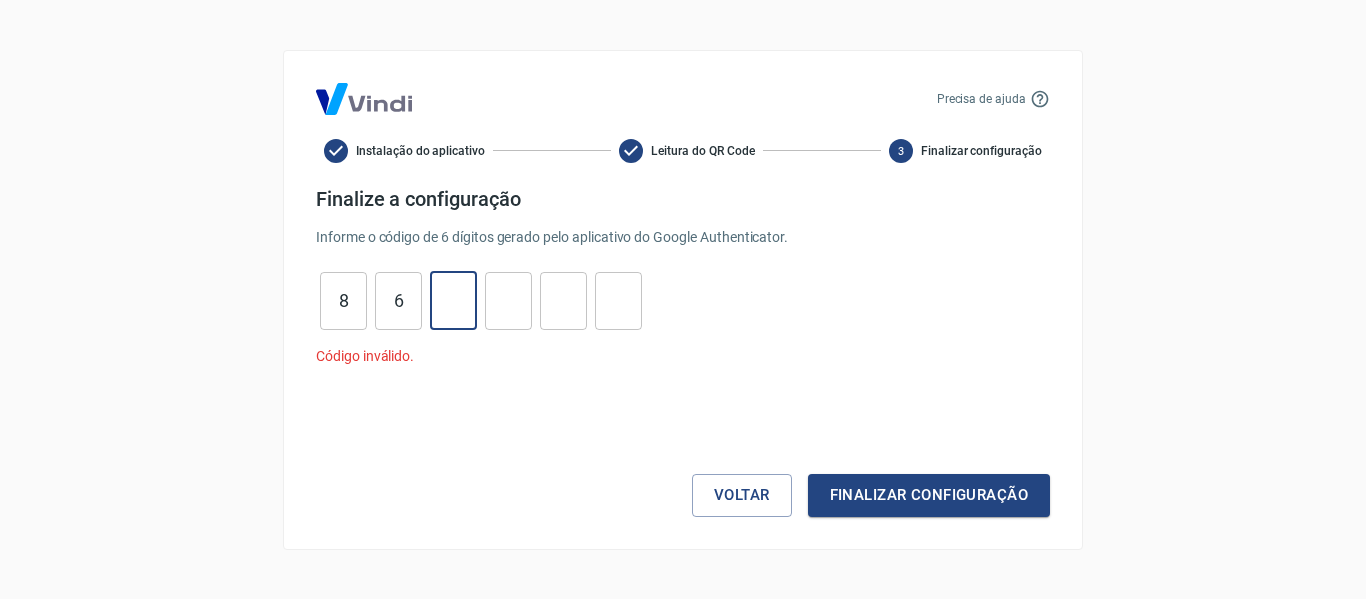 type on "7" 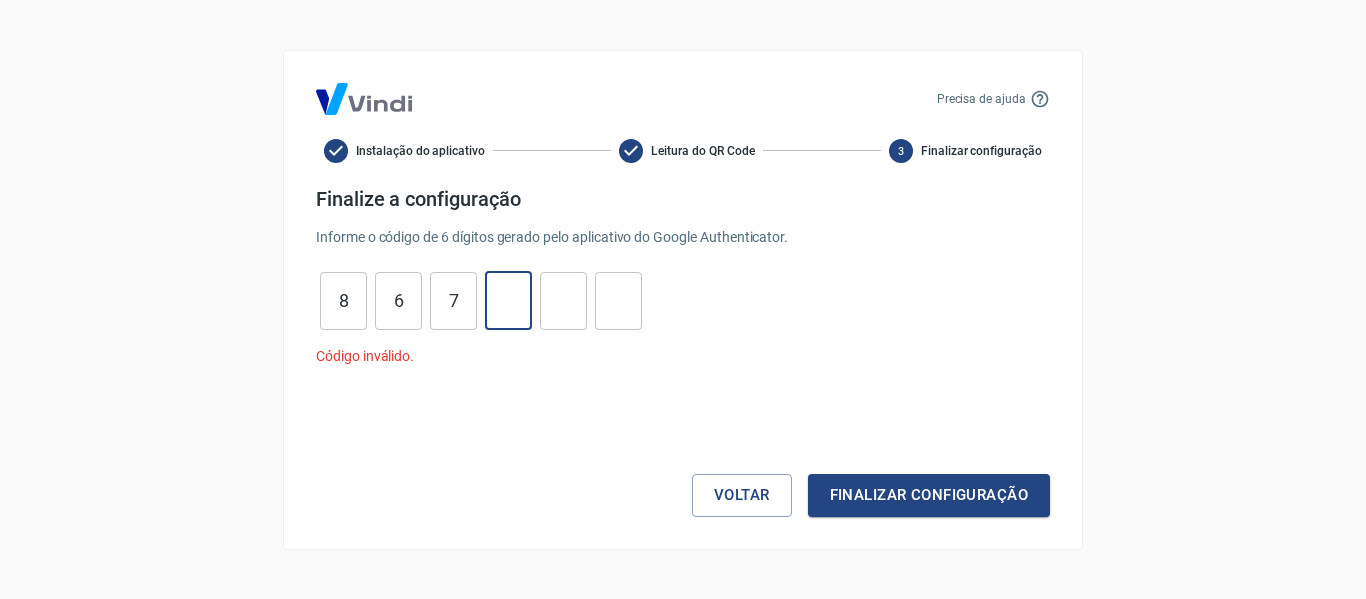 type on "7" 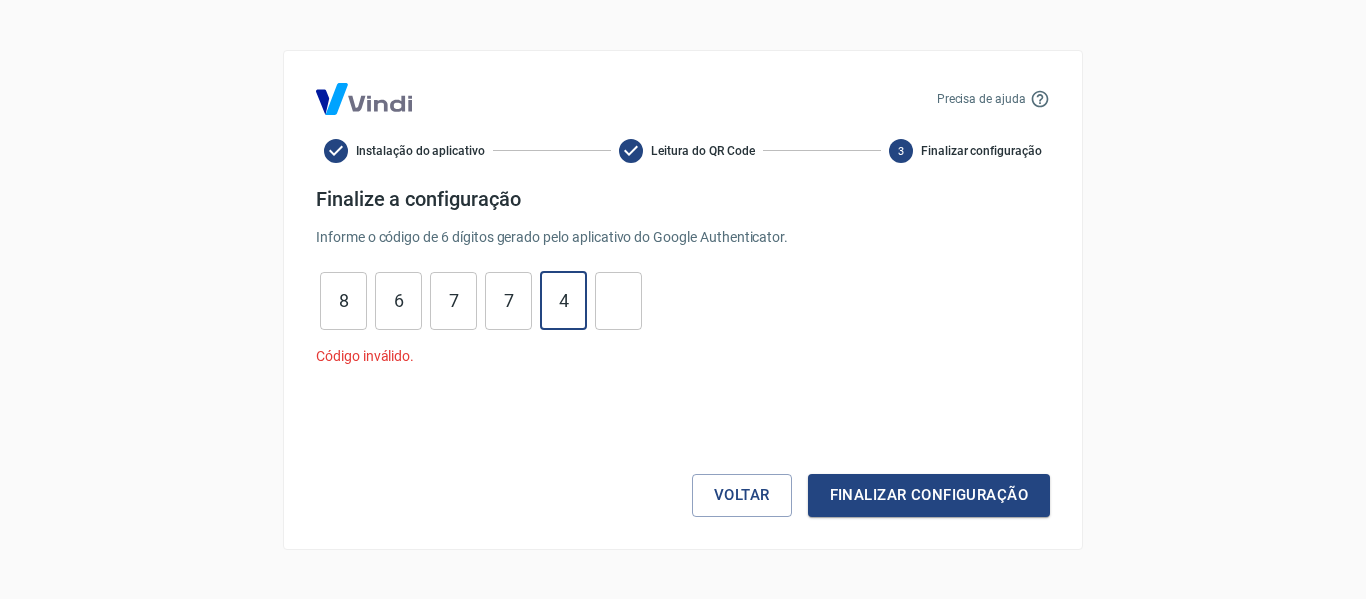 type on "4" 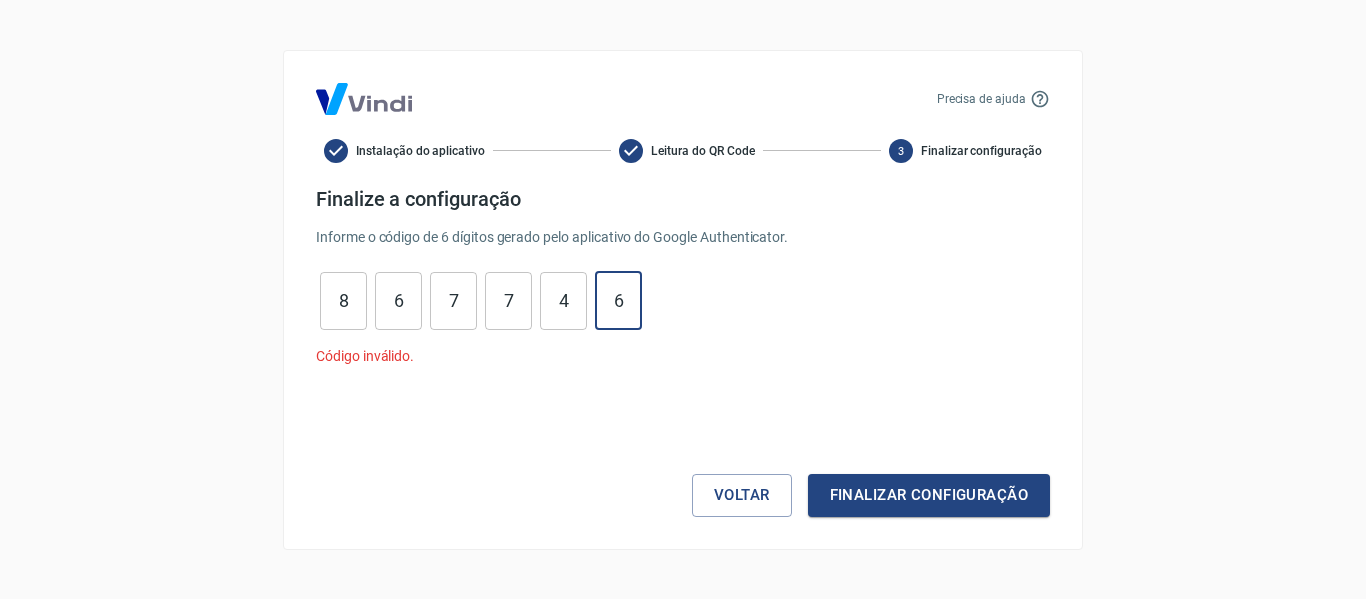 type on "6" 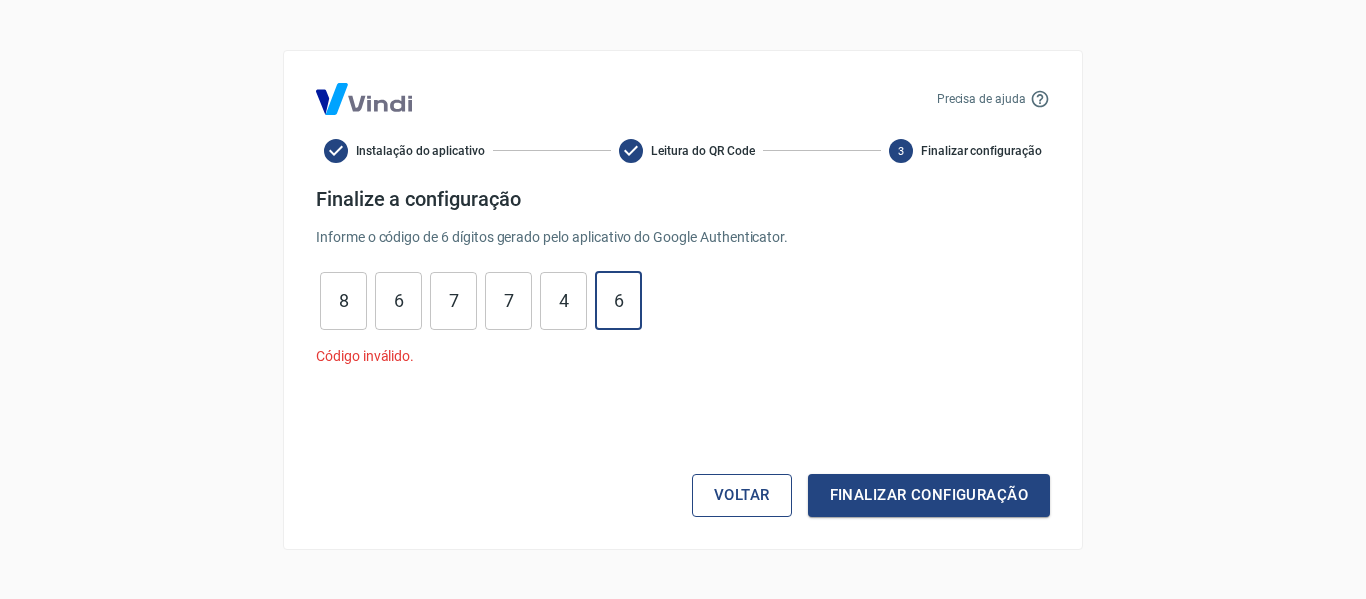 click on "Voltar" at bounding box center [742, 495] 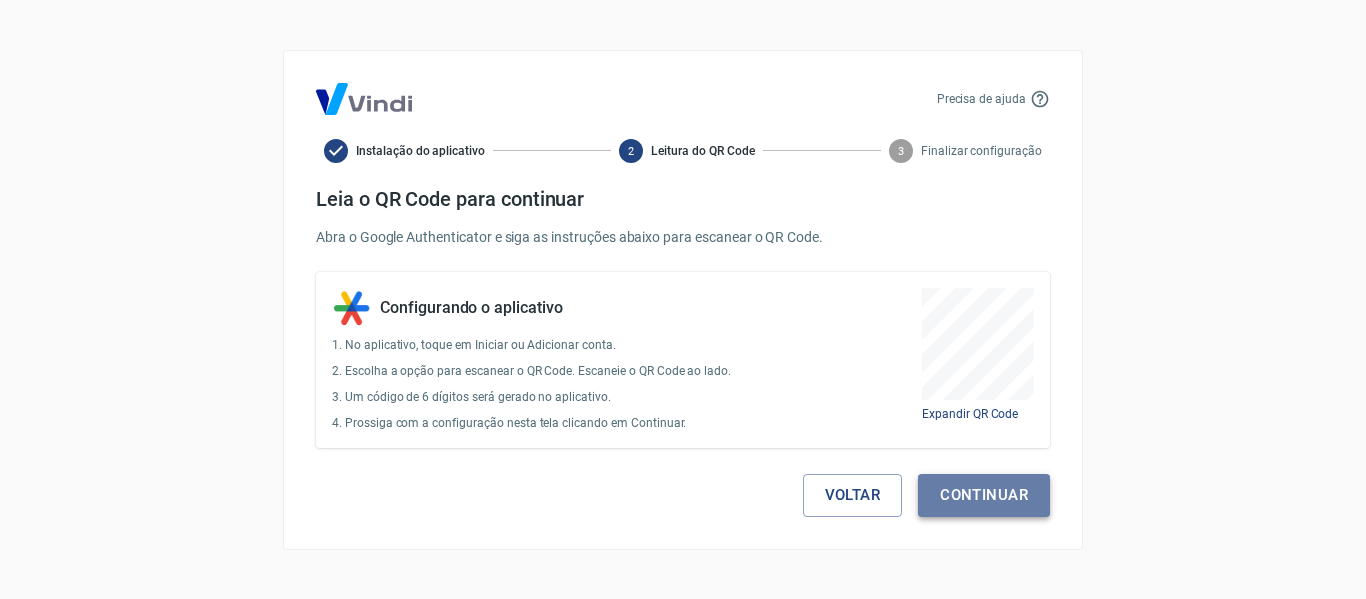 click on "Continuar" at bounding box center (984, 495) 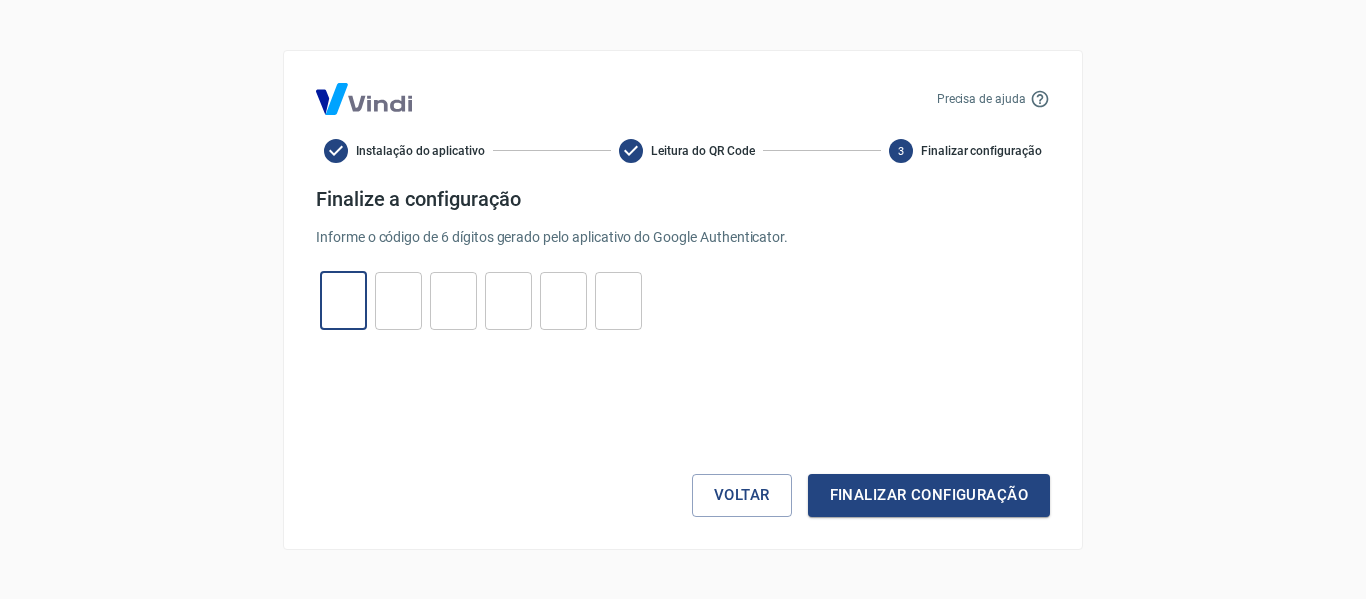 click at bounding box center (343, 300) 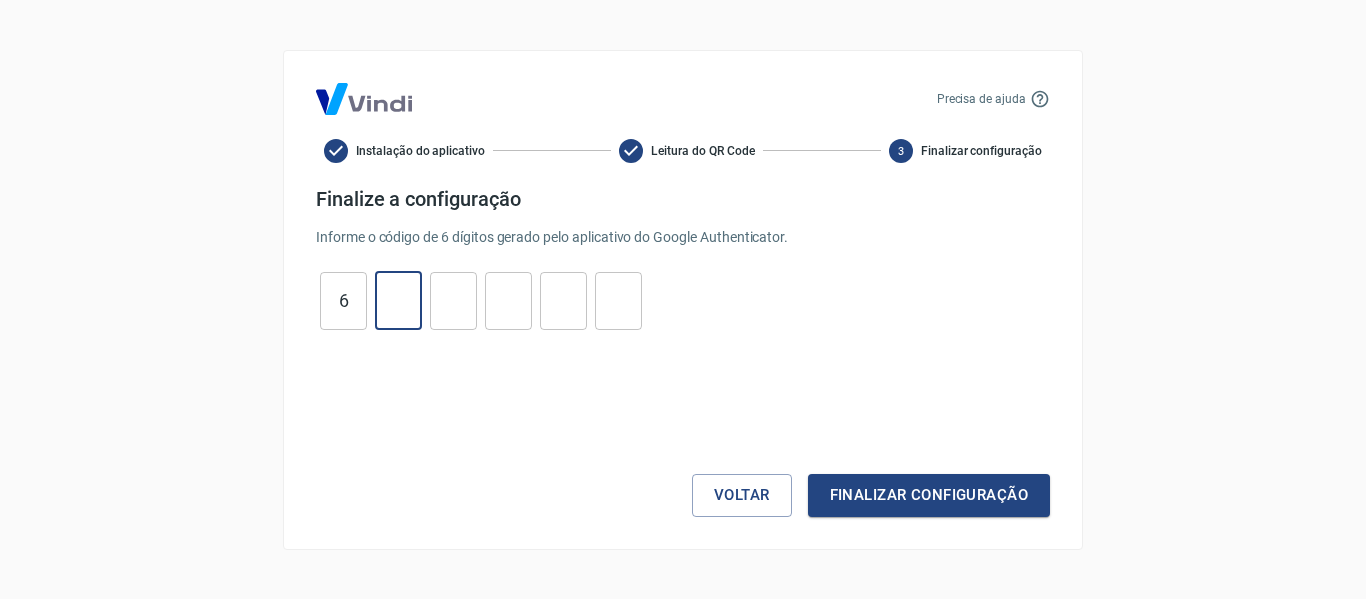 type on "7" 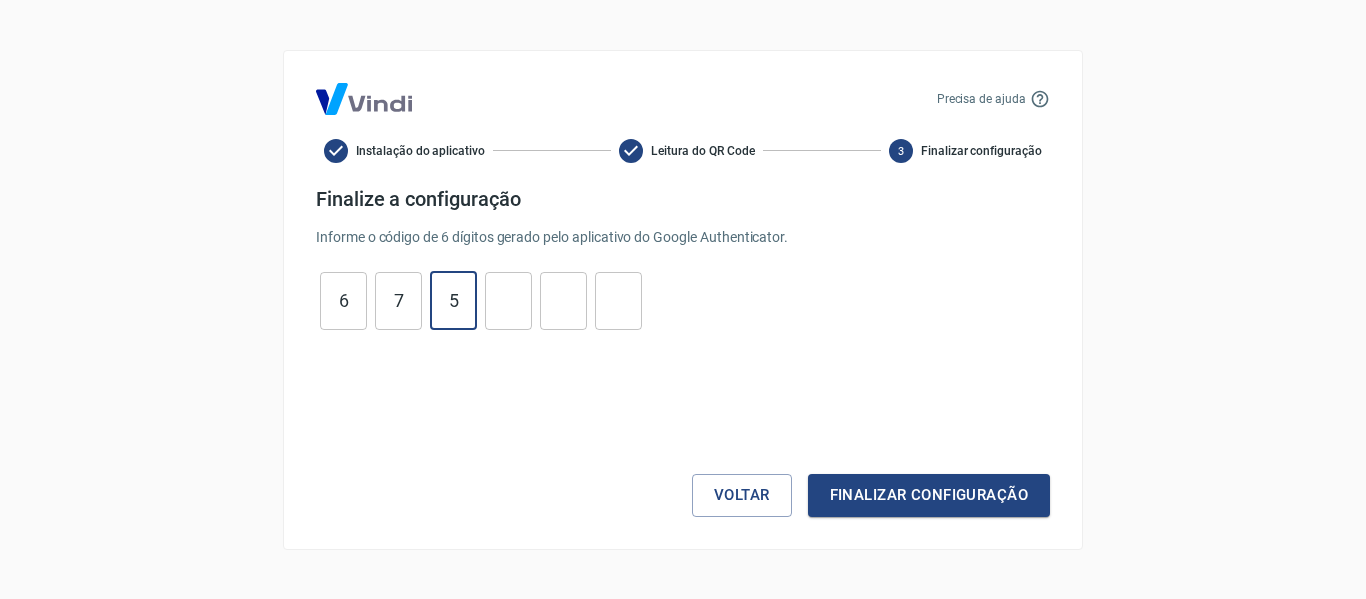 type on "5" 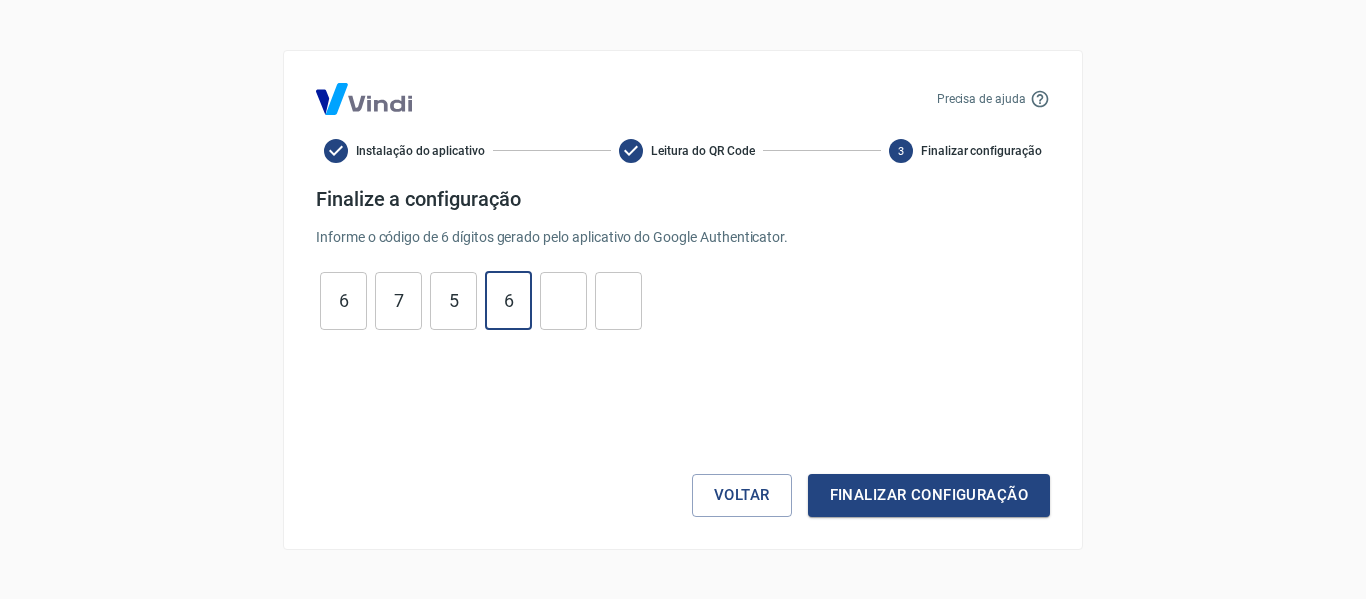 type on "6" 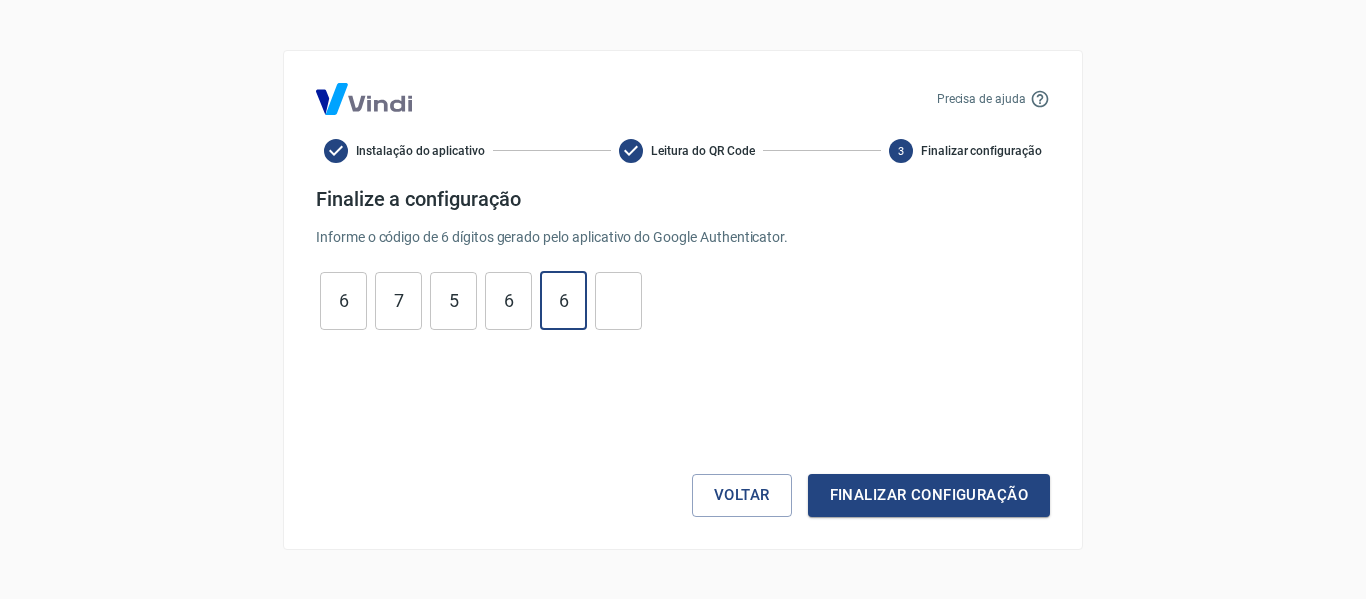 type on "6" 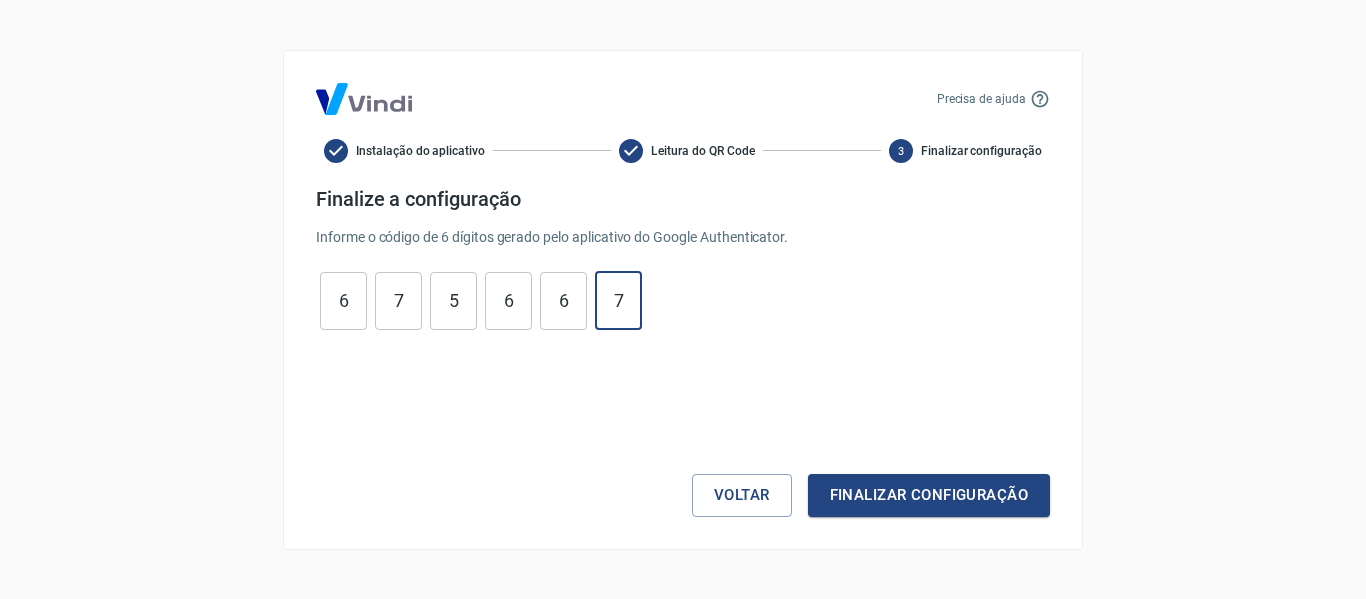 click on "Finalizar configuração" at bounding box center (929, 495) 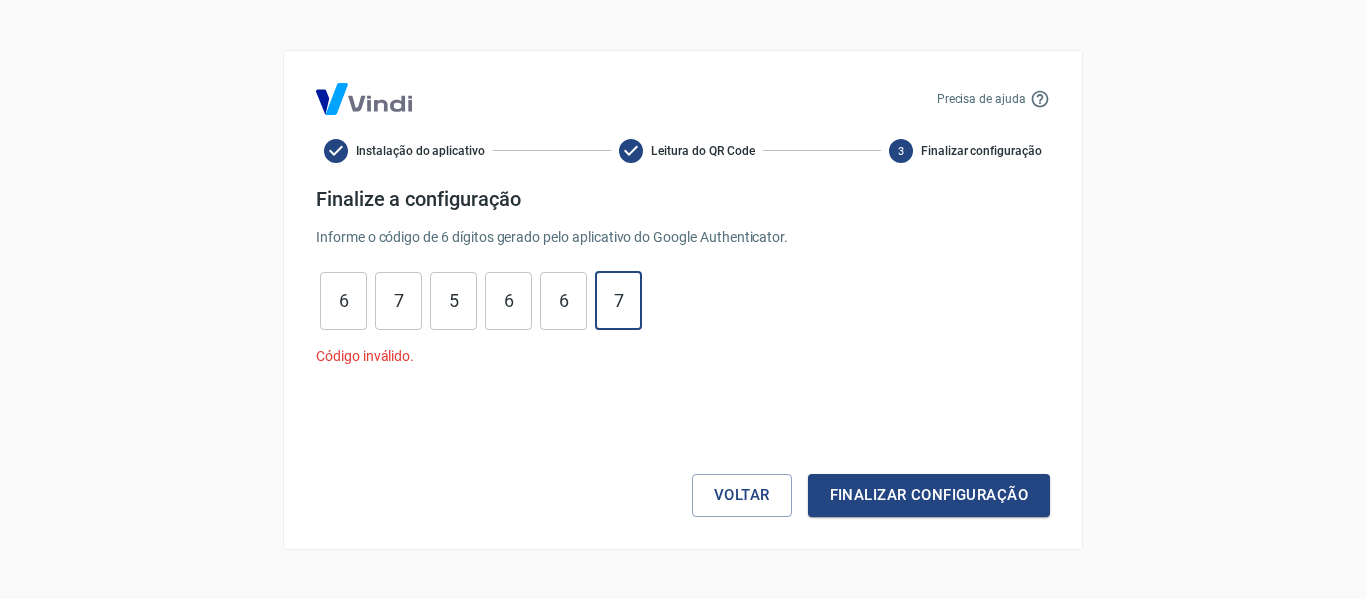 type on "7" 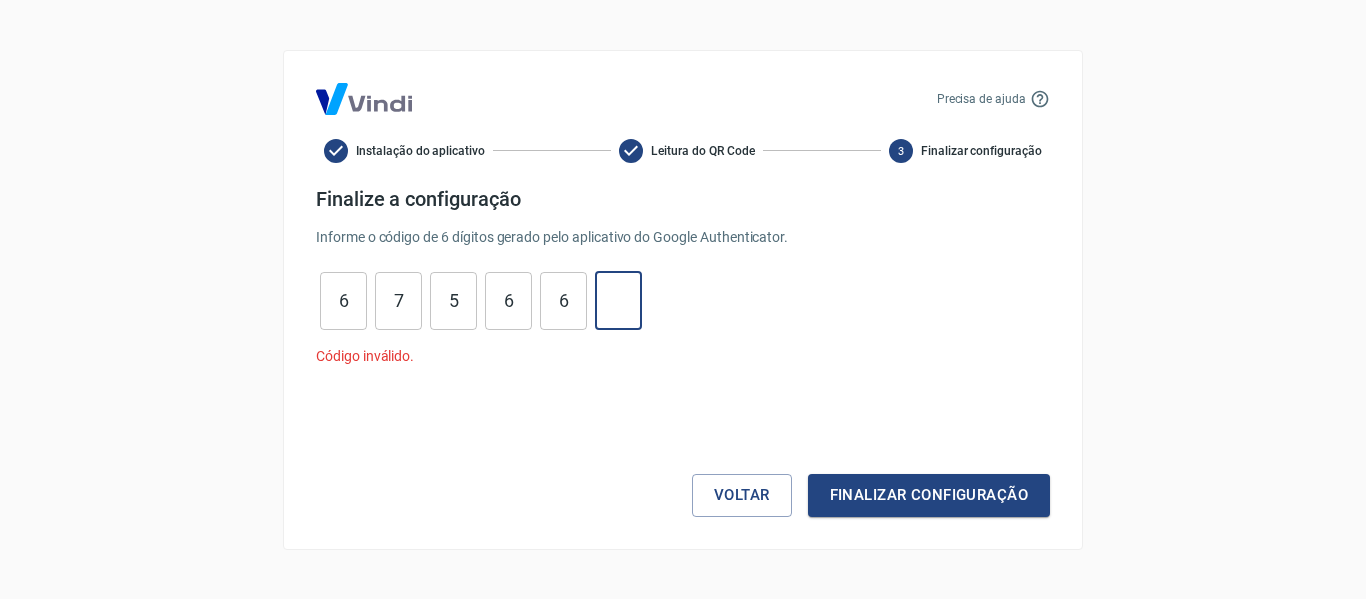 type 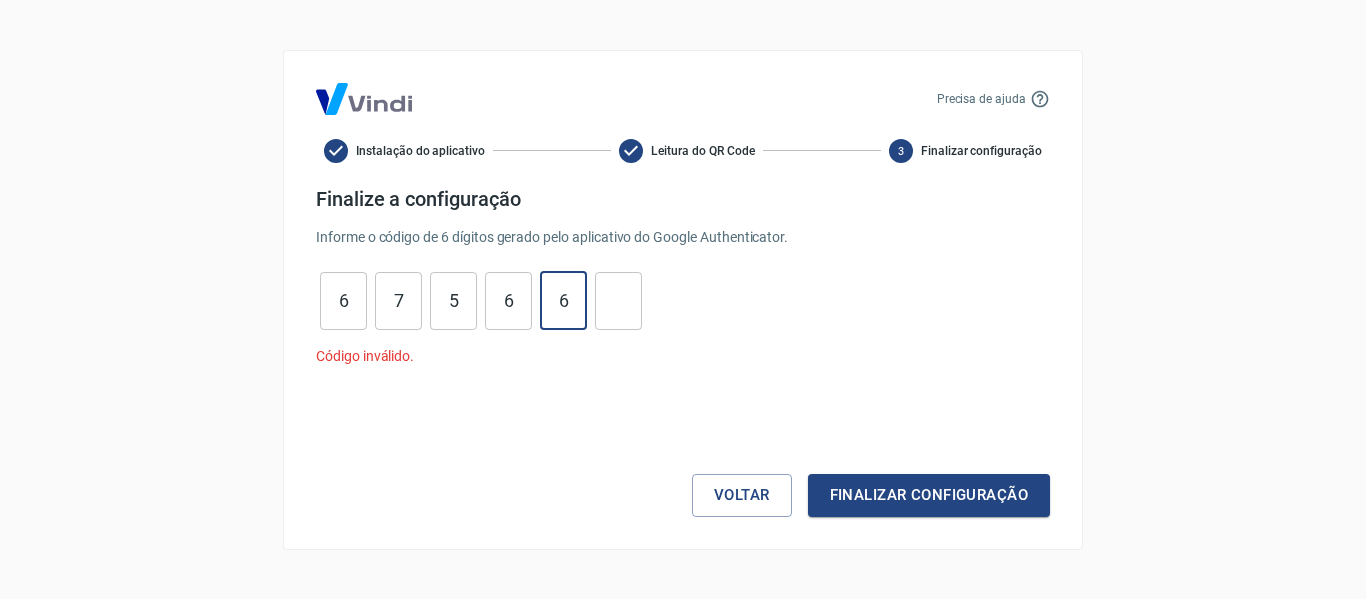 type on "6" 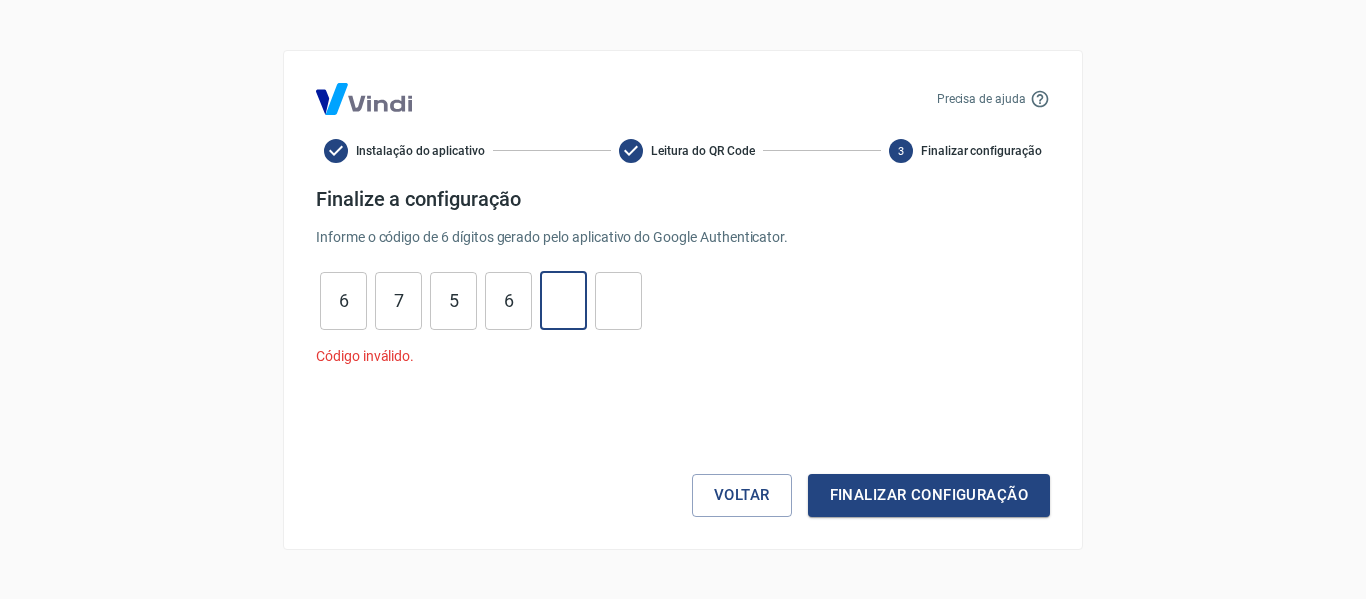type 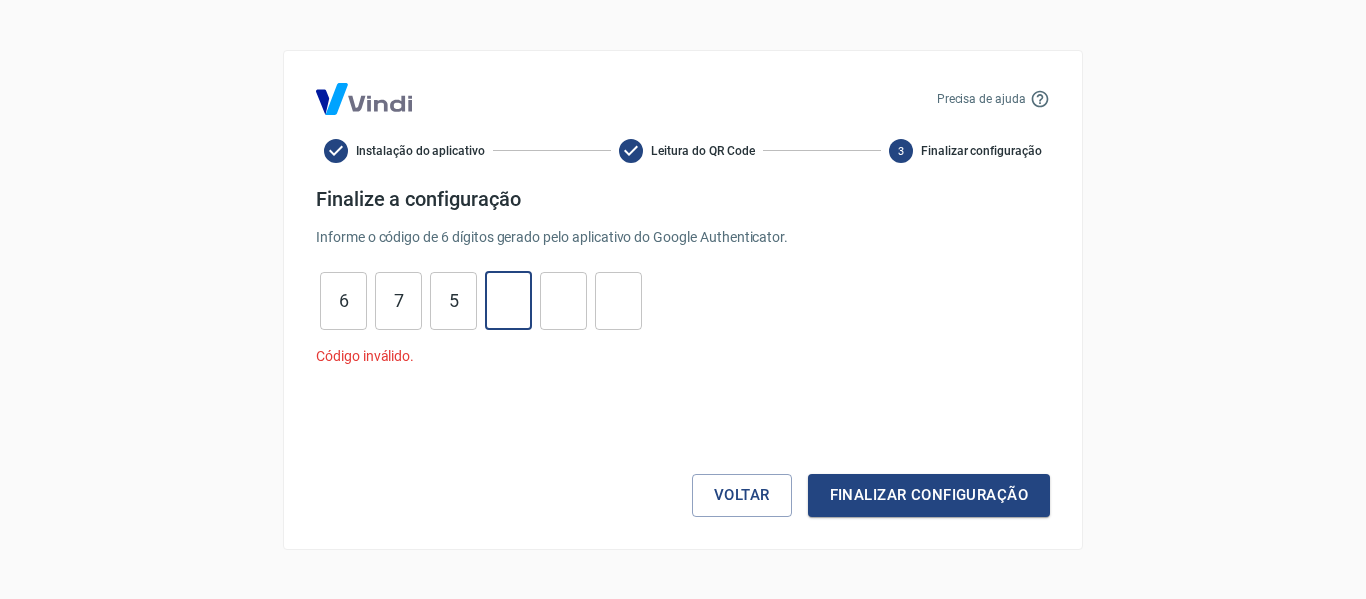 type 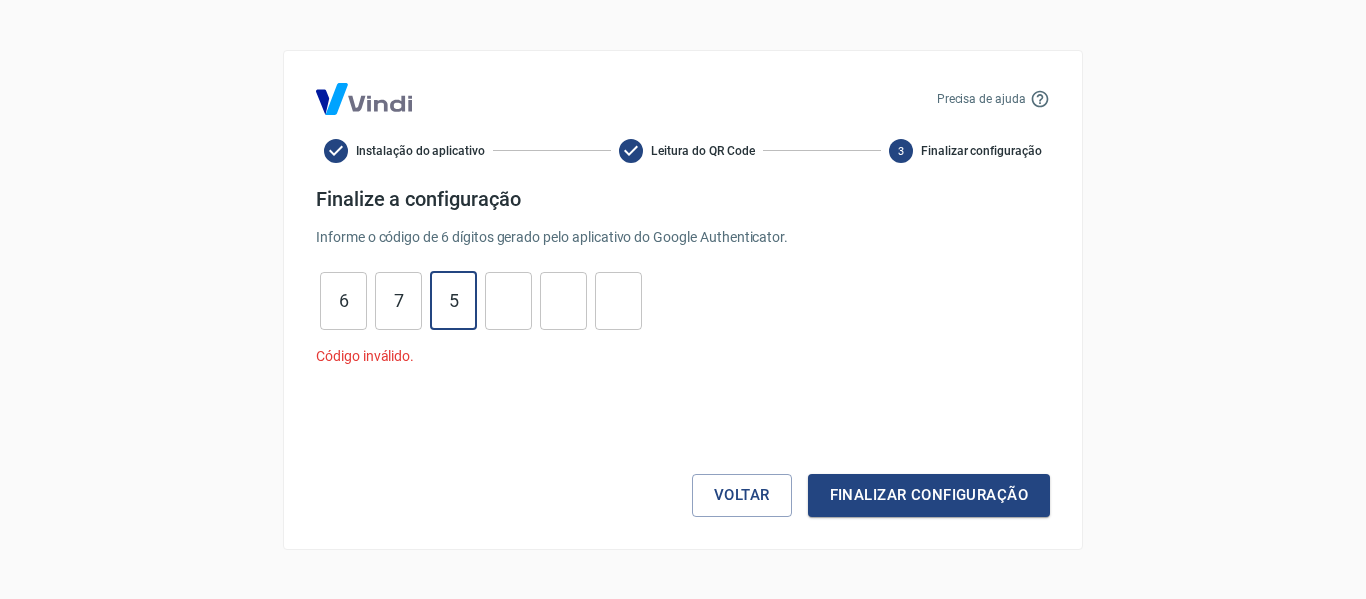 type on "5" 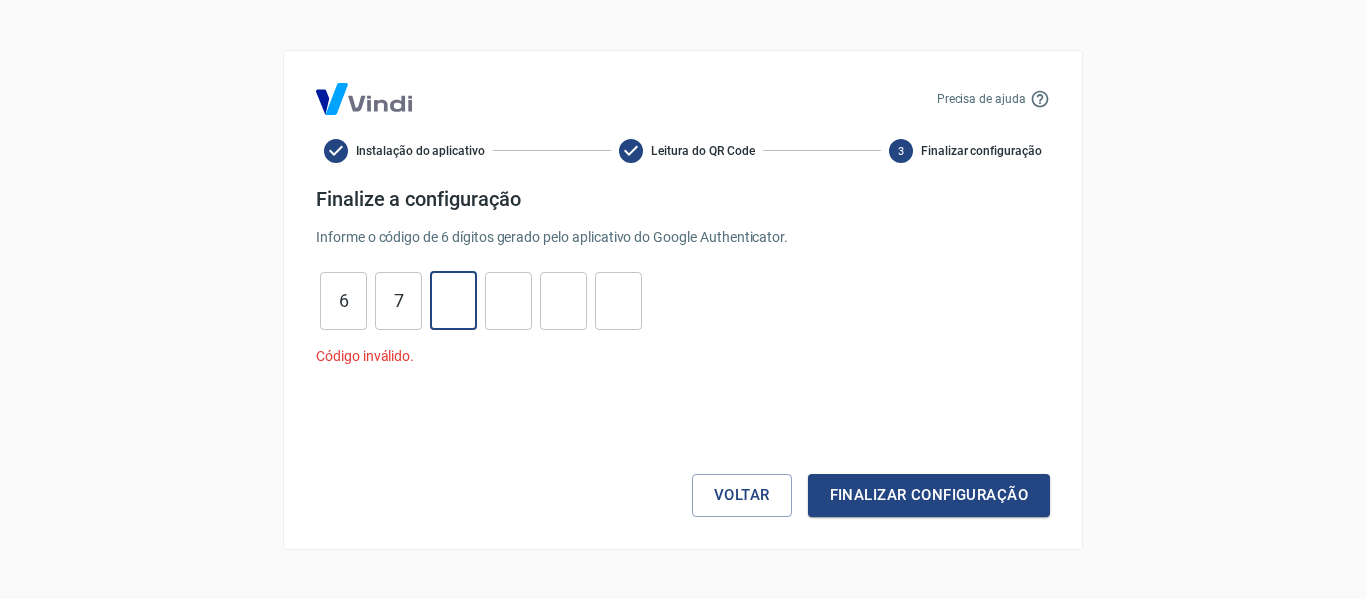 type 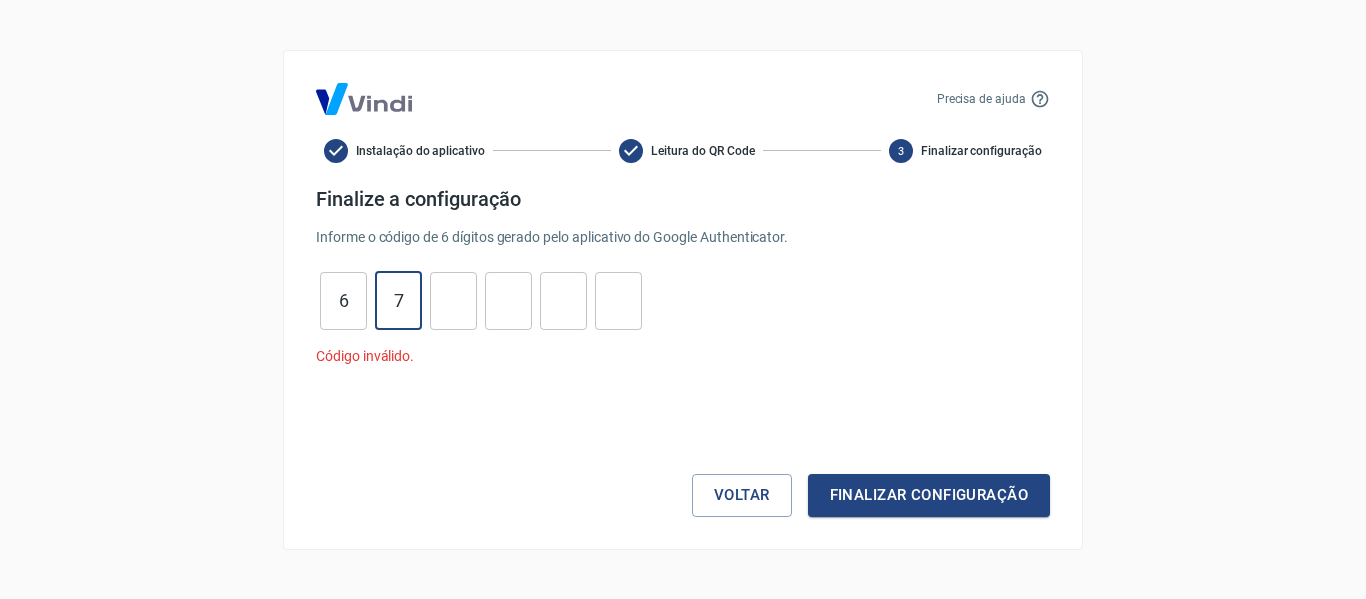 type on "7" 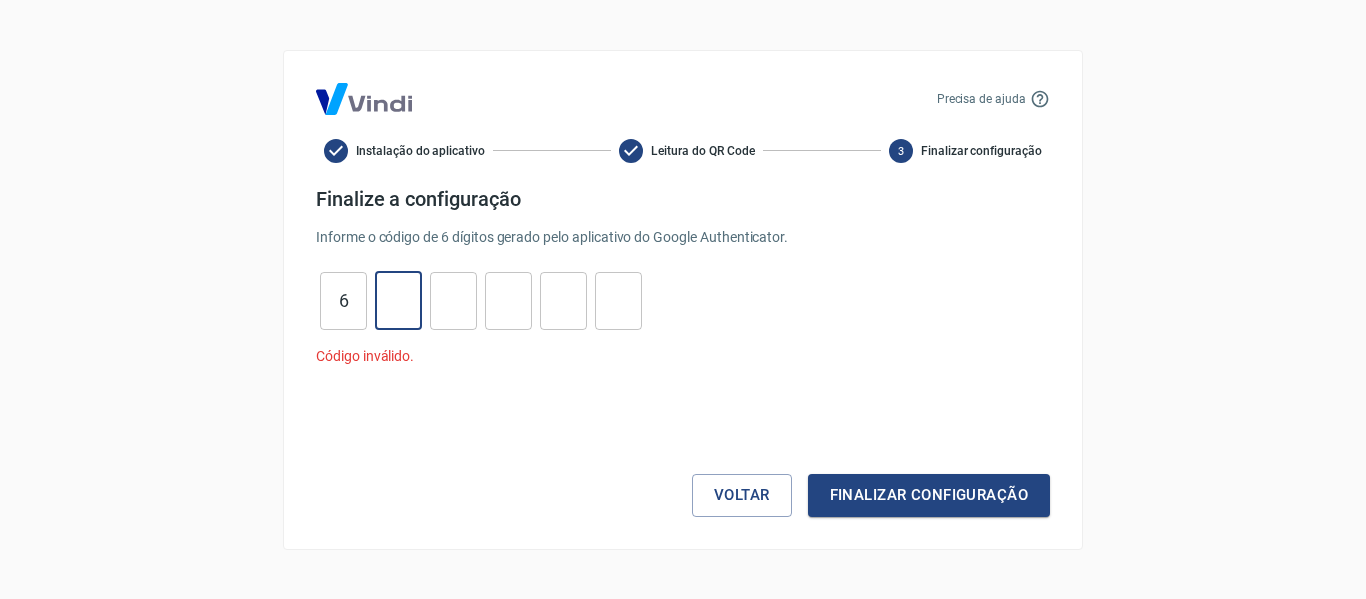 type 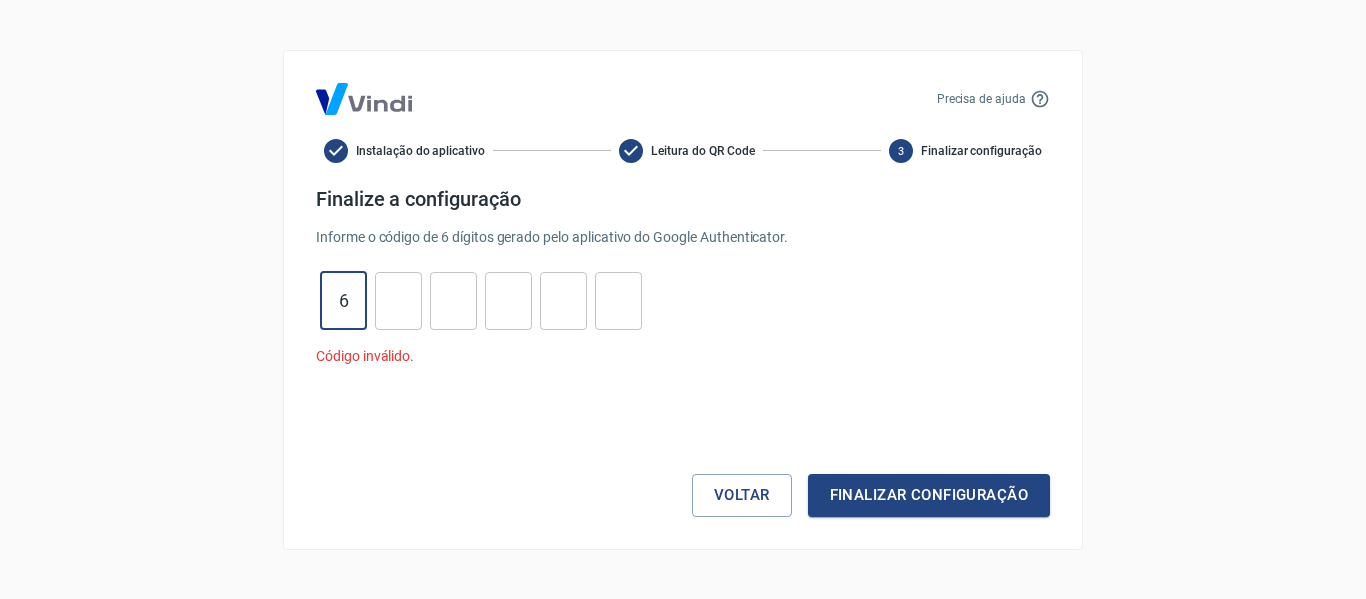 type on "6" 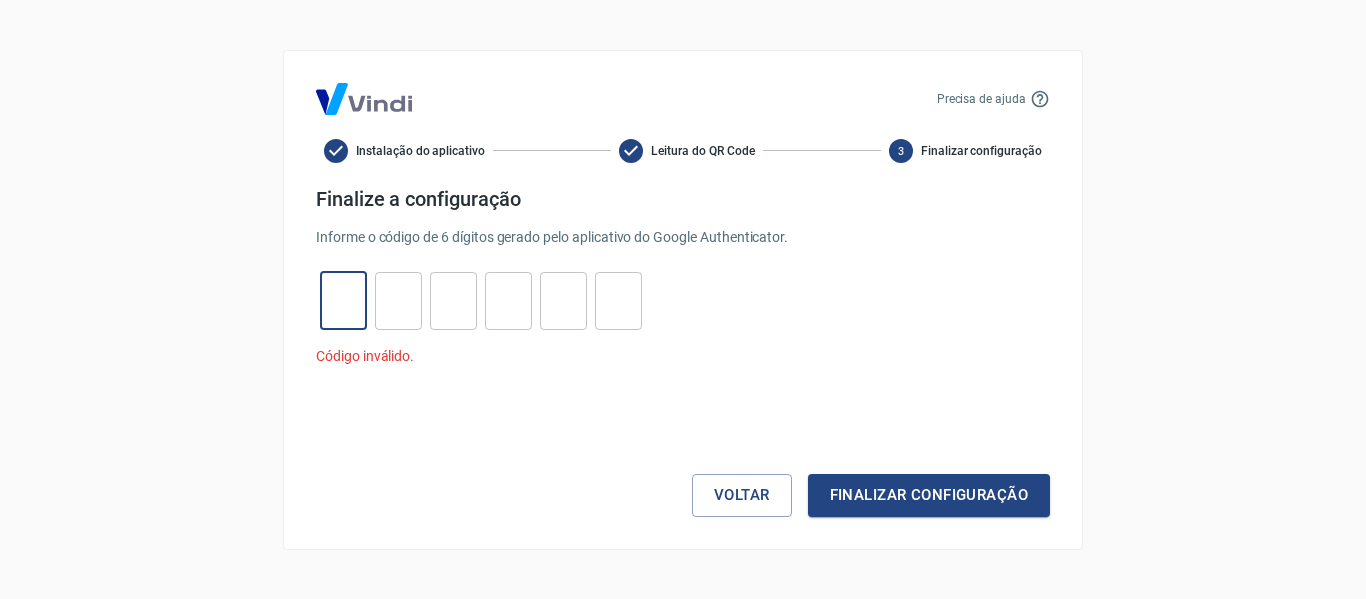 type on "4" 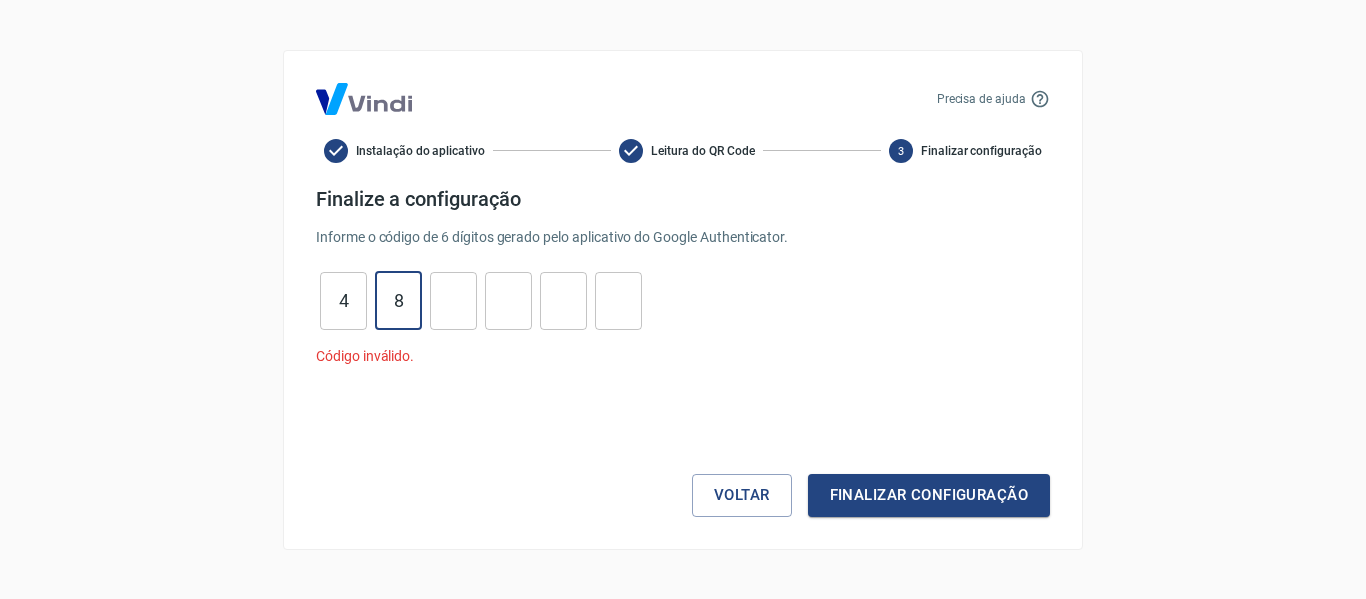 type on "8" 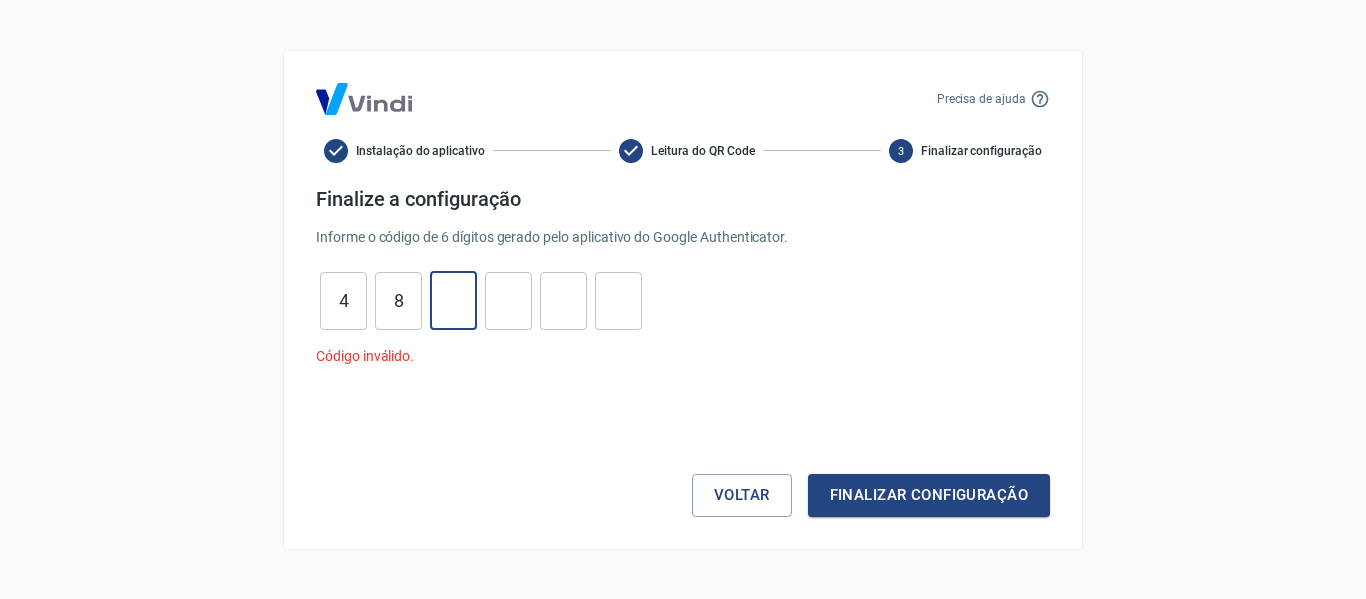 type on "7" 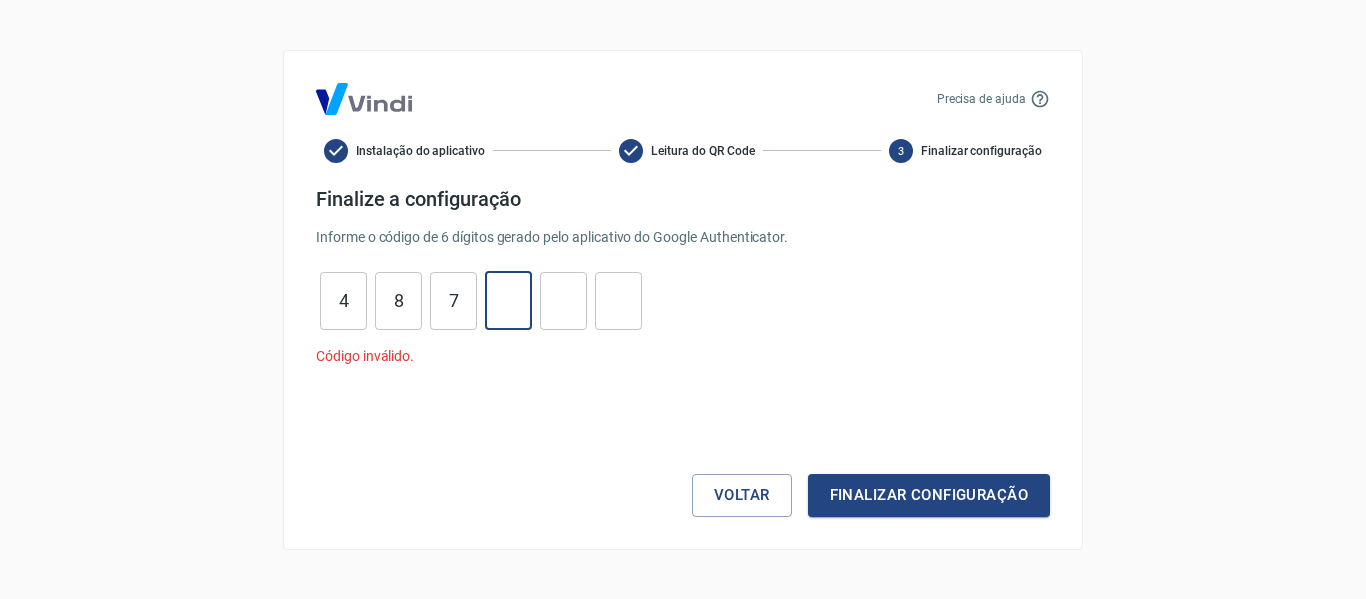 type on "6" 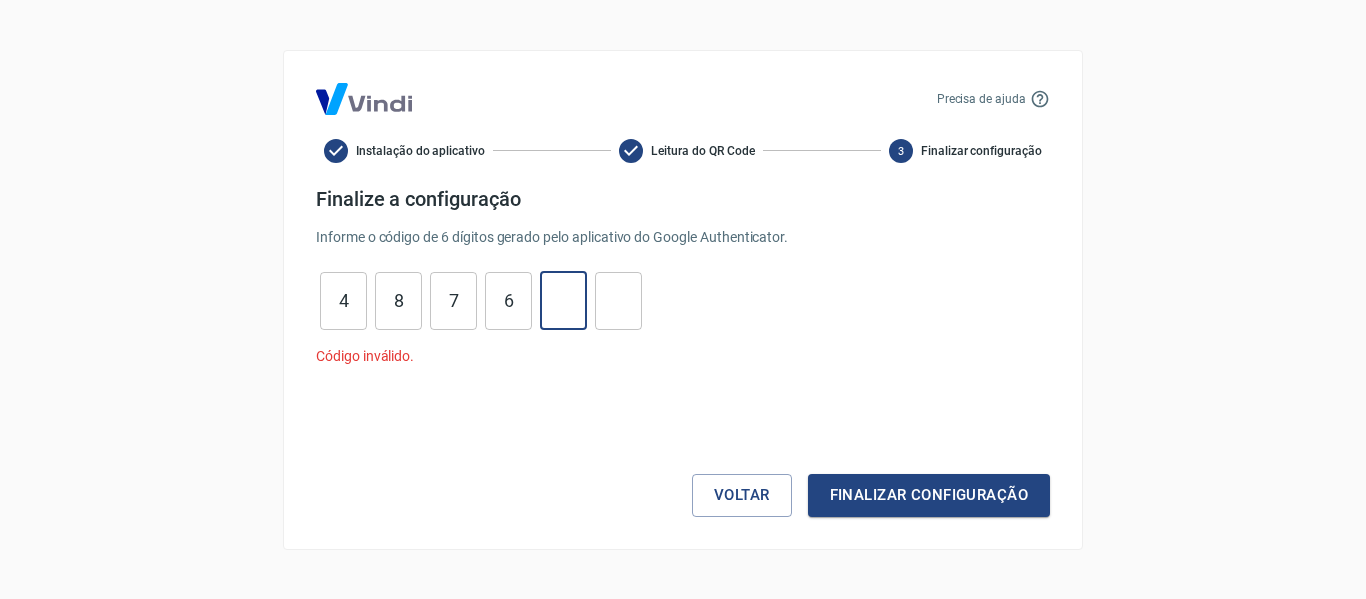 type on "6" 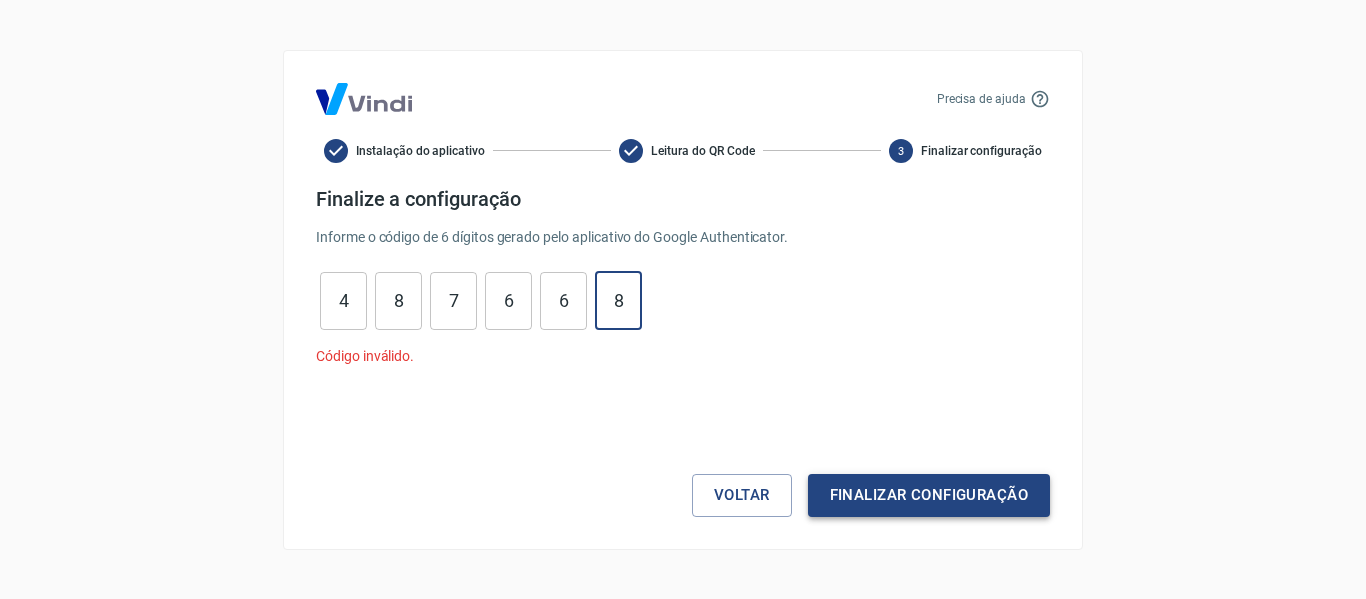 type on "8" 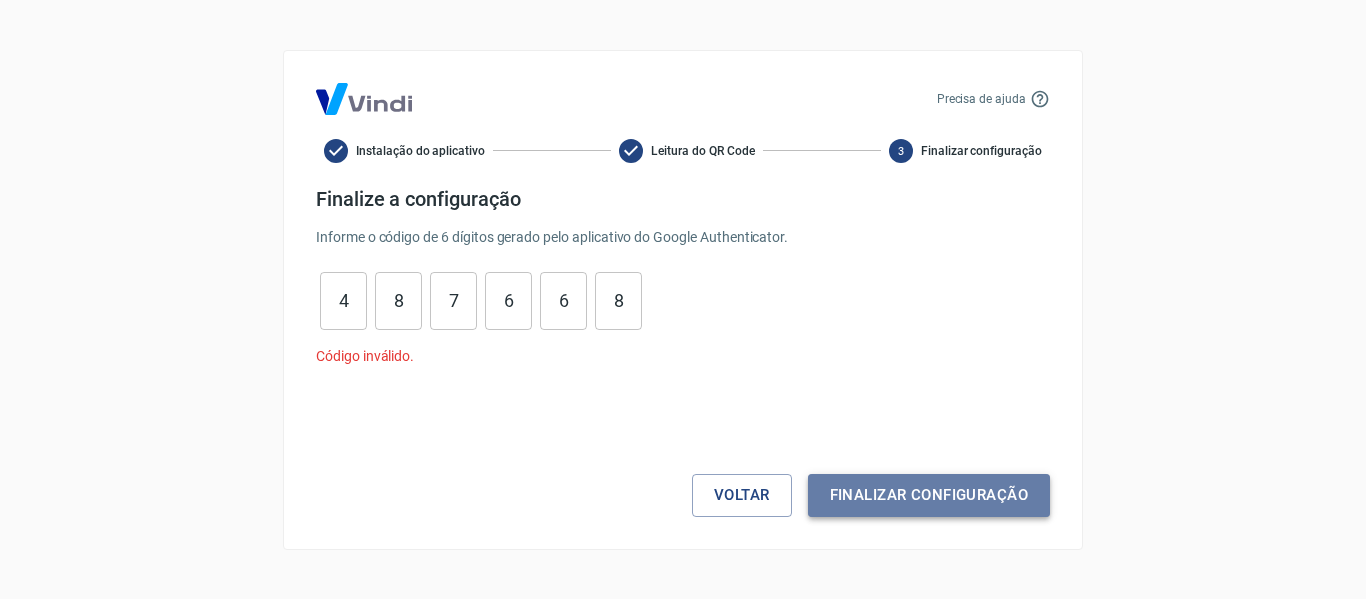 click on "Finalizar configuração" at bounding box center [929, 495] 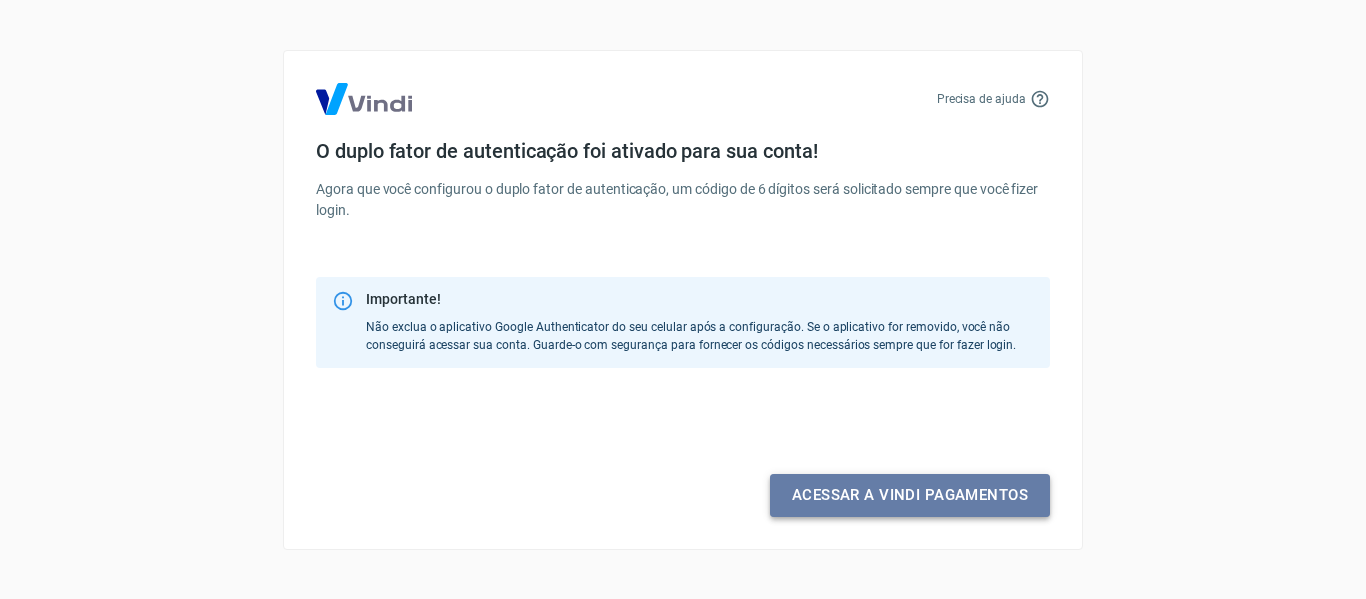 click on "Acessar a Vindi pagamentos" at bounding box center (910, 495) 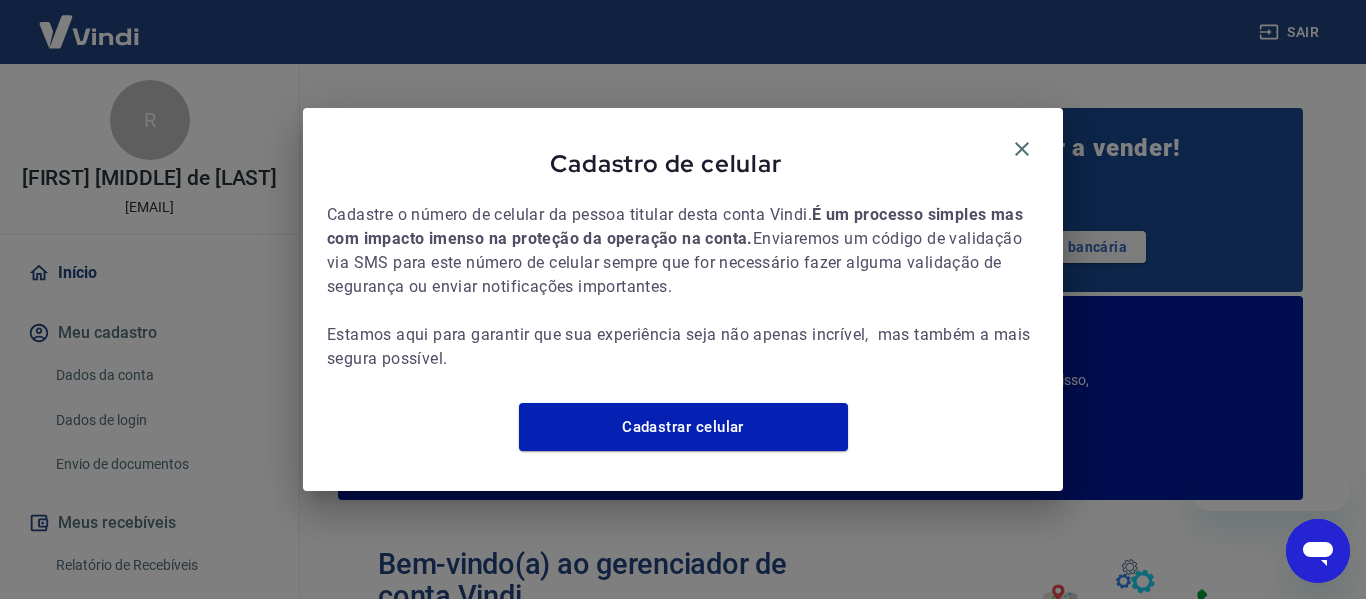 scroll, scrollTop: 0, scrollLeft: 0, axis: both 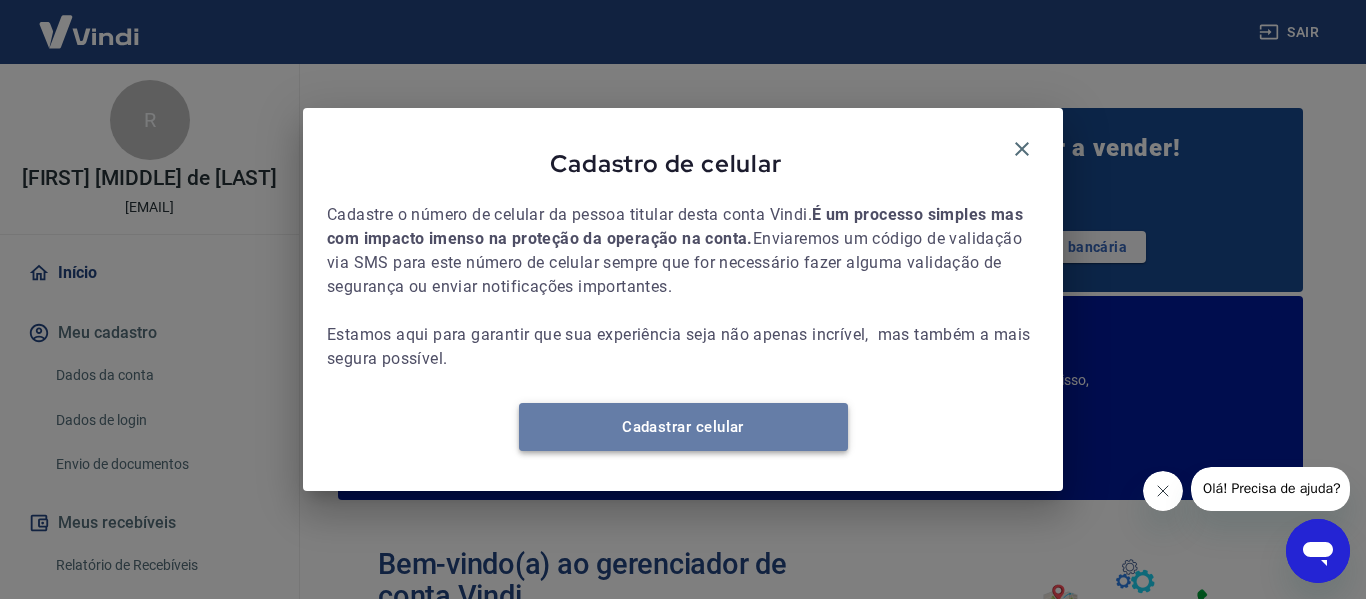 click on "Cadastrar celular" at bounding box center [683, 427] 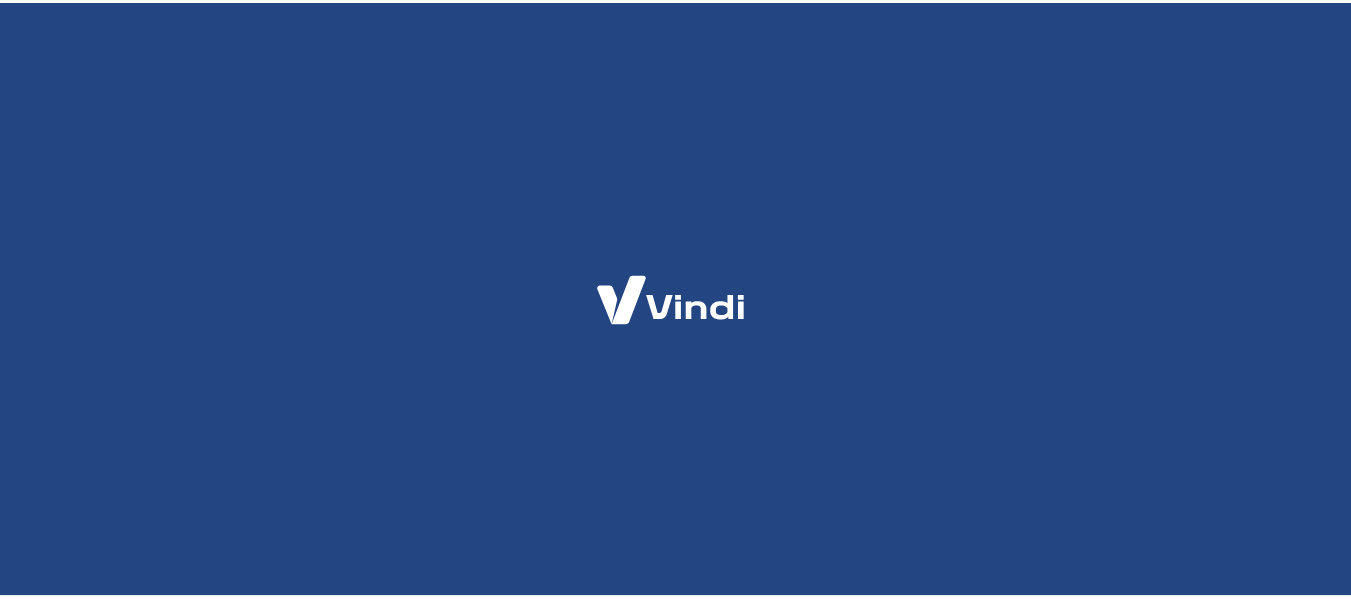 scroll, scrollTop: 0, scrollLeft: 0, axis: both 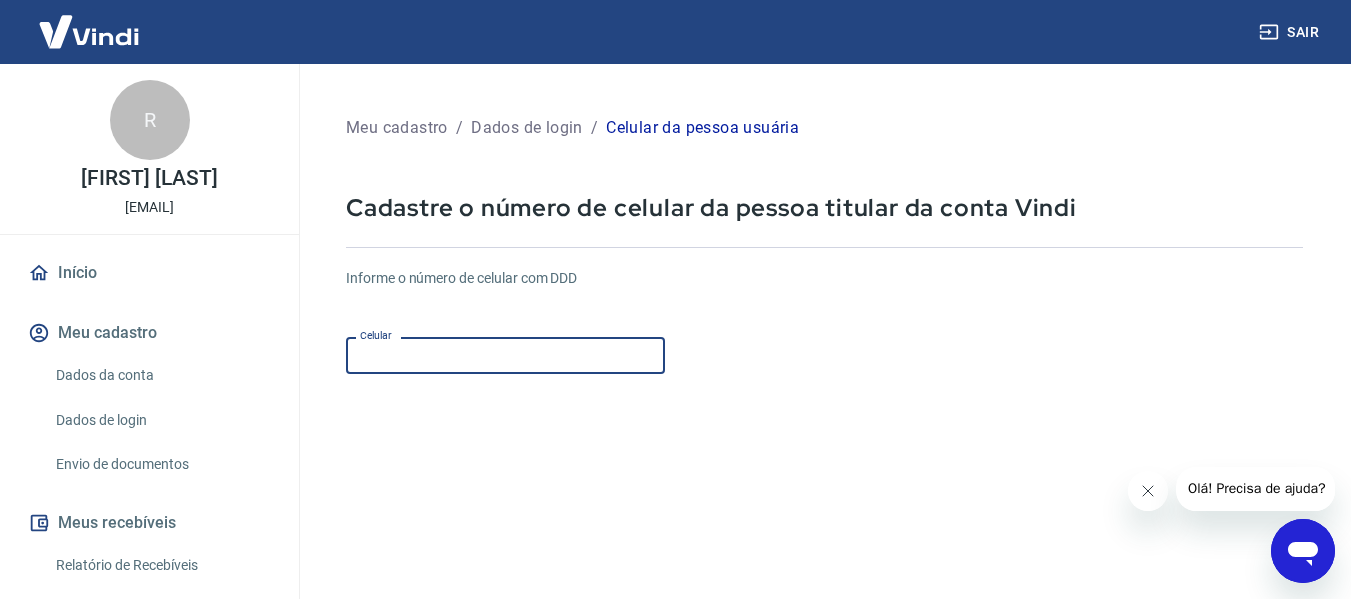 click on "Celular" at bounding box center (505, 355) 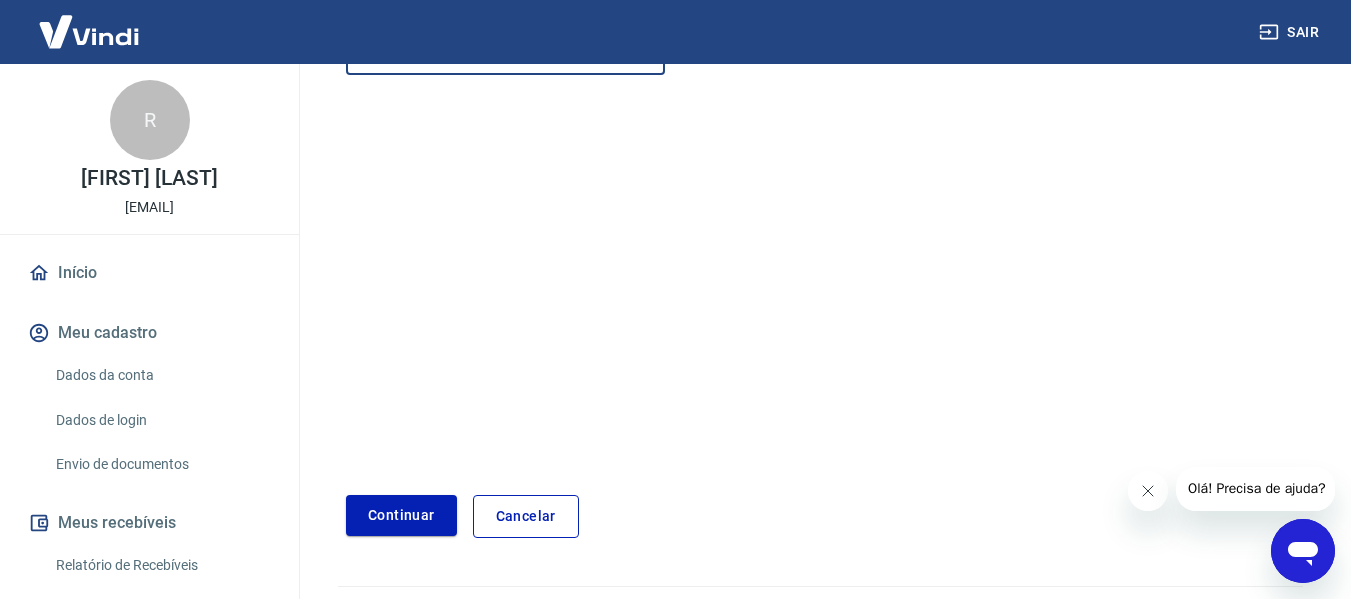 scroll, scrollTop: 300, scrollLeft: 0, axis: vertical 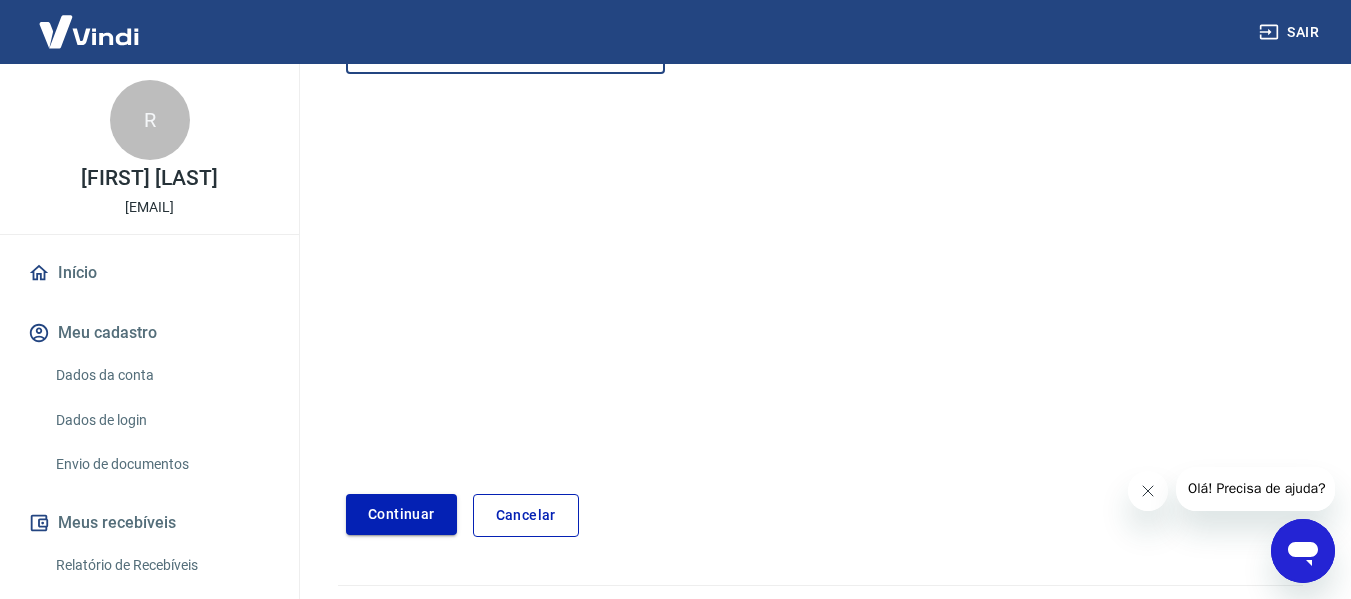 type on "[PHONE]" 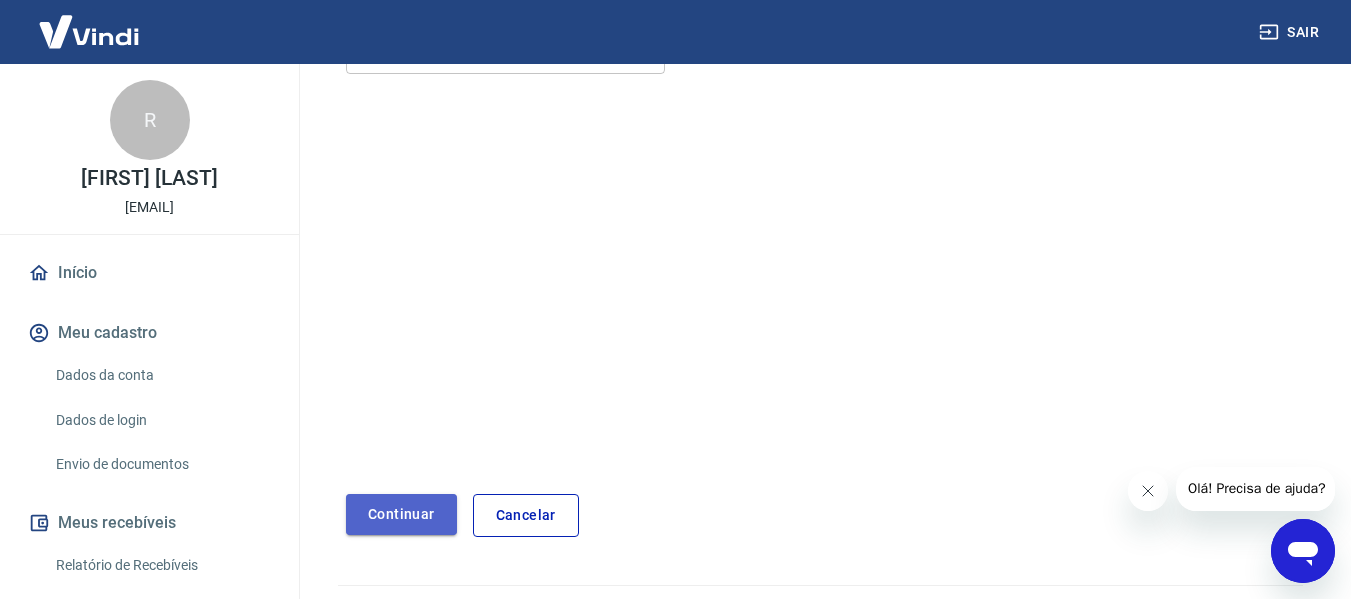 click on "Continuar" at bounding box center (401, 514) 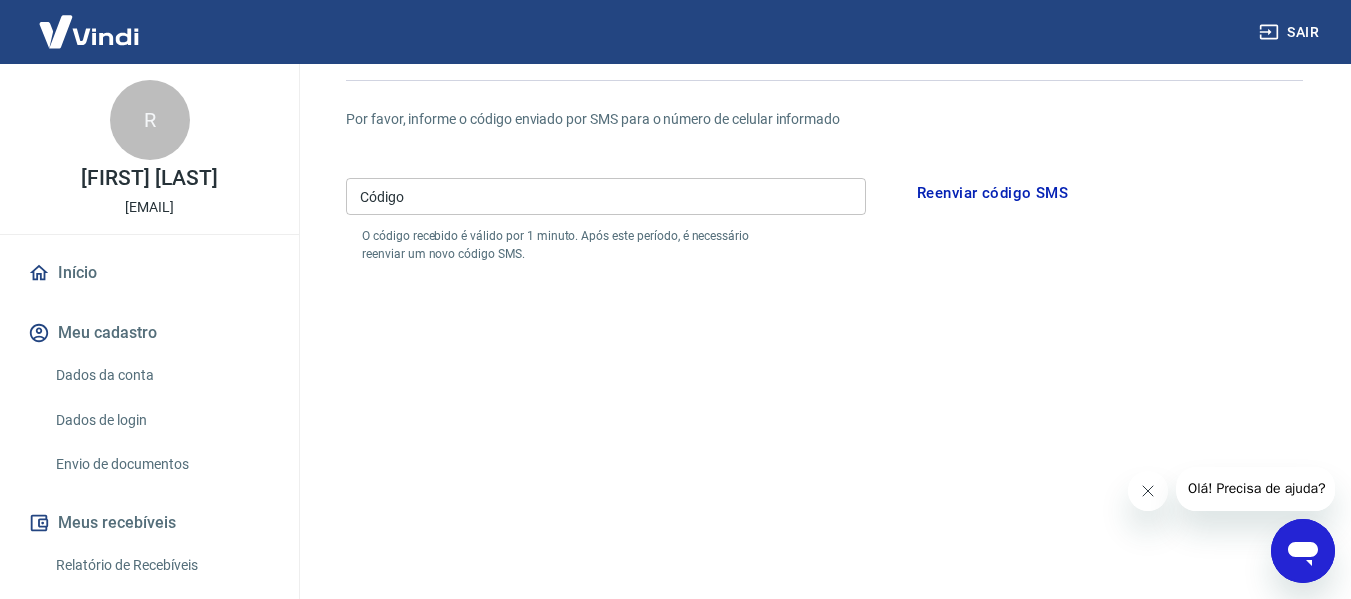 scroll, scrollTop: 100, scrollLeft: 0, axis: vertical 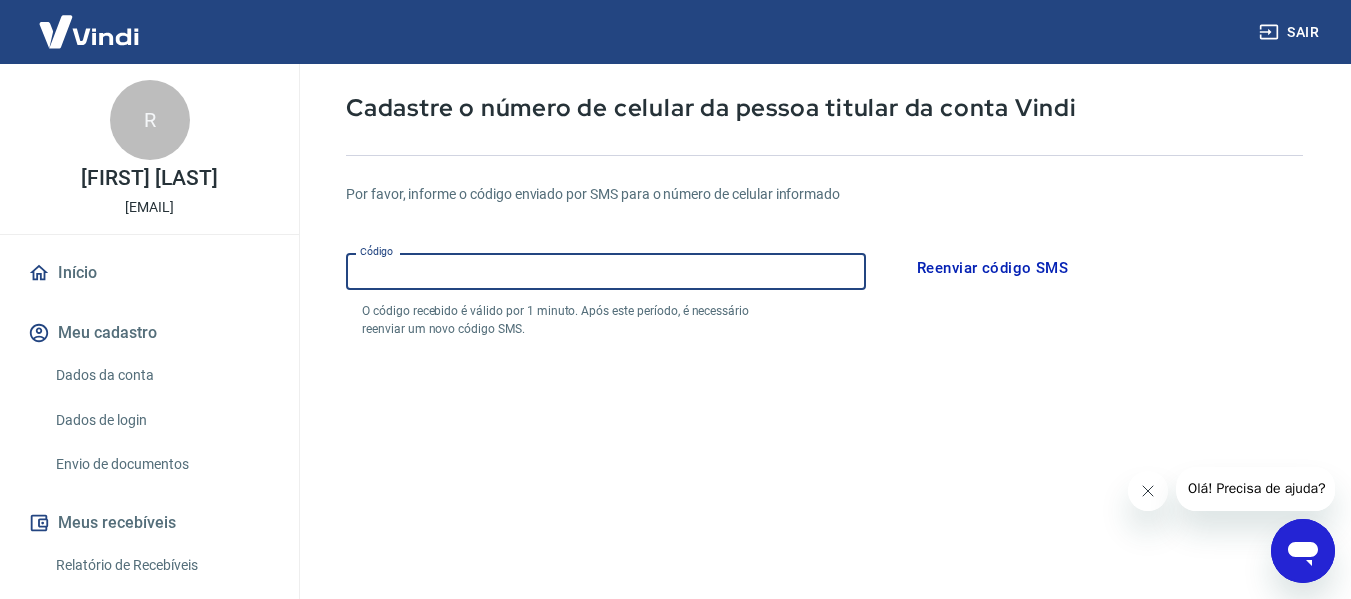 click on "Código" at bounding box center (606, 271) 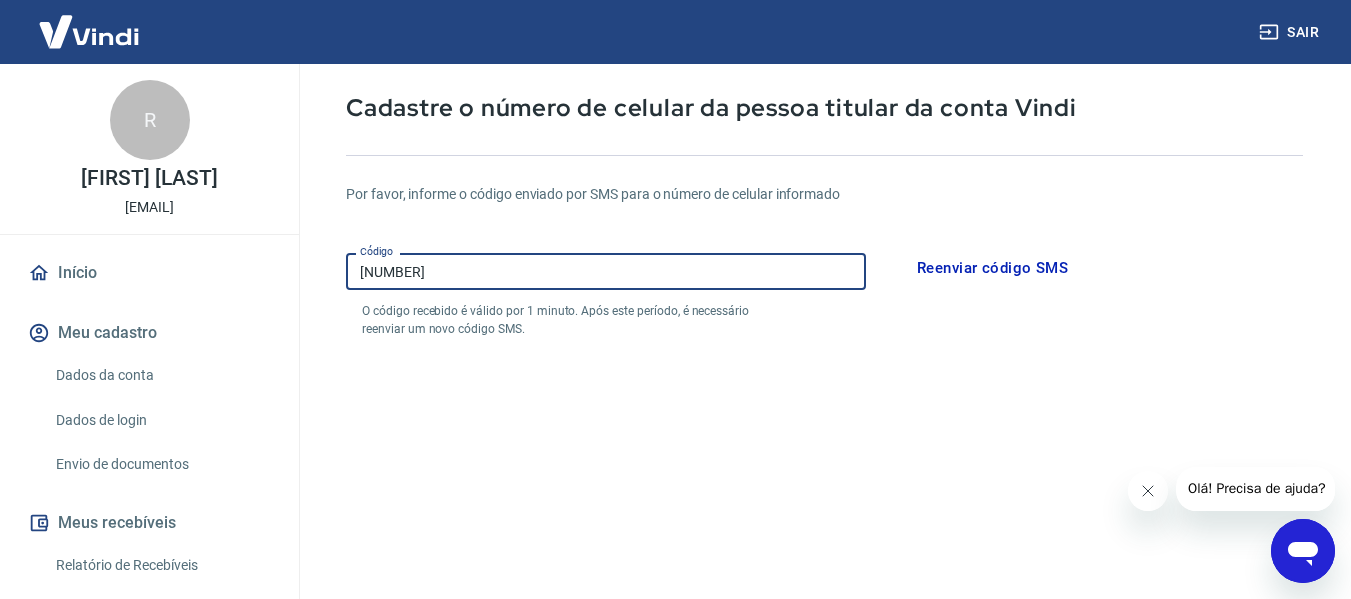 type on "[NUMBER]" 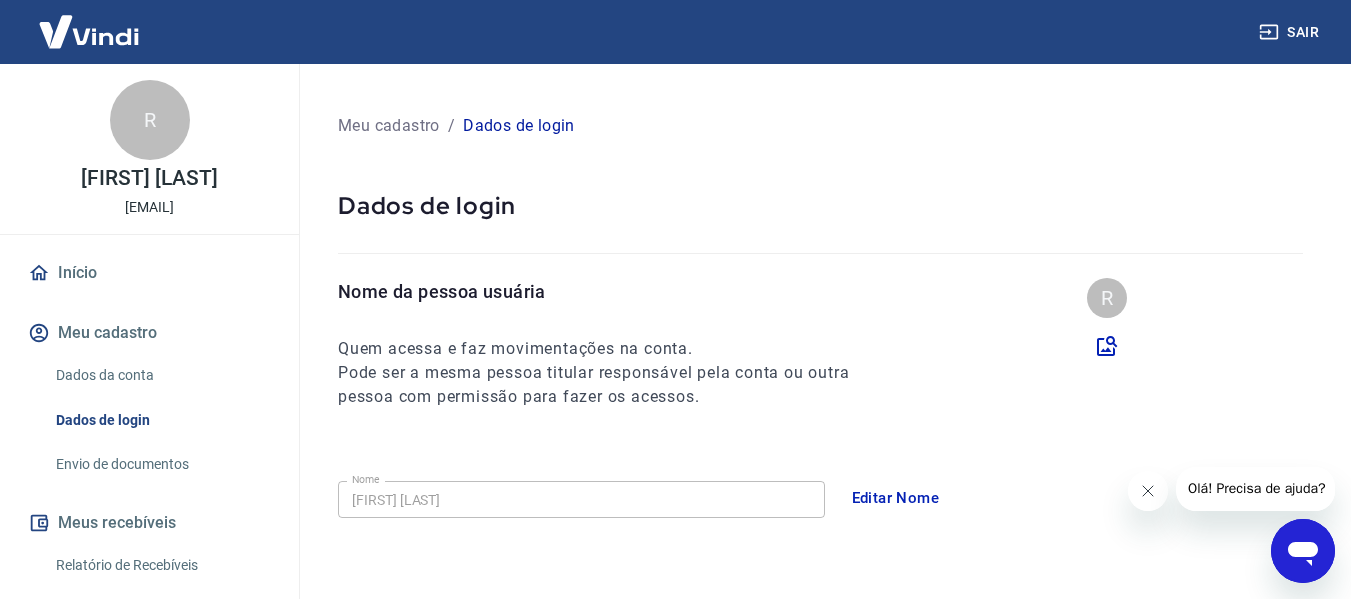 scroll, scrollTop: 0, scrollLeft: 0, axis: both 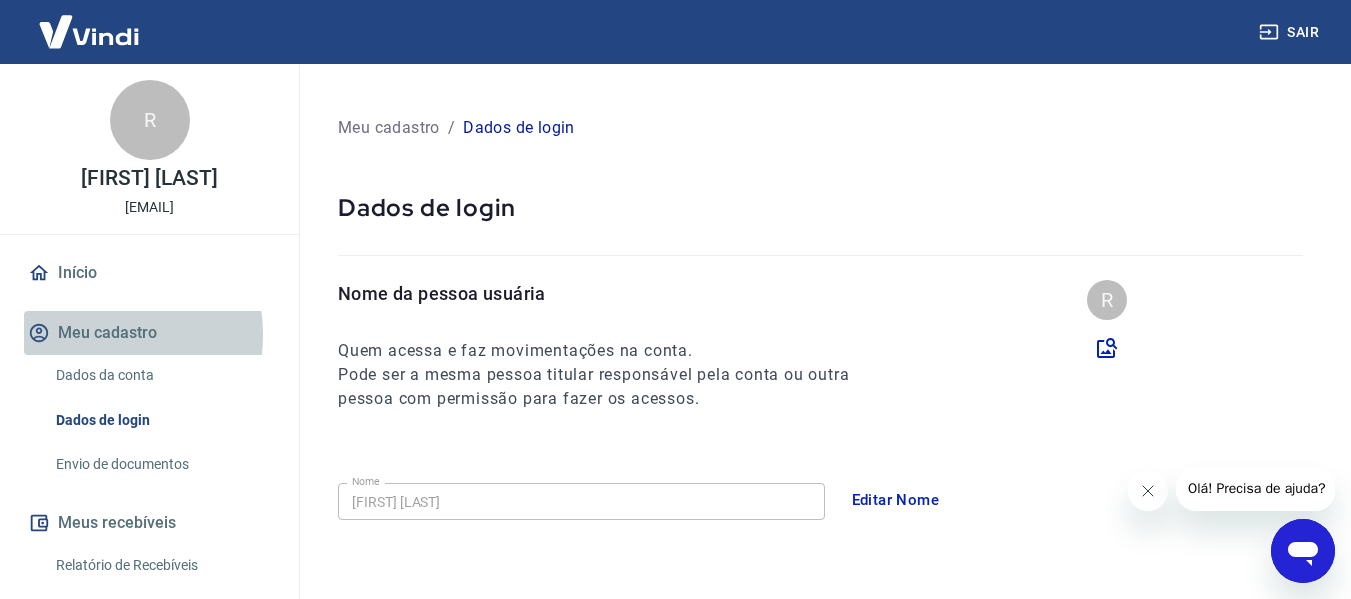 click on "Meu cadastro" at bounding box center (149, 333) 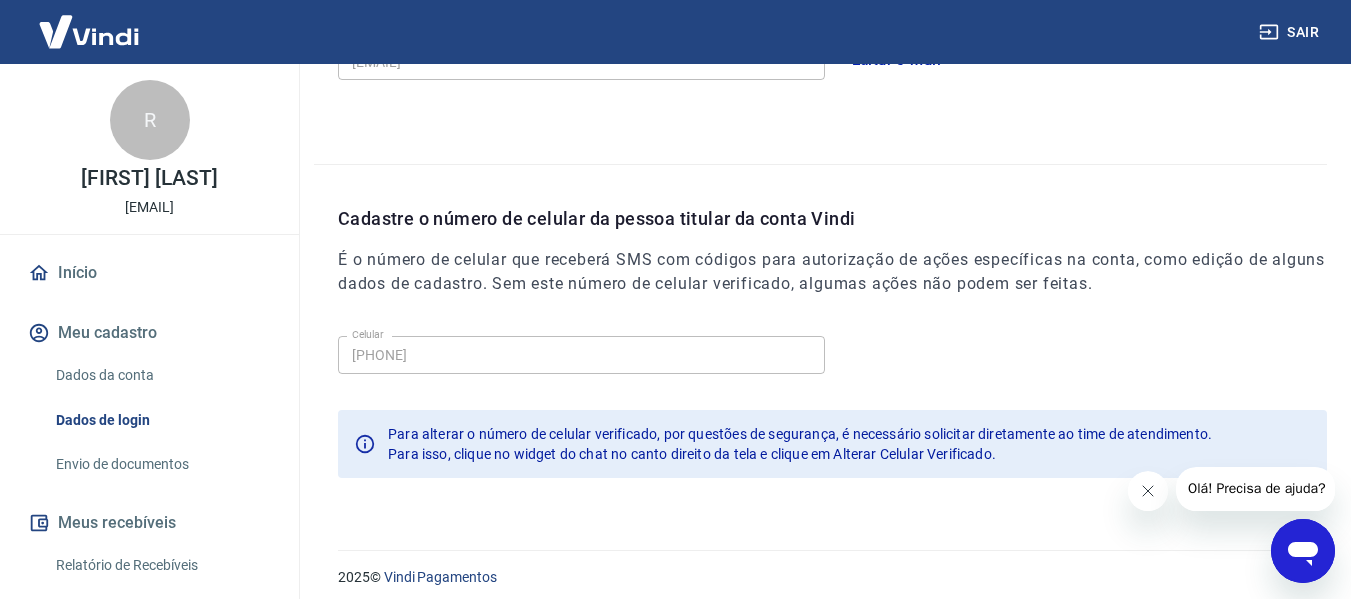 scroll, scrollTop: 682, scrollLeft: 0, axis: vertical 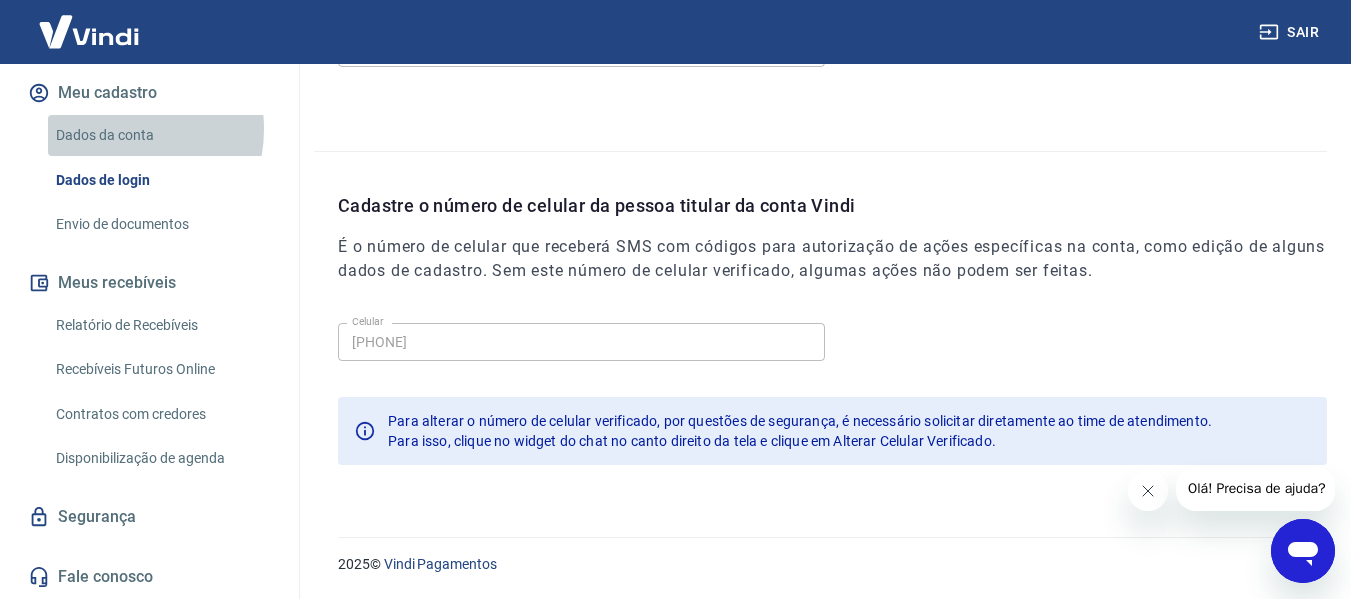 click on "Dados da conta" at bounding box center [161, 135] 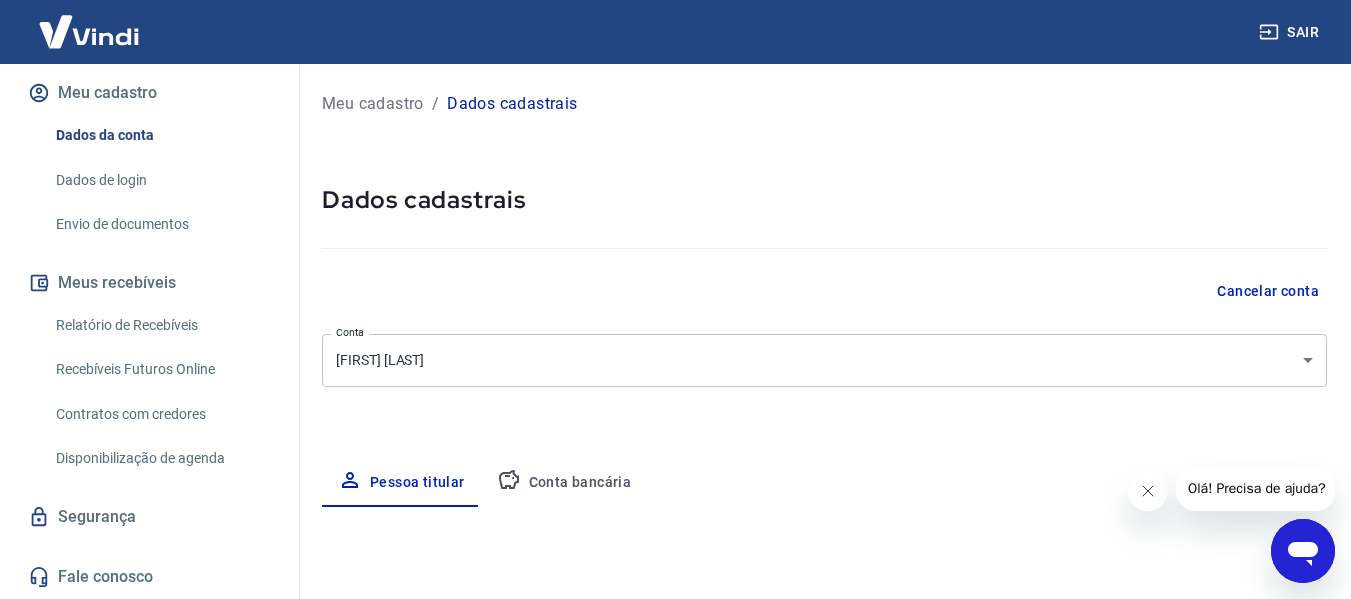 select on "SP" 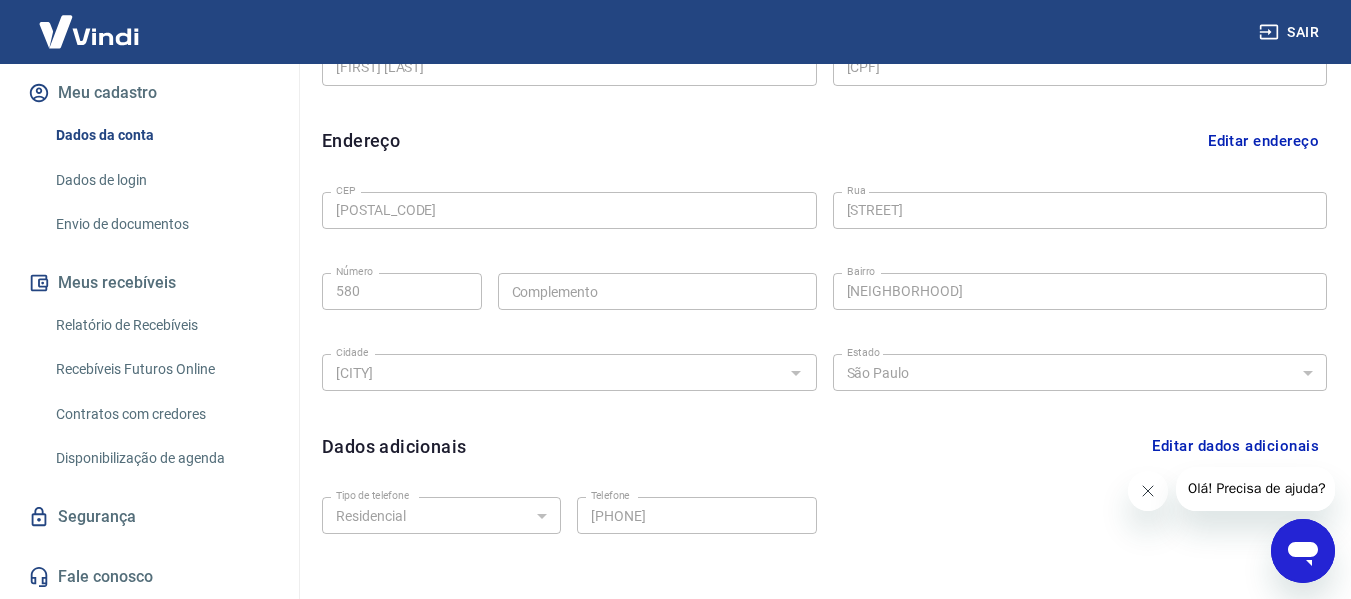 scroll, scrollTop: 581, scrollLeft: 0, axis: vertical 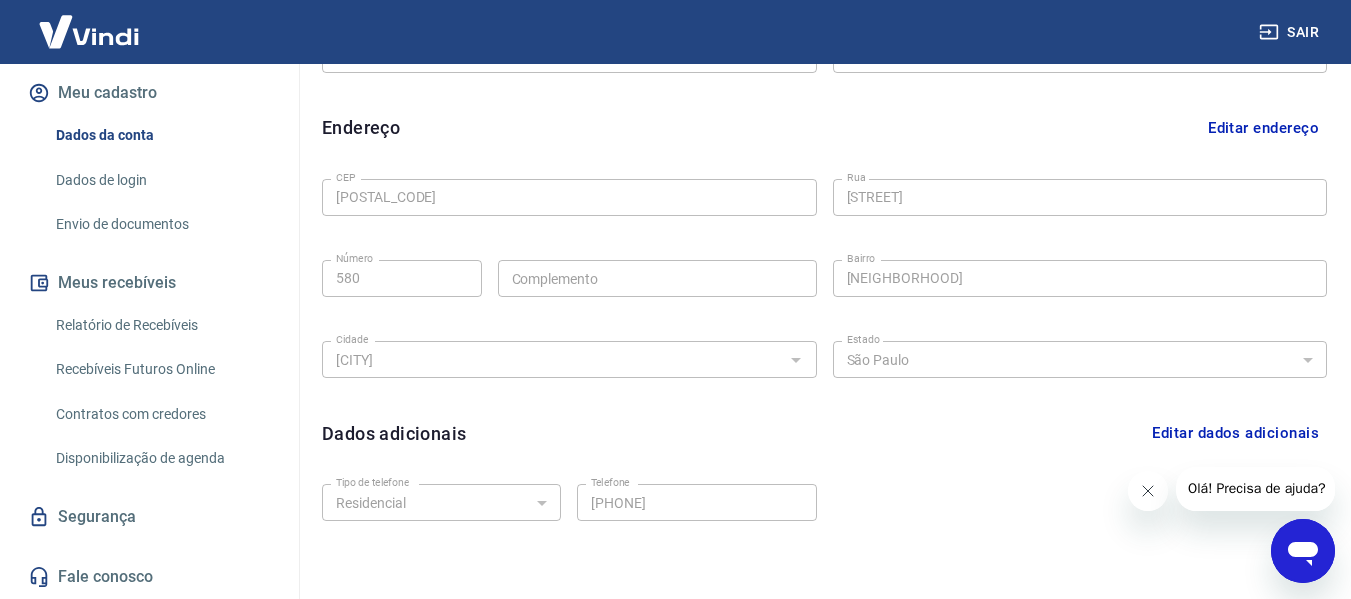 click on "Editar endereço" at bounding box center [1263, 128] 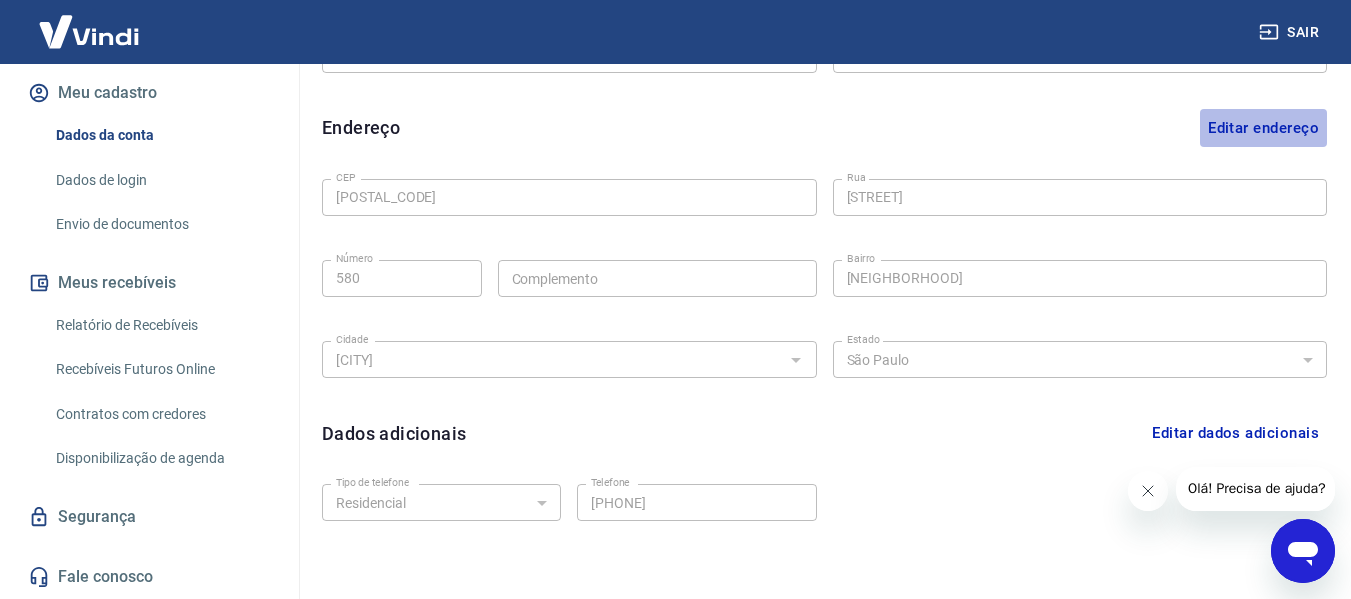 click on "Editar endereço" at bounding box center (1263, 128) 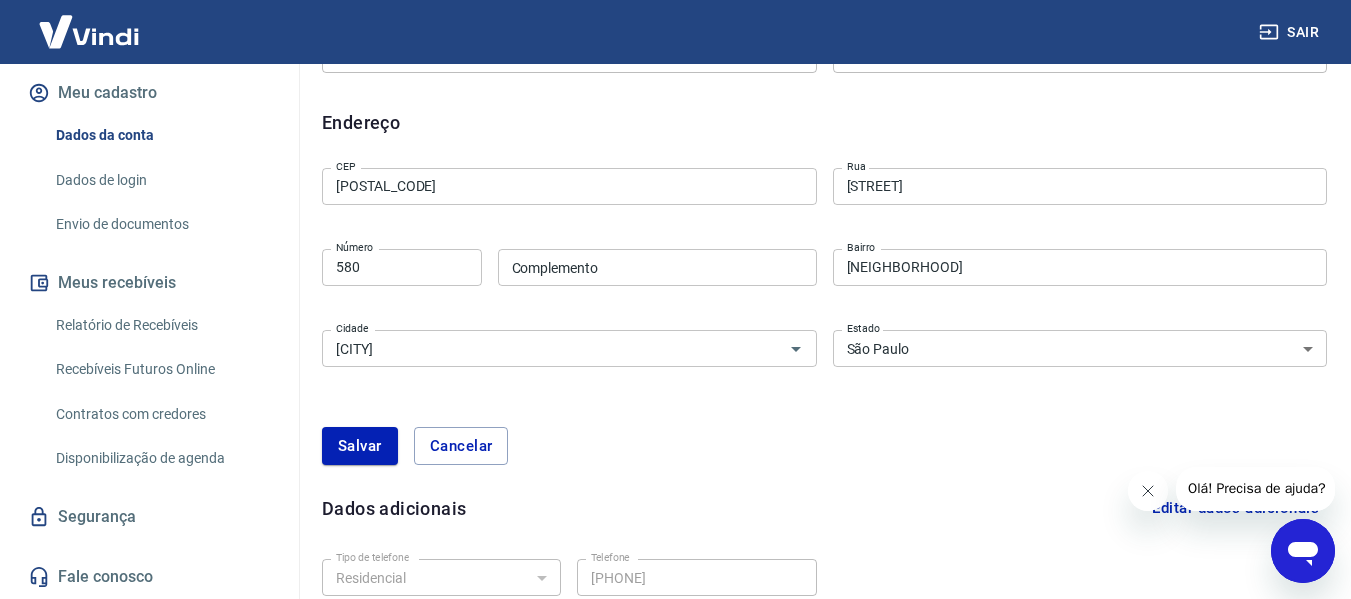 click on "17700-000" at bounding box center (569, 186) 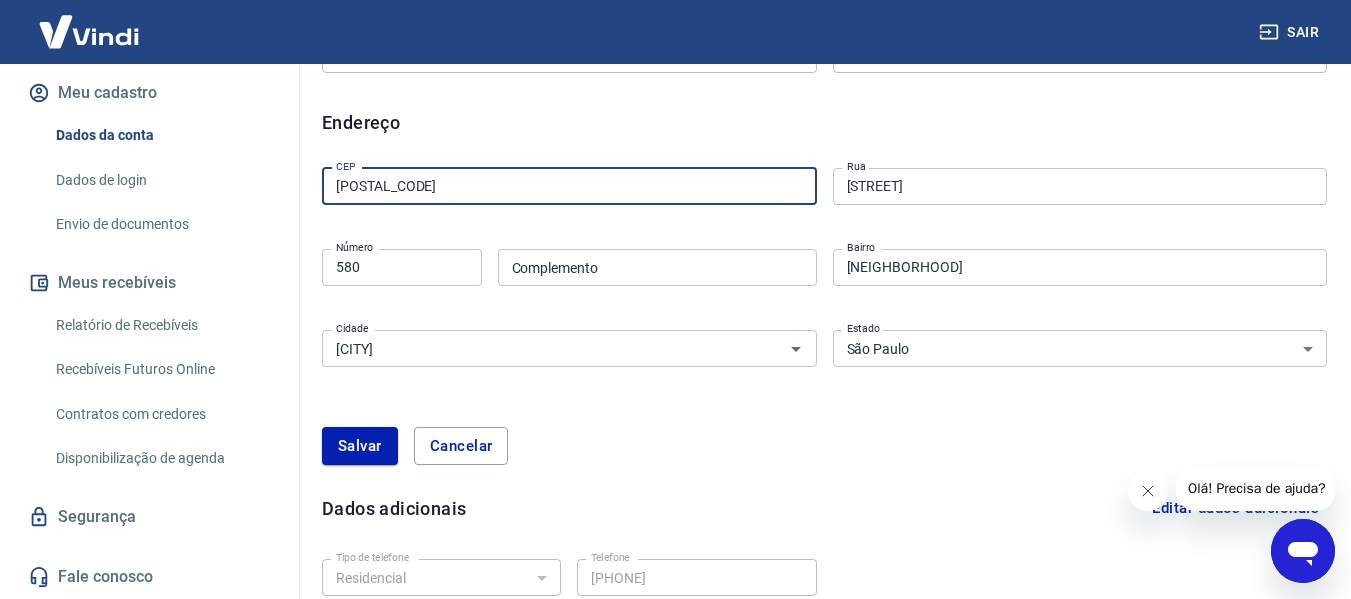 type on "17704-032" 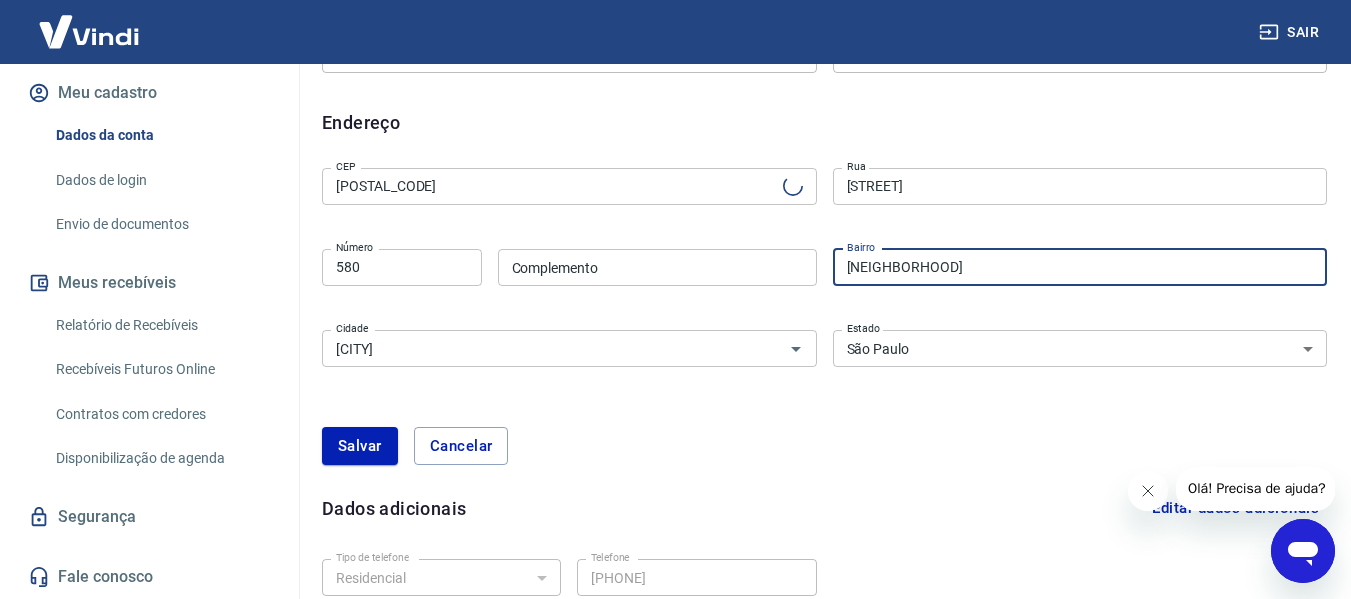 click on "Jd. guarujá" at bounding box center [1080, 267] 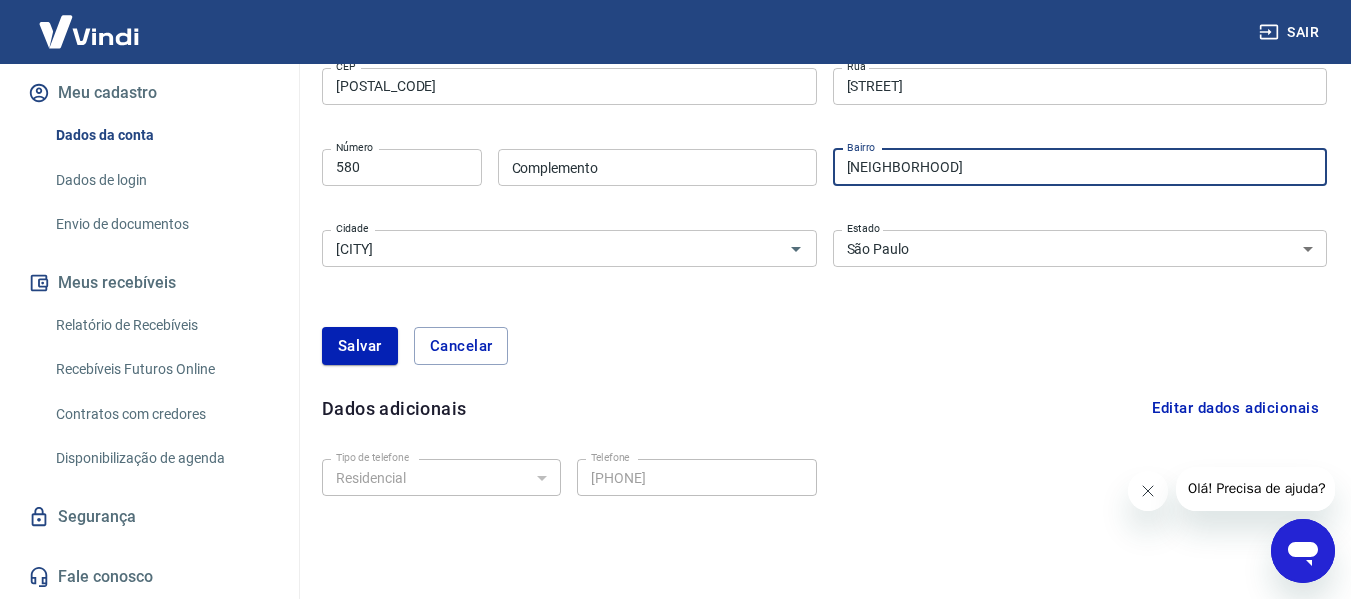 scroll, scrollTop: 756, scrollLeft: 0, axis: vertical 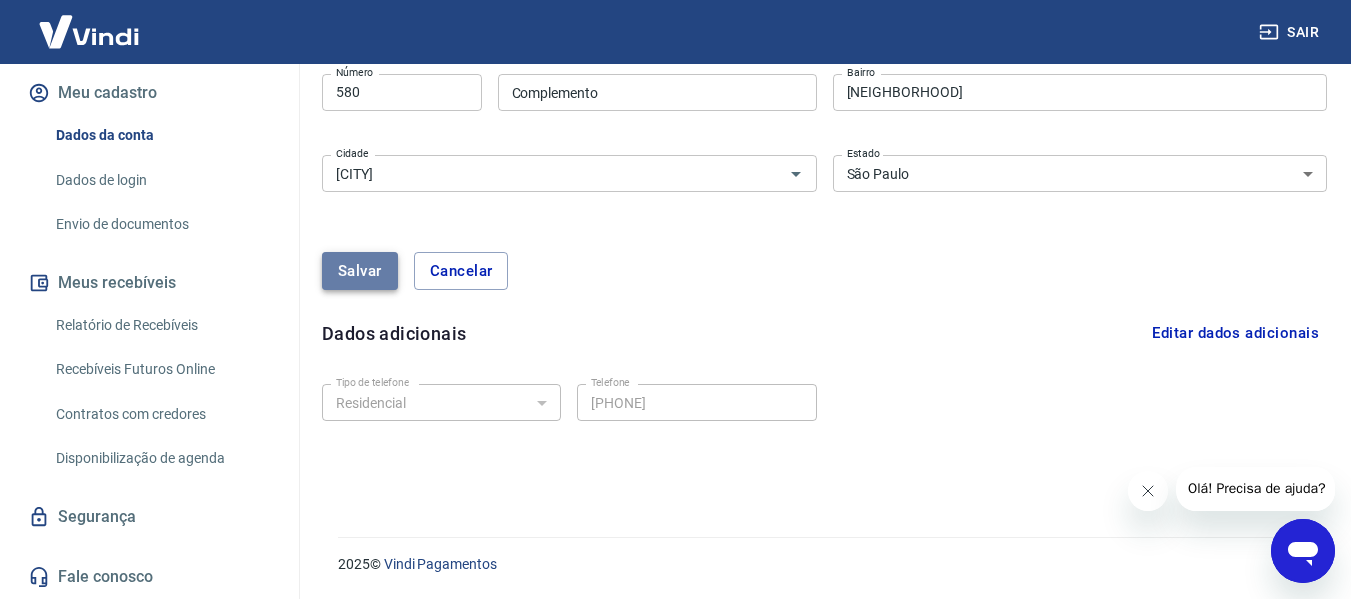 click on "Salvar" at bounding box center (360, 271) 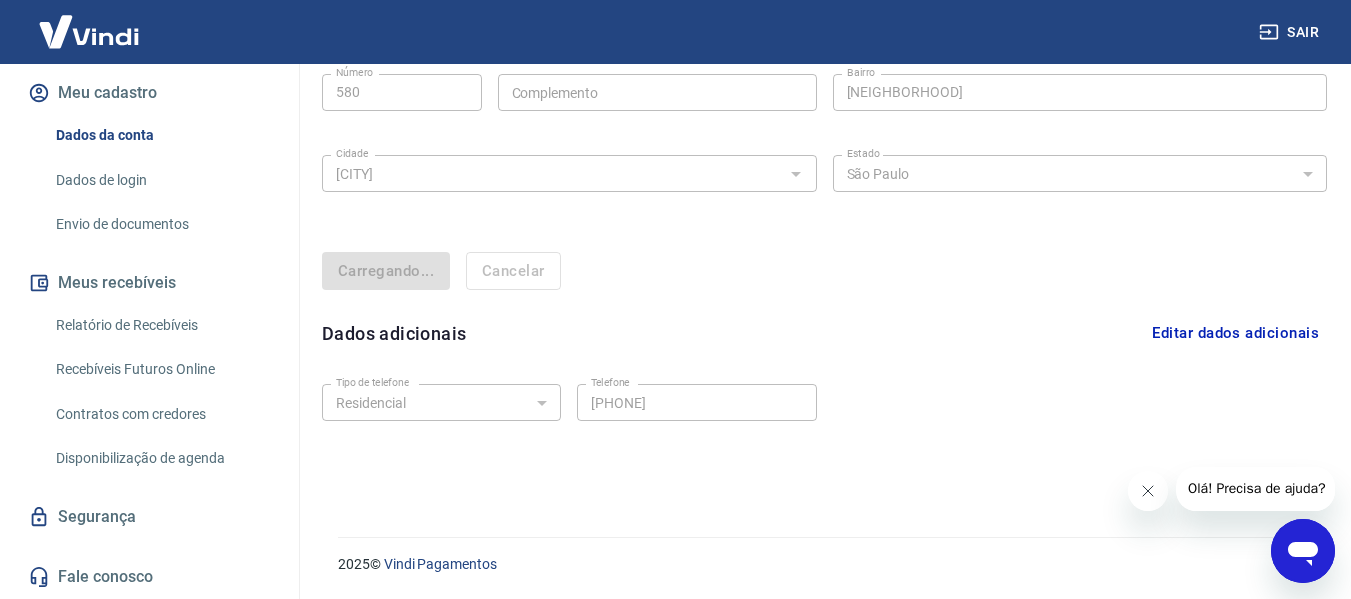 select on "SP" 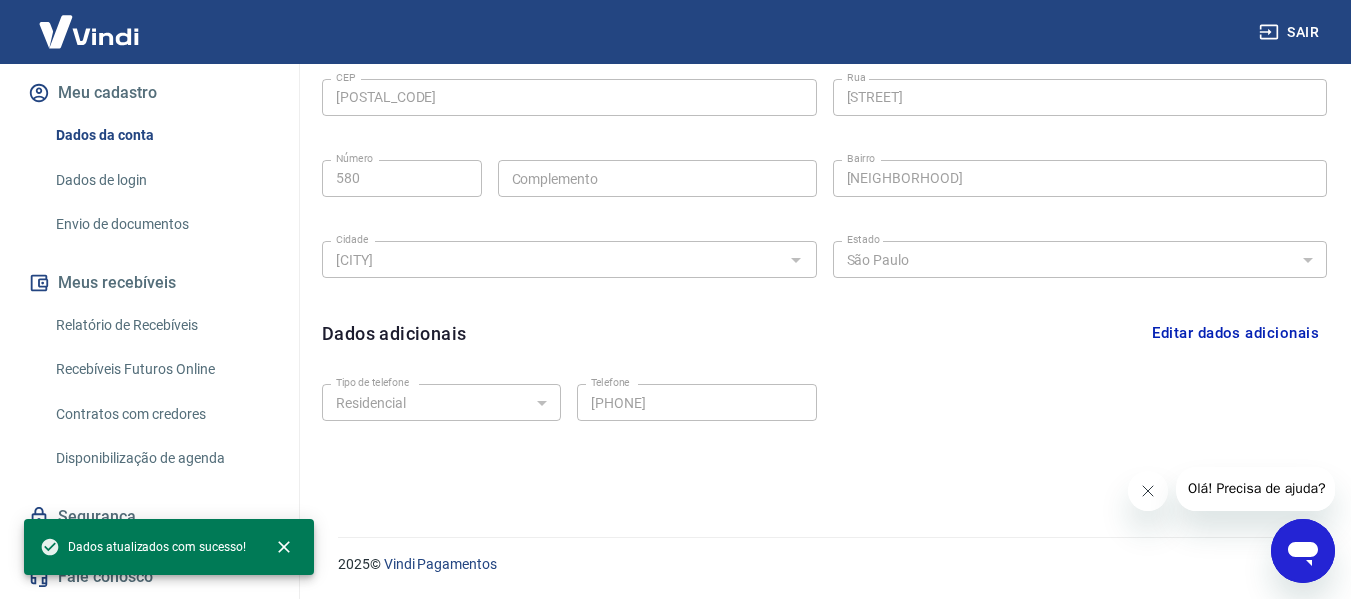 scroll, scrollTop: 681, scrollLeft: 0, axis: vertical 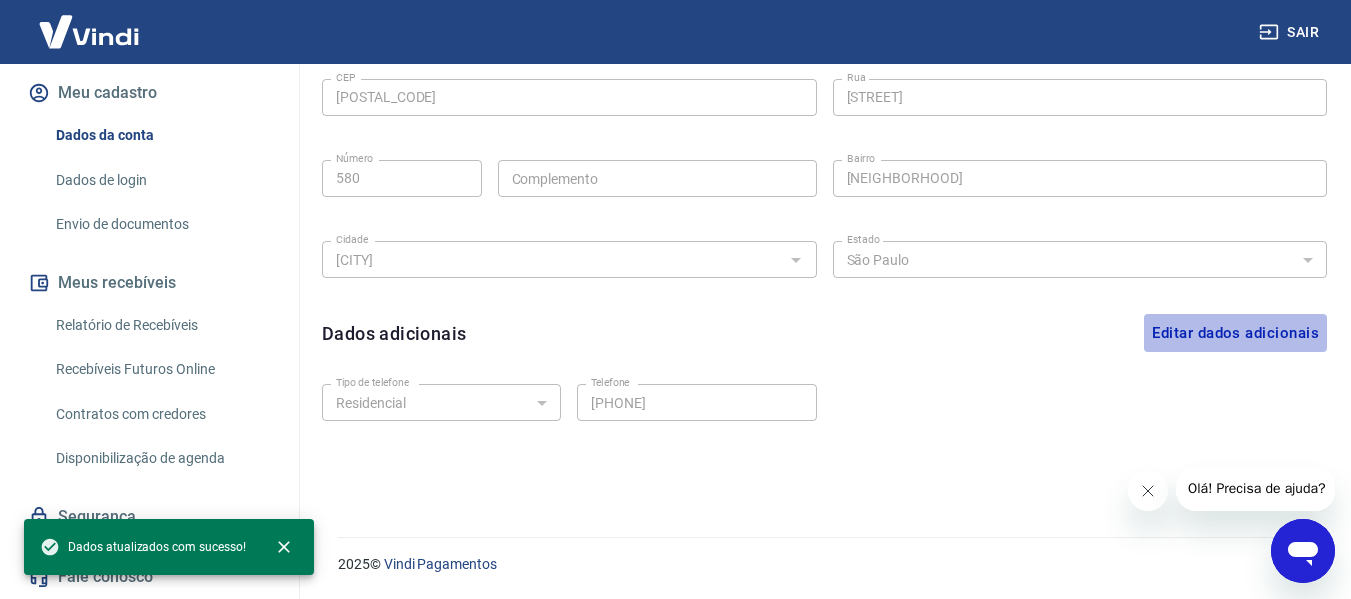 click on "Editar dados adicionais" at bounding box center [1235, 333] 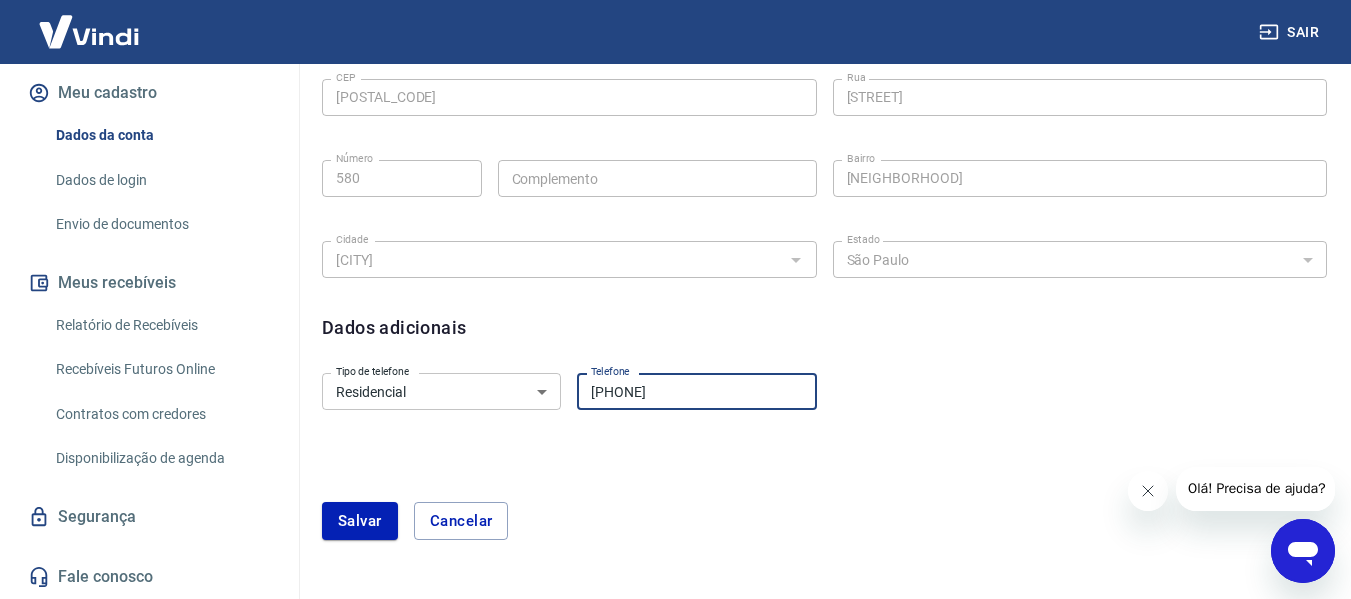 click on "(18) 99690-1372" at bounding box center (696, 391) 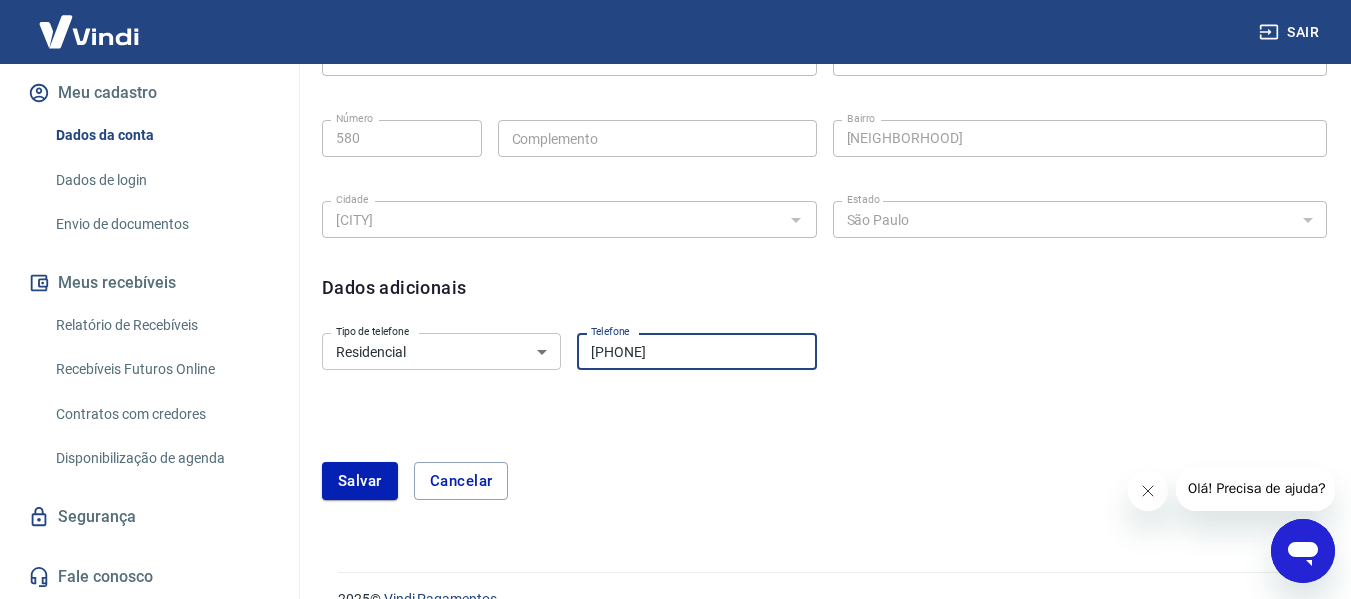 scroll, scrollTop: 756, scrollLeft: 0, axis: vertical 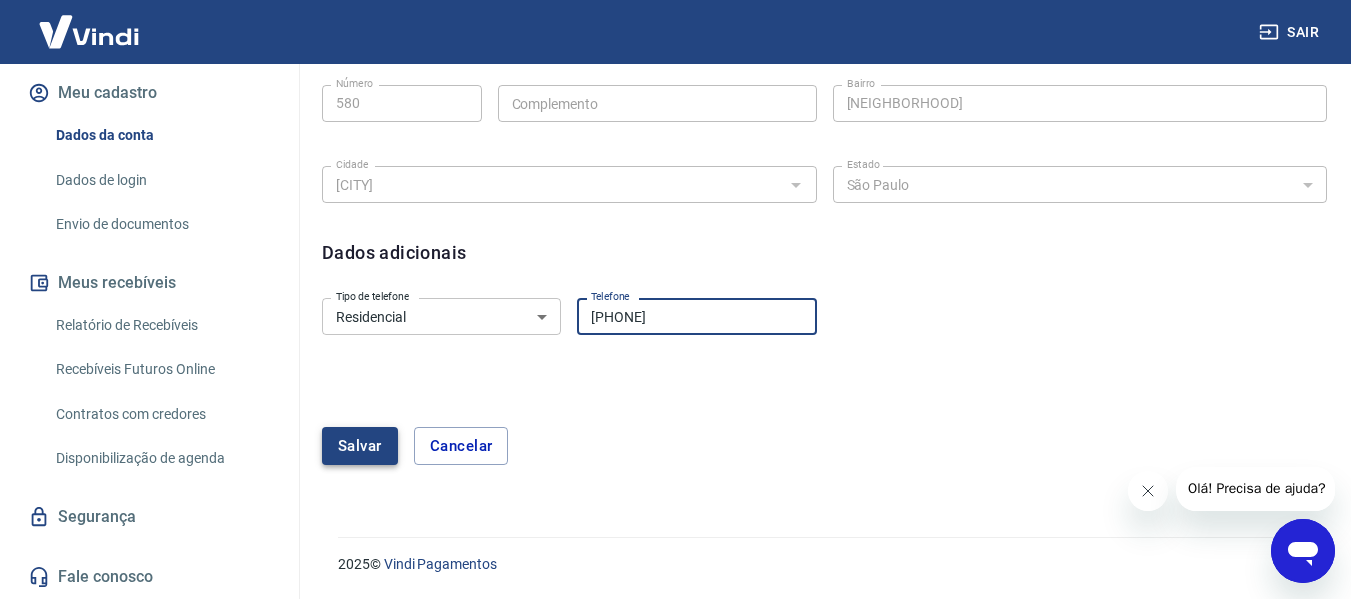 type on "(18) 99818-1546" 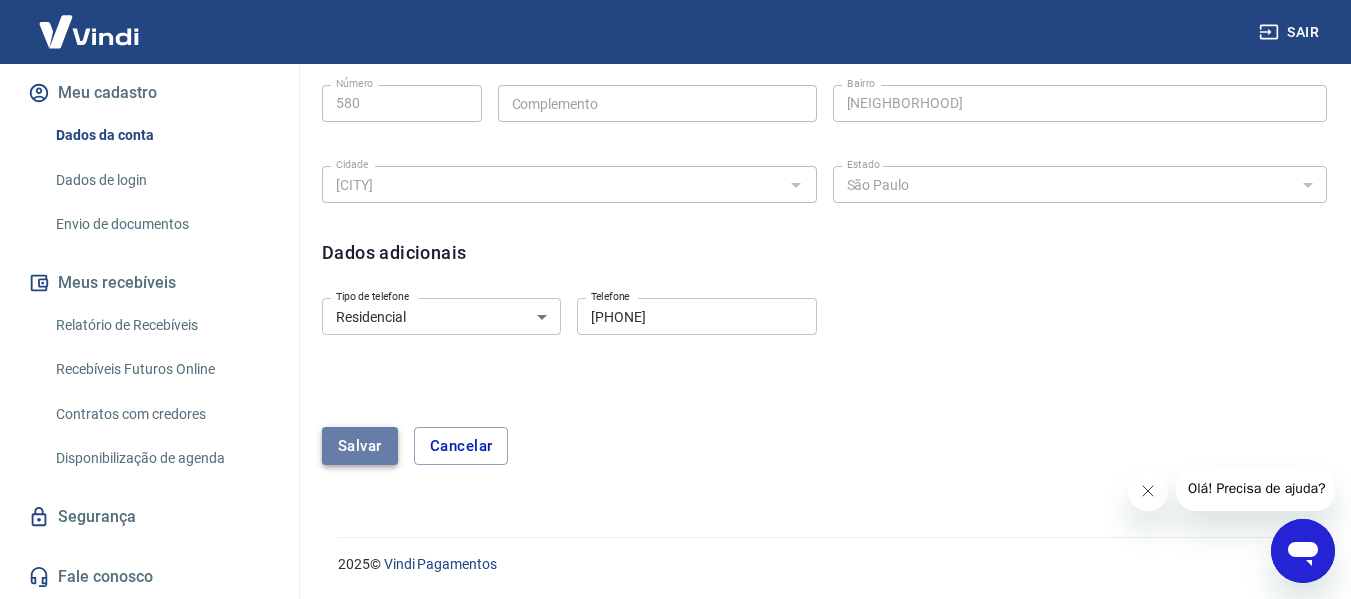 click on "Salvar" at bounding box center (360, 446) 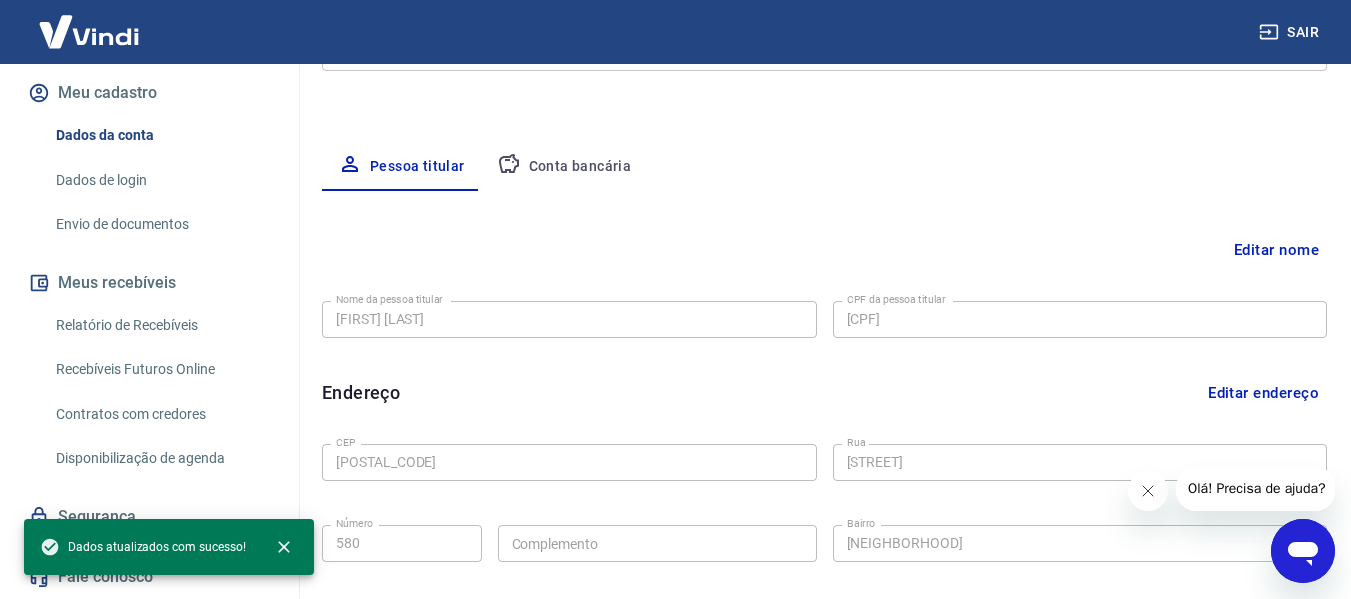 scroll, scrollTop: 281, scrollLeft: 0, axis: vertical 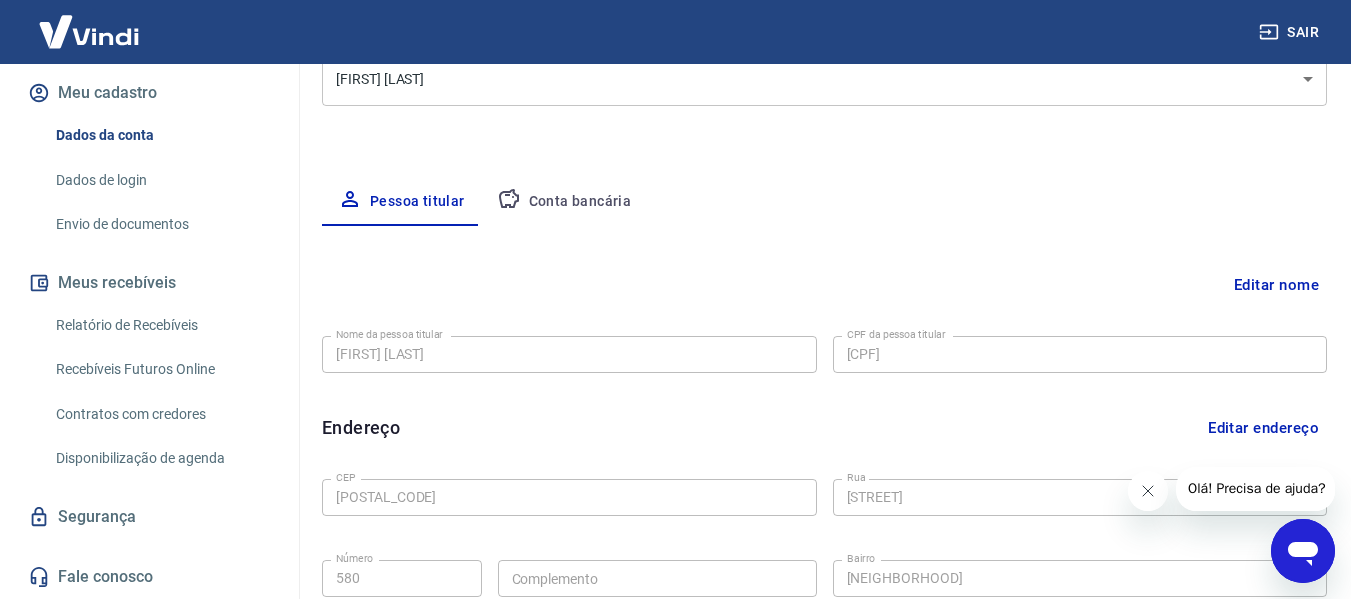 click on "Conta bancária" at bounding box center [564, 202] 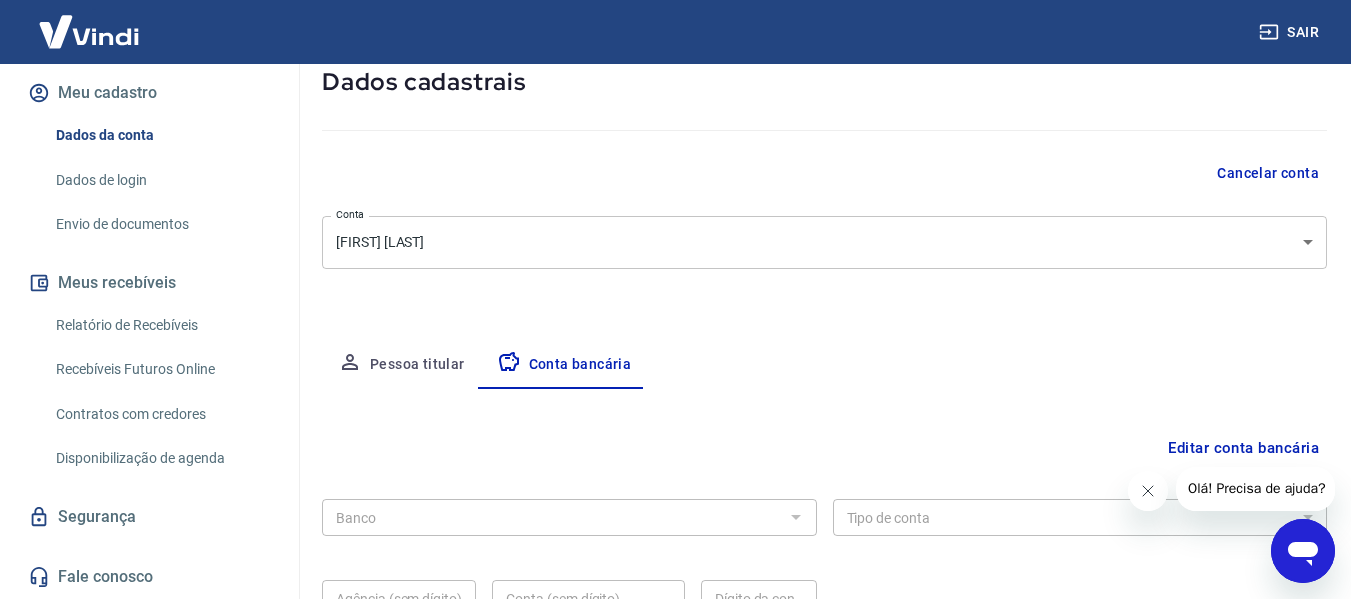 scroll, scrollTop: 281, scrollLeft: 0, axis: vertical 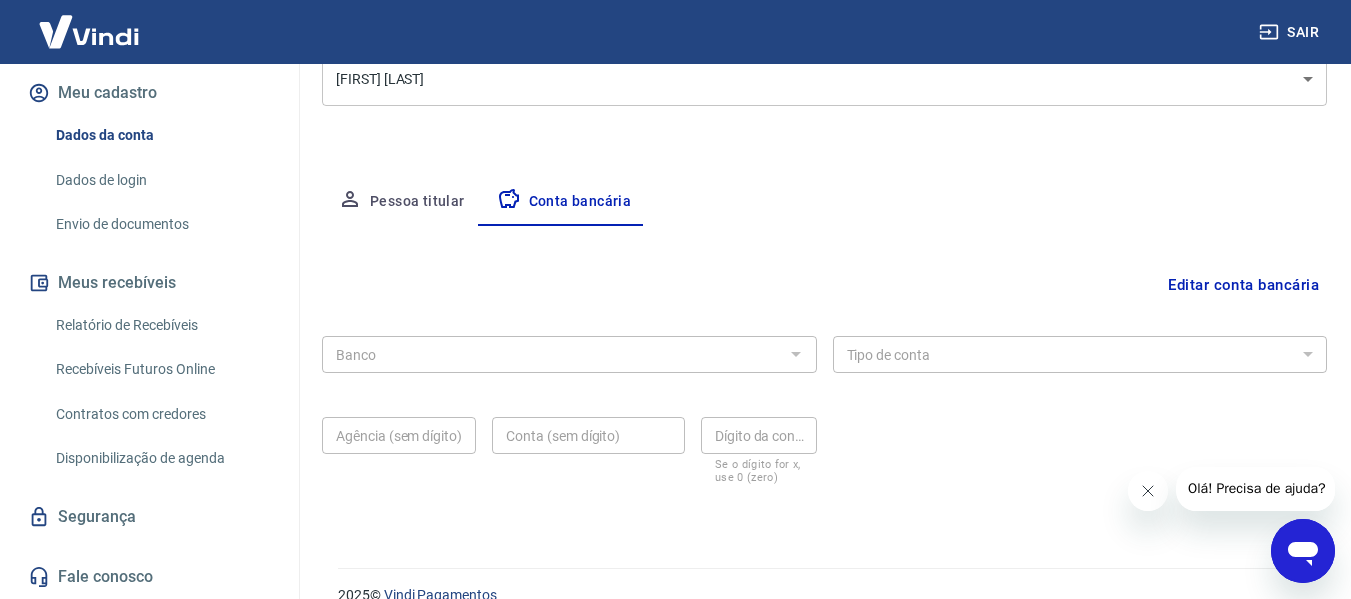 click at bounding box center [795, 354] 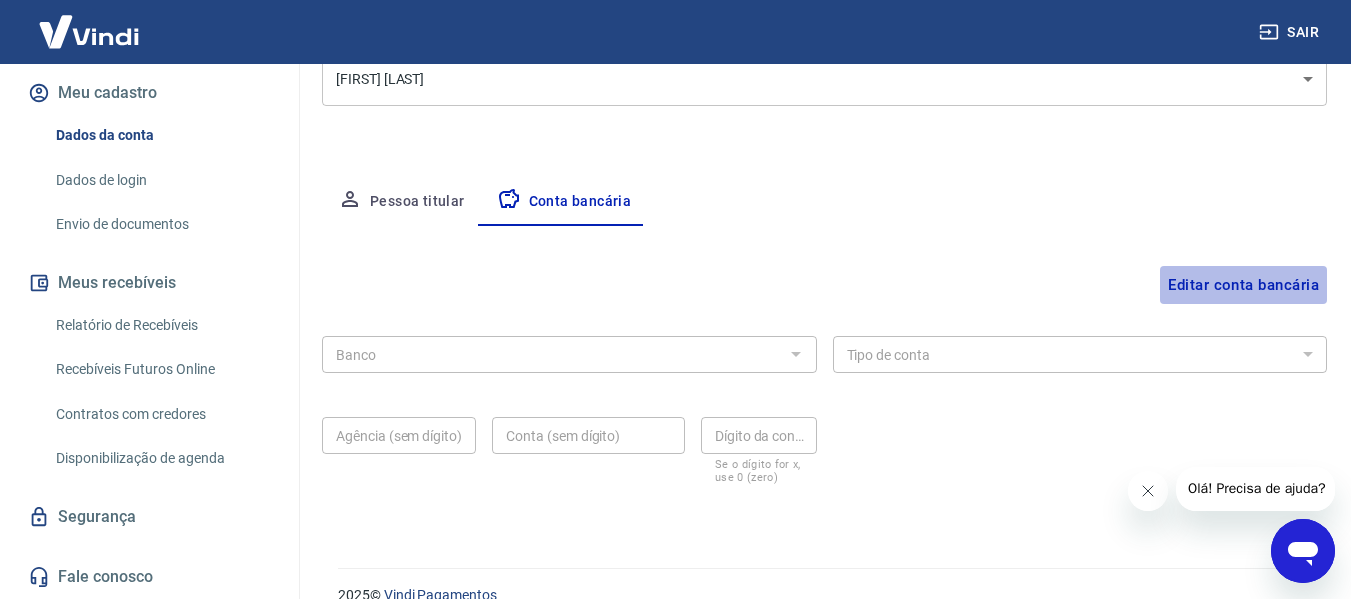 click on "Editar conta bancária" at bounding box center [1243, 285] 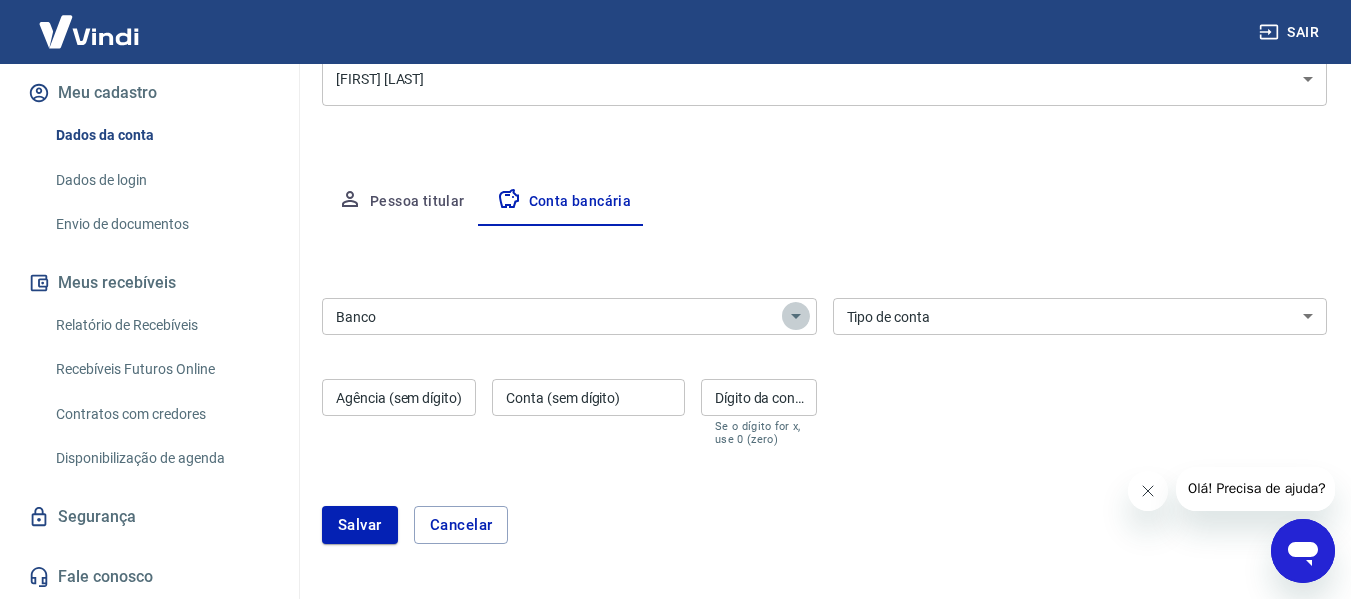 click 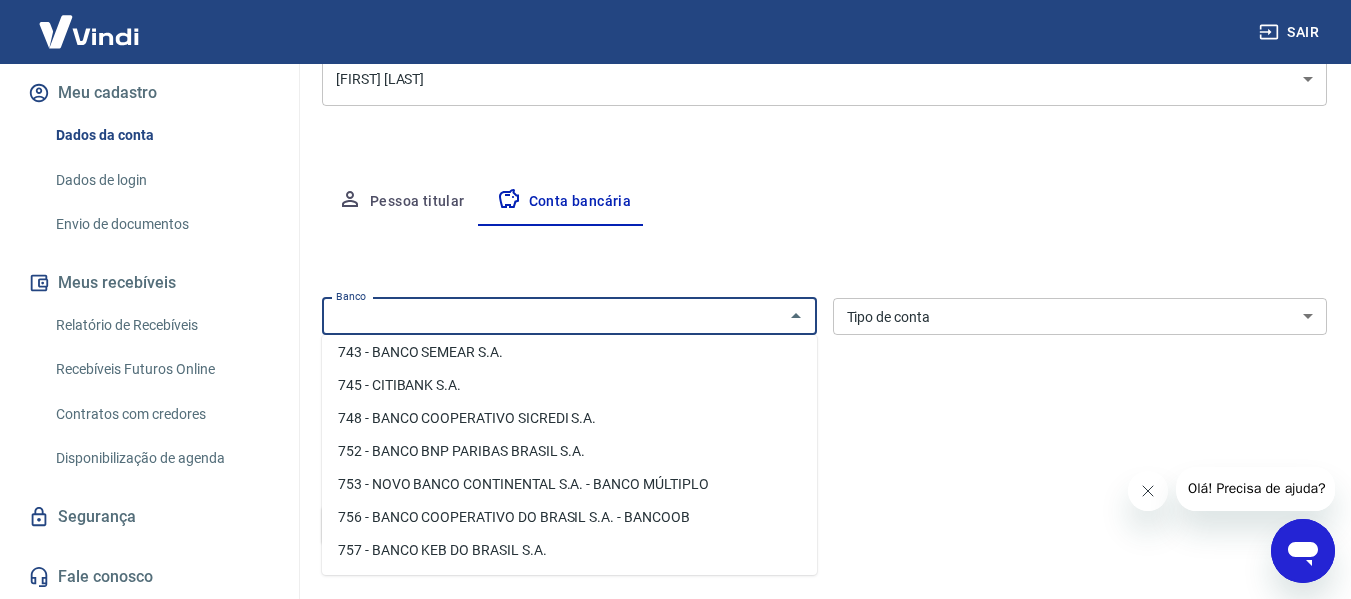 scroll, scrollTop: 3118, scrollLeft: 0, axis: vertical 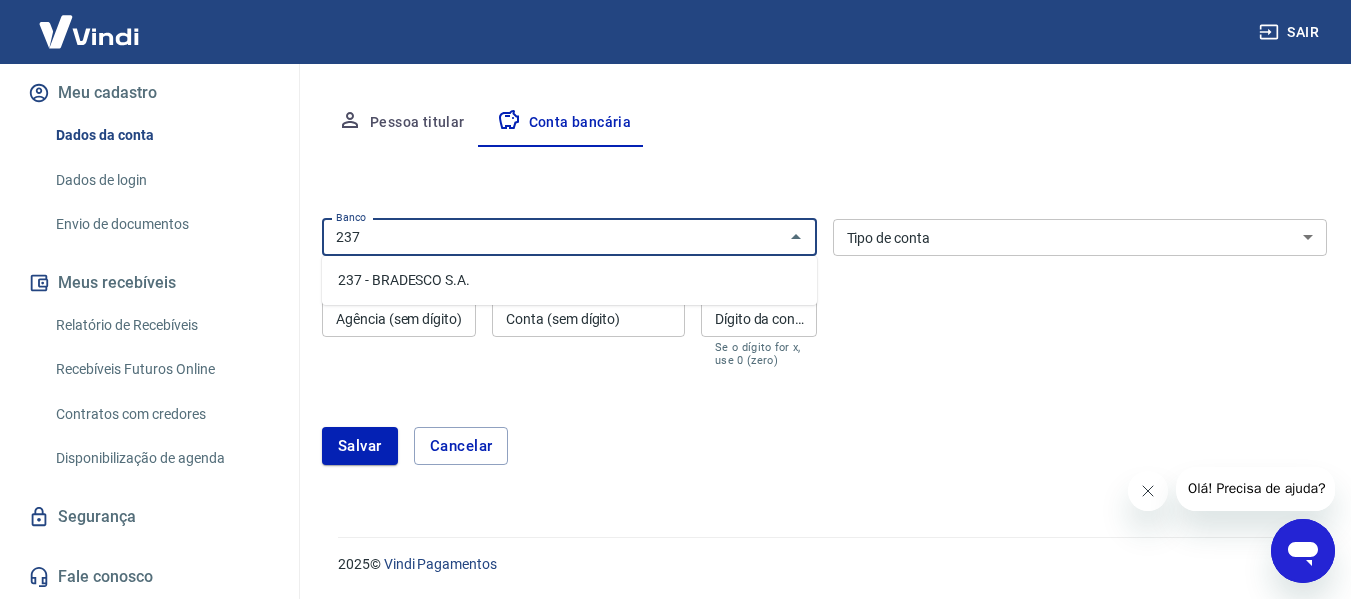 type on "237" 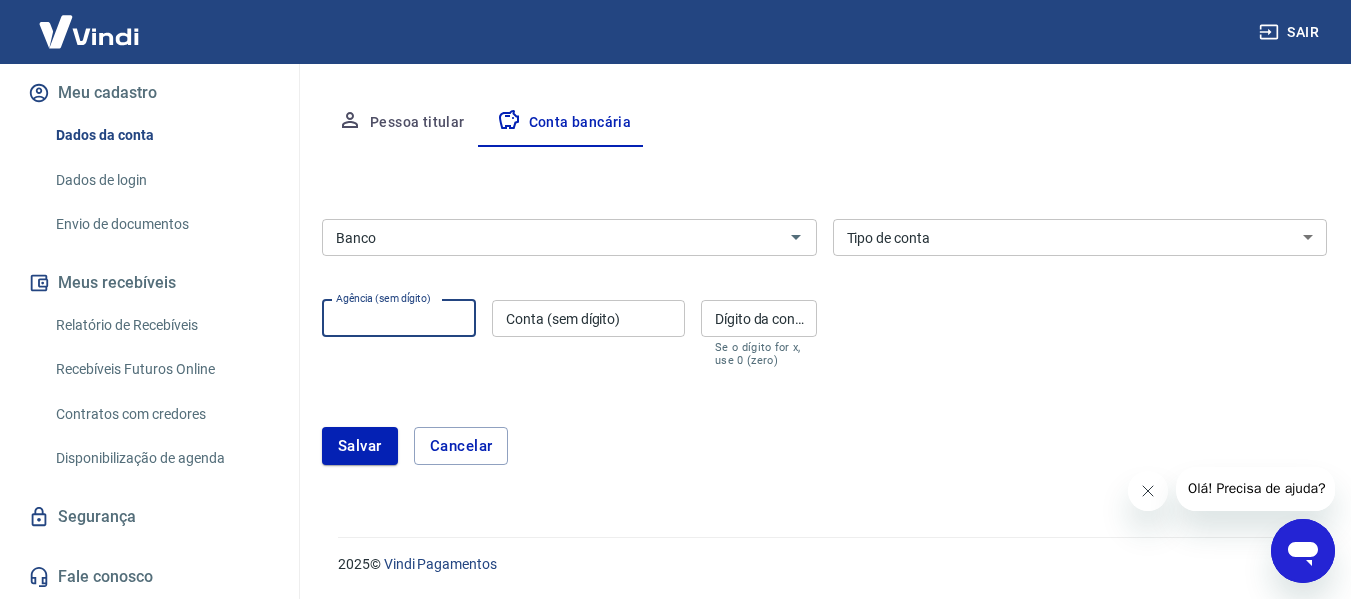 click on "Agência (sem dígito)" at bounding box center (399, 318) 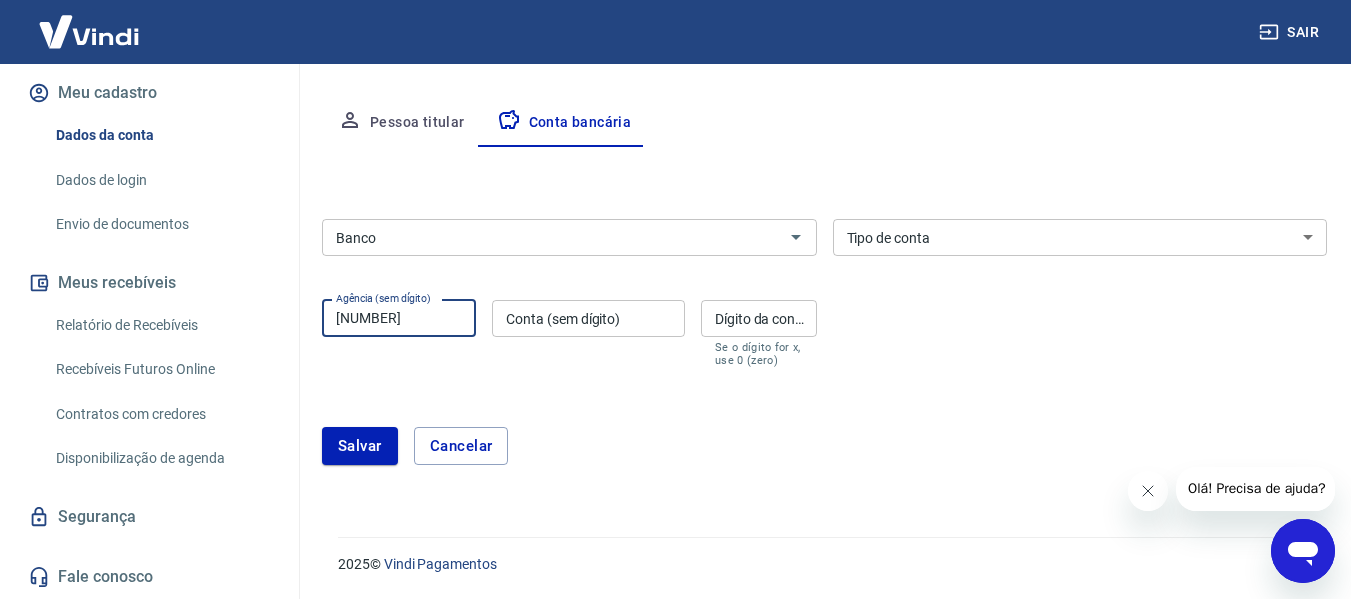 type on "0005" 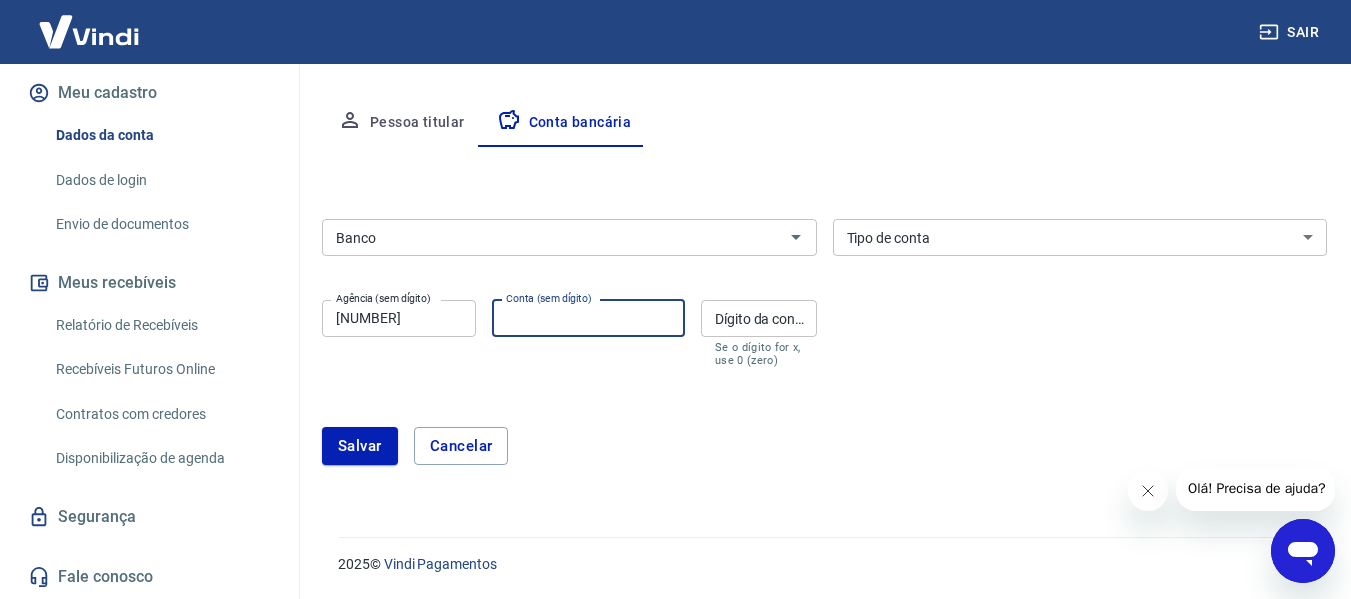 click on "Conta (sem dígito)" at bounding box center (588, 318) 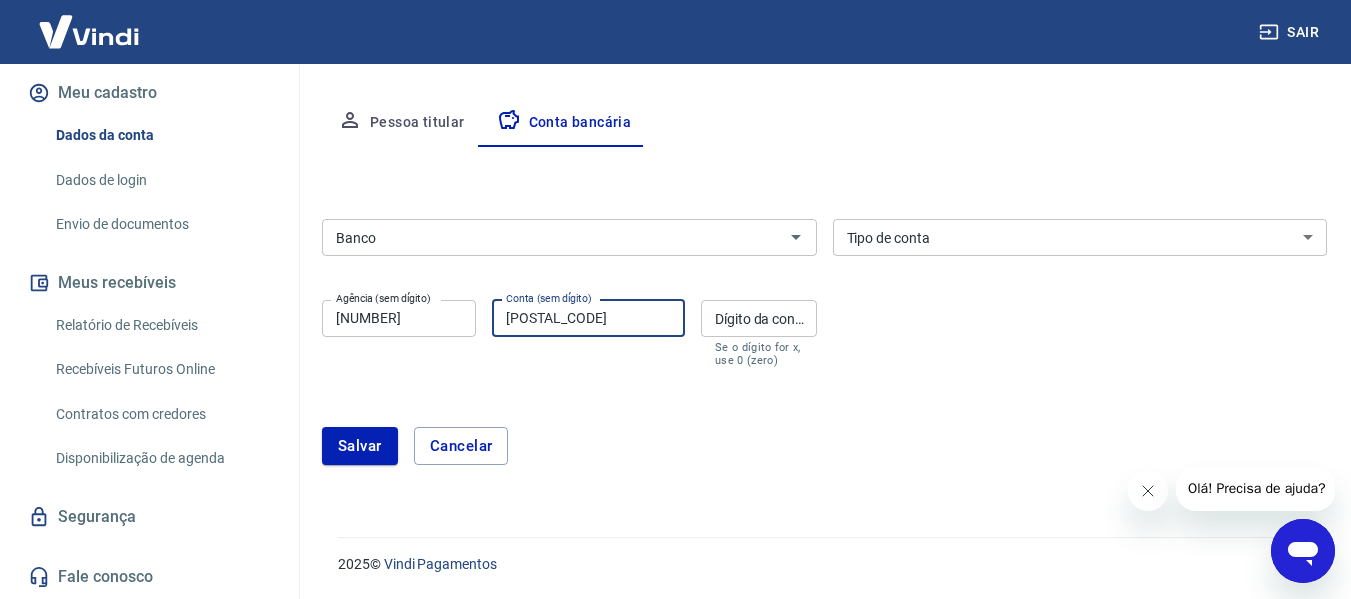 type on "0039077" 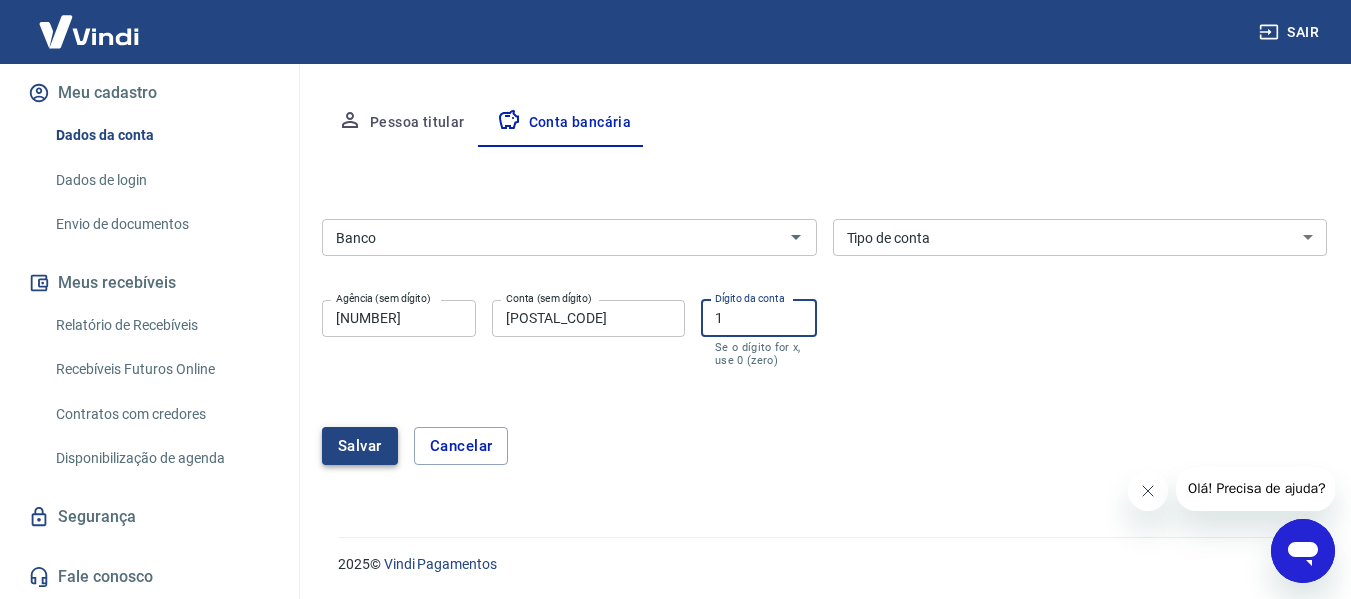 type on "1" 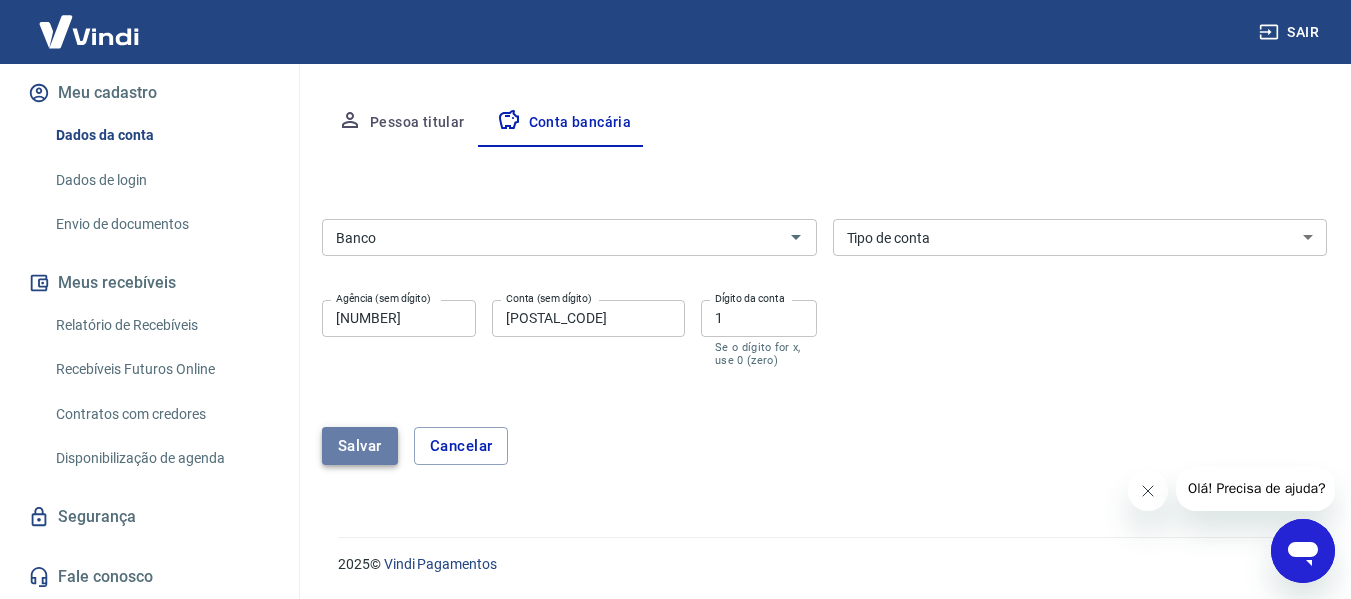 click on "Salvar" at bounding box center (360, 446) 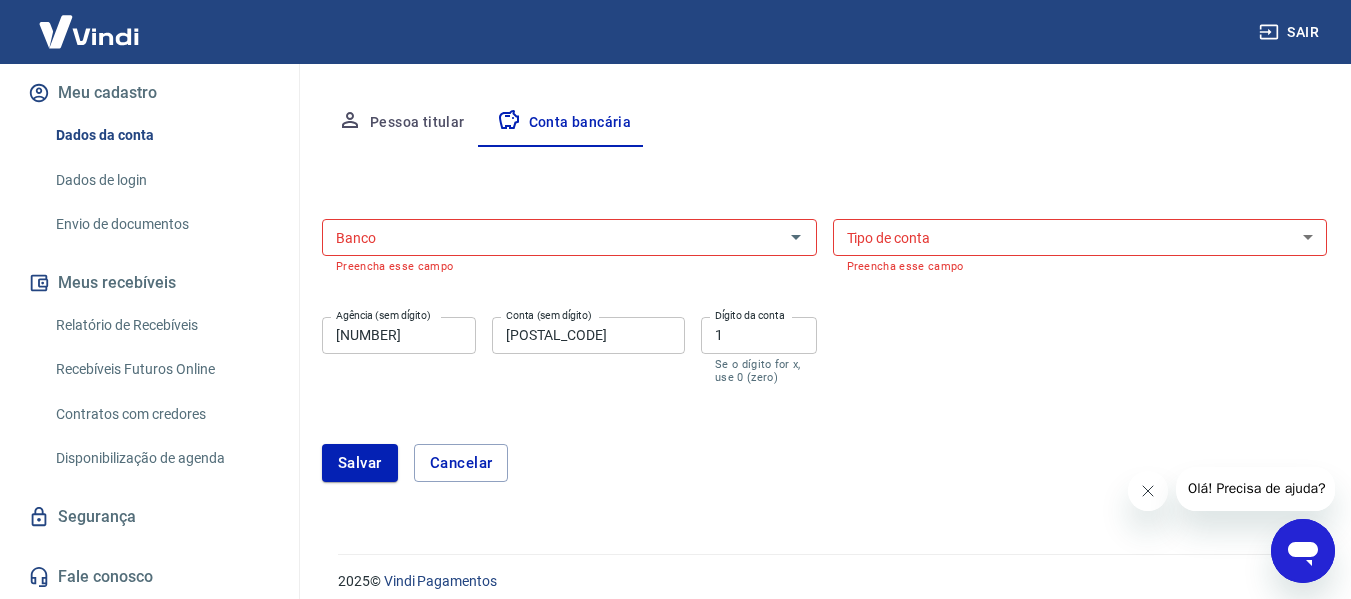 click on "Banco" at bounding box center (553, 237) 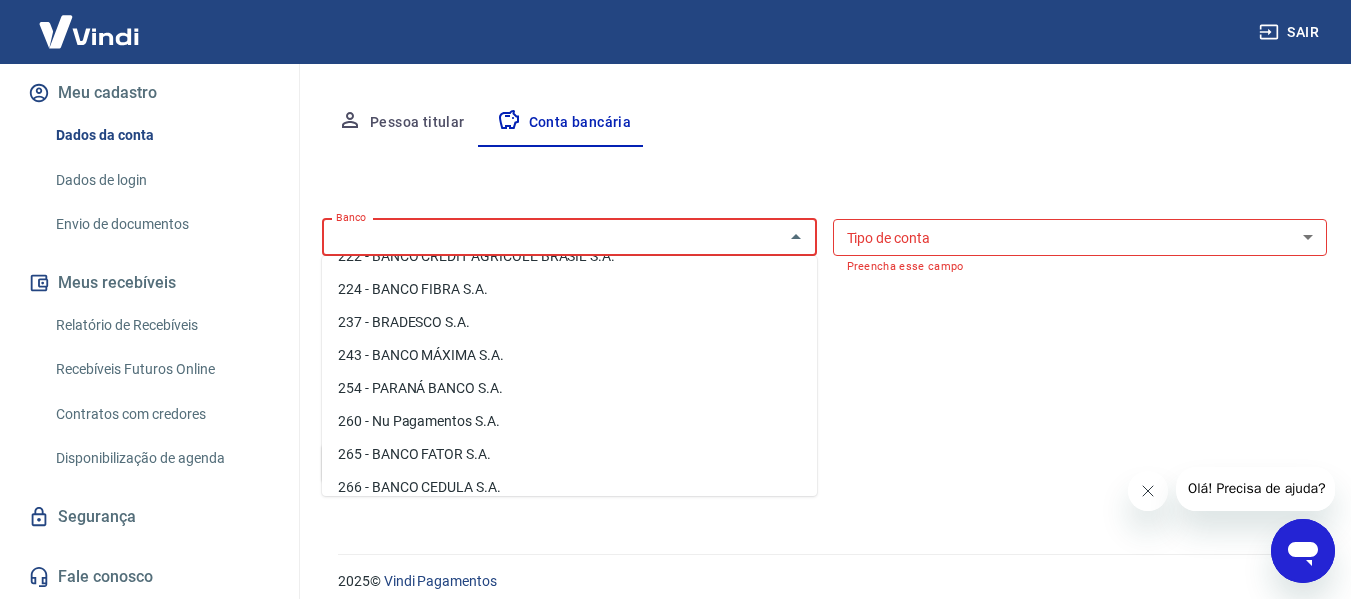 scroll, scrollTop: 1500, scrollLeft: 0, axis: vertical 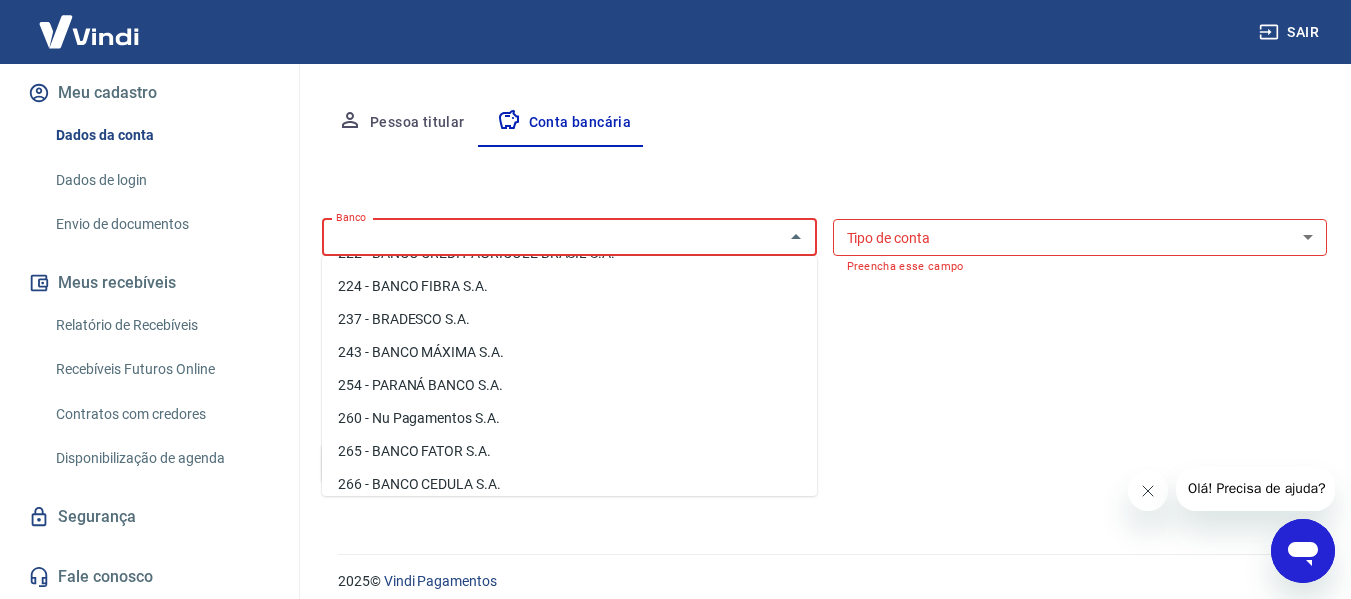 click on "237 - BRADESCO S.A." at bounding box center (569, 319) 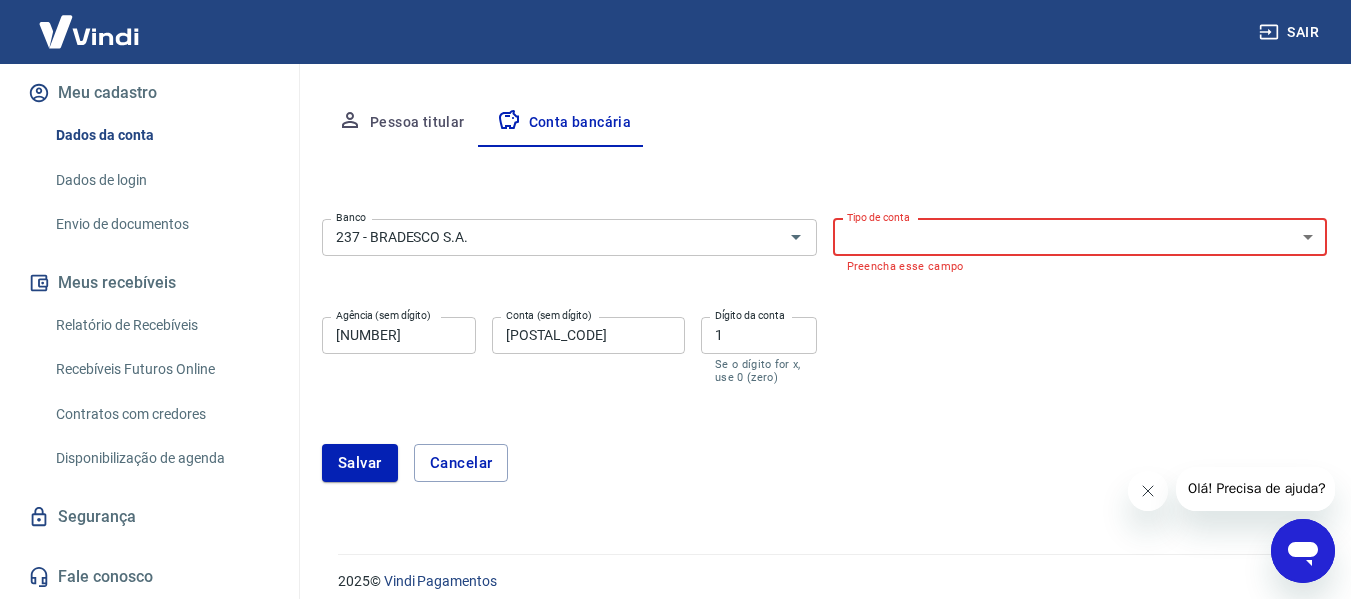 click on "Conta Corrente Conta Poupança" at bounding box center [1080, 237] 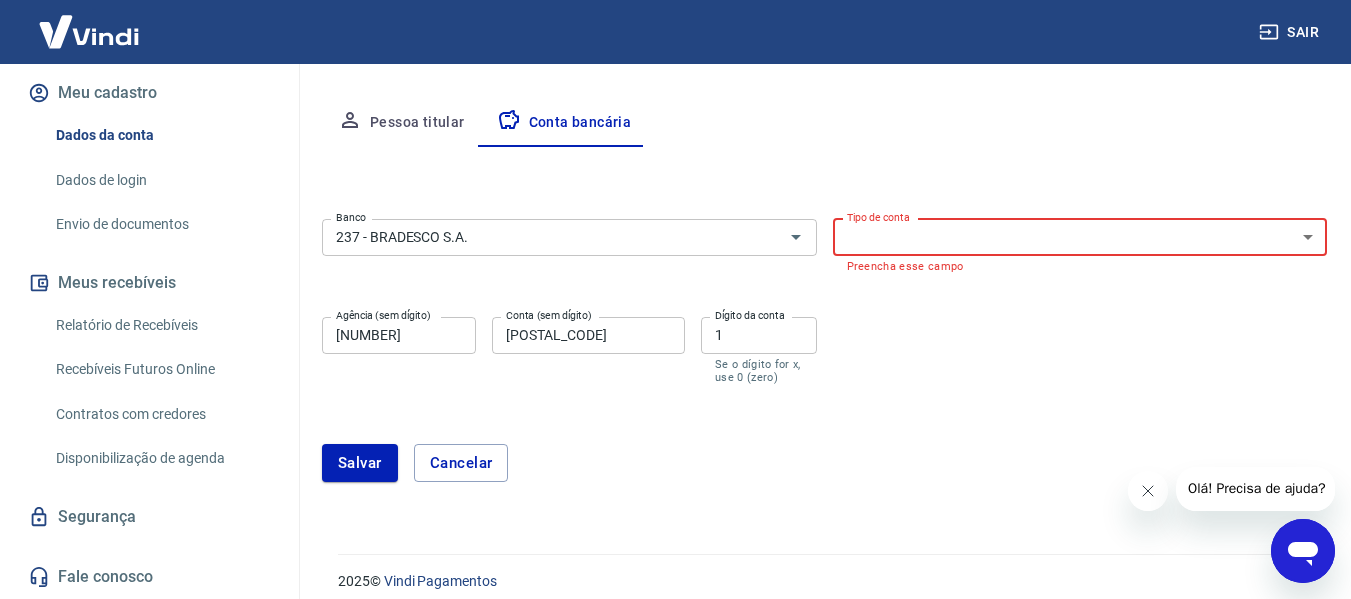 select on "1" 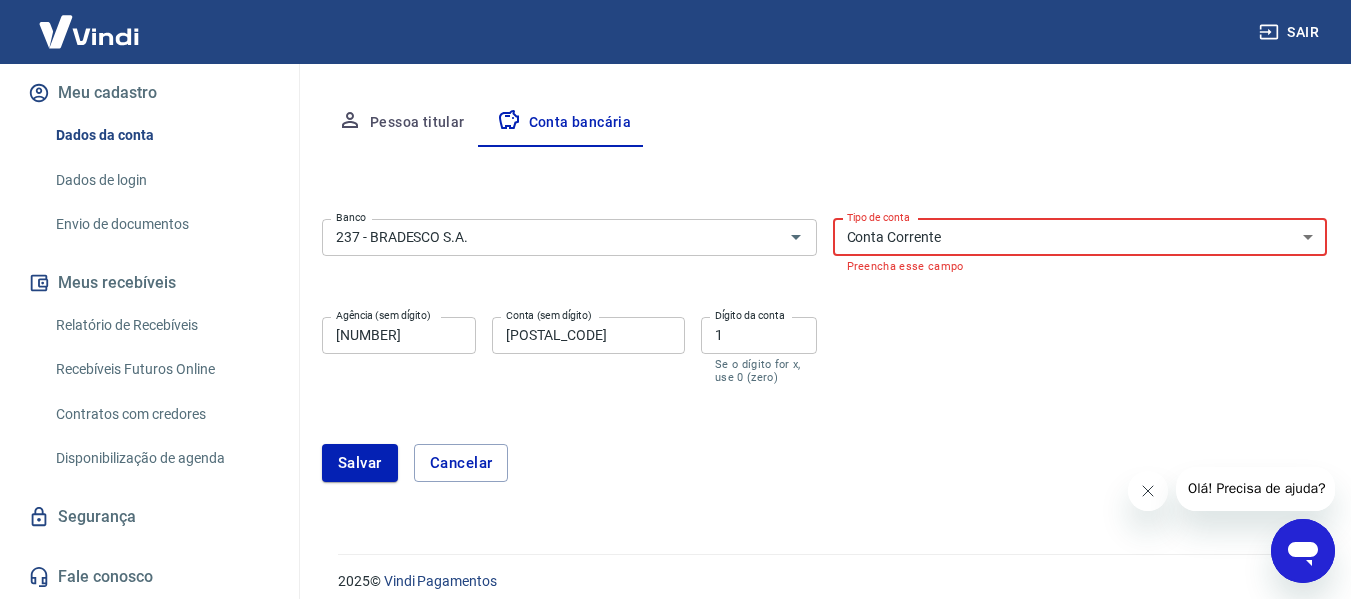 click on "Conta Corrente Conta Poupança" at bounding box center (1080, 237) 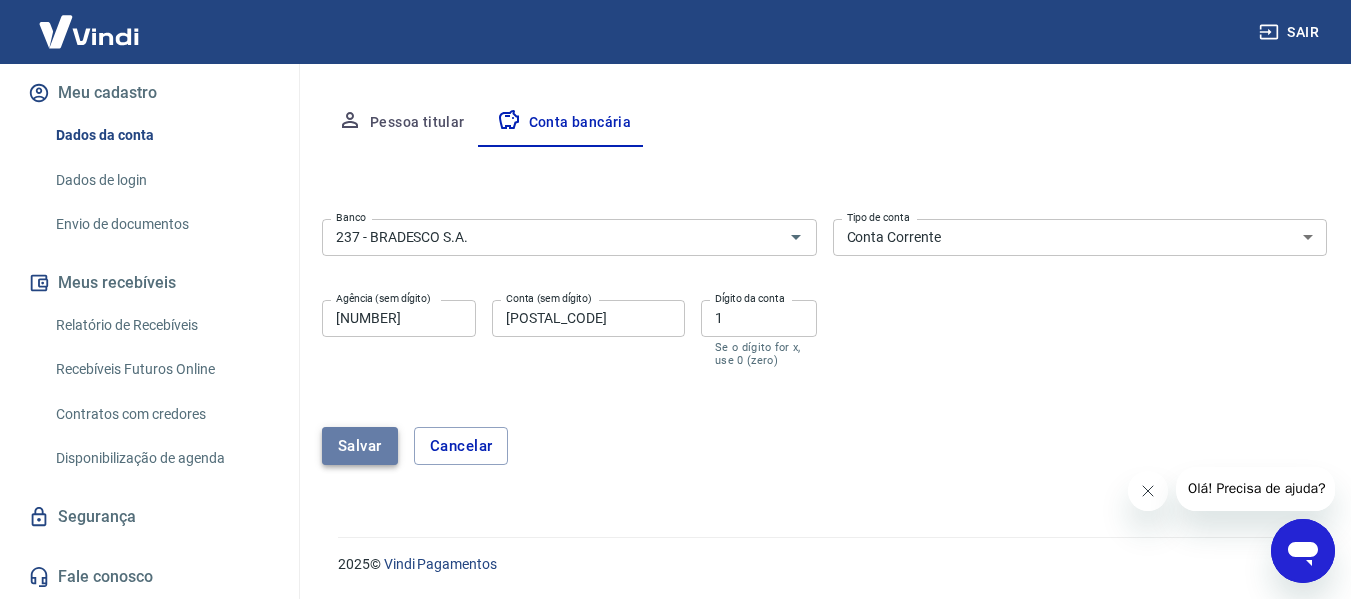 click on "Salvar" at bounding box center [360, 446] 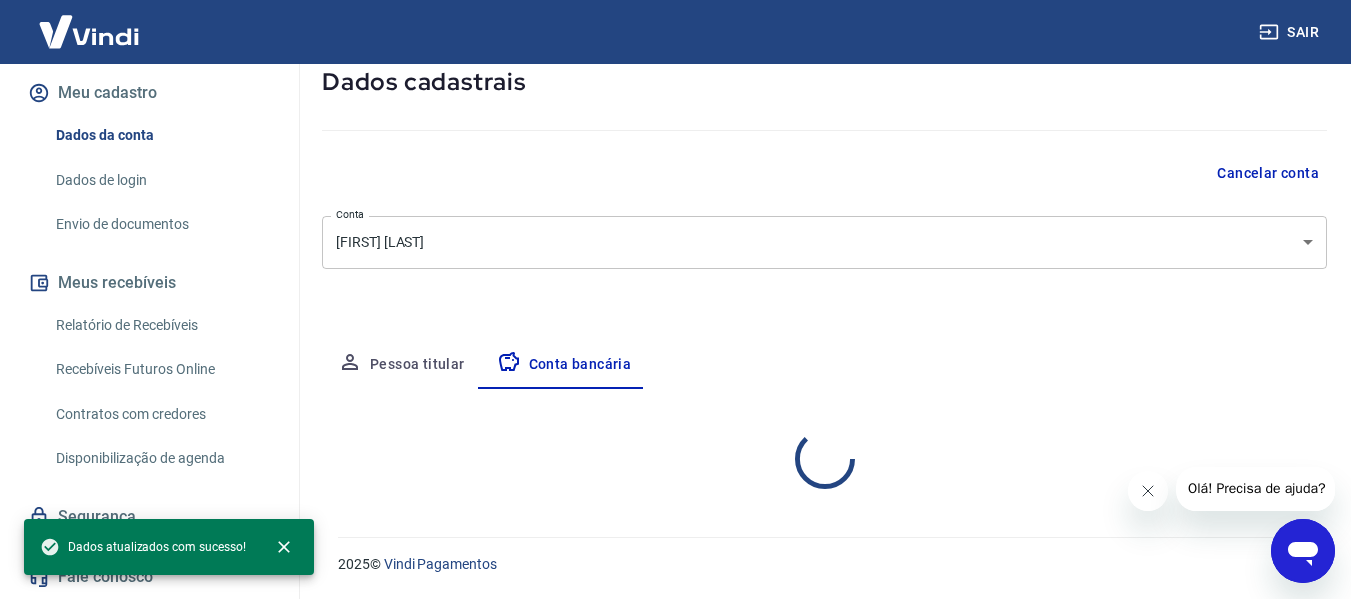 select on "1" 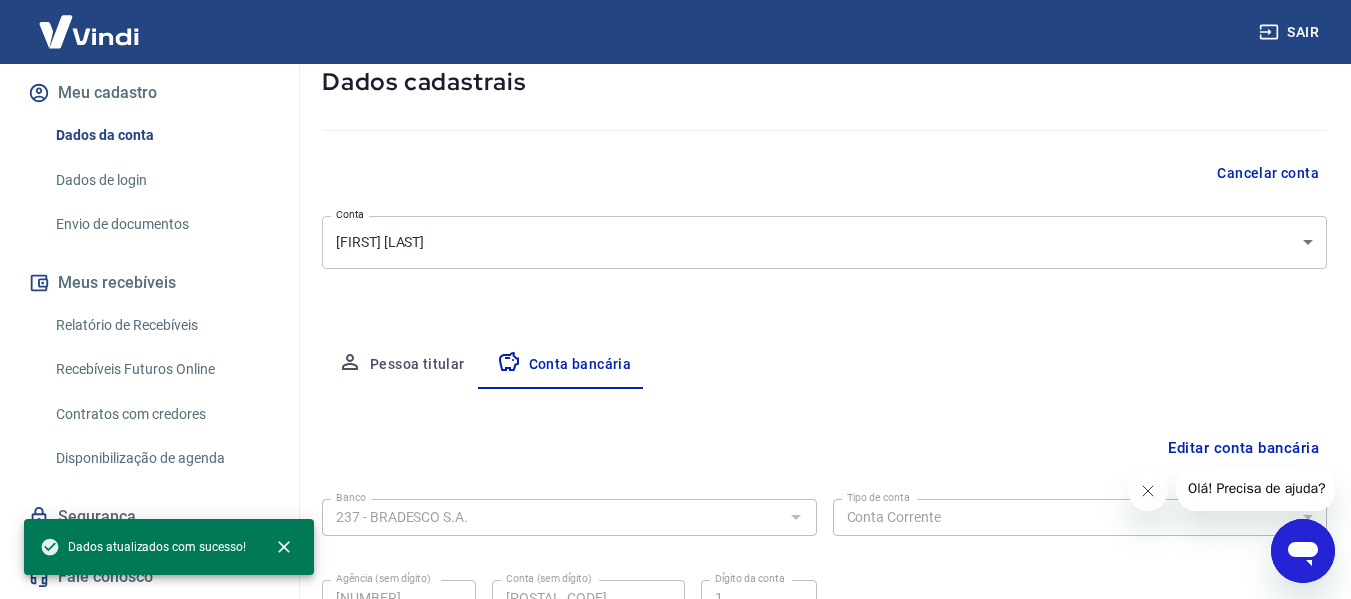 scroll, scrollTop: 312, scrollLeft: 0, axis: vertical 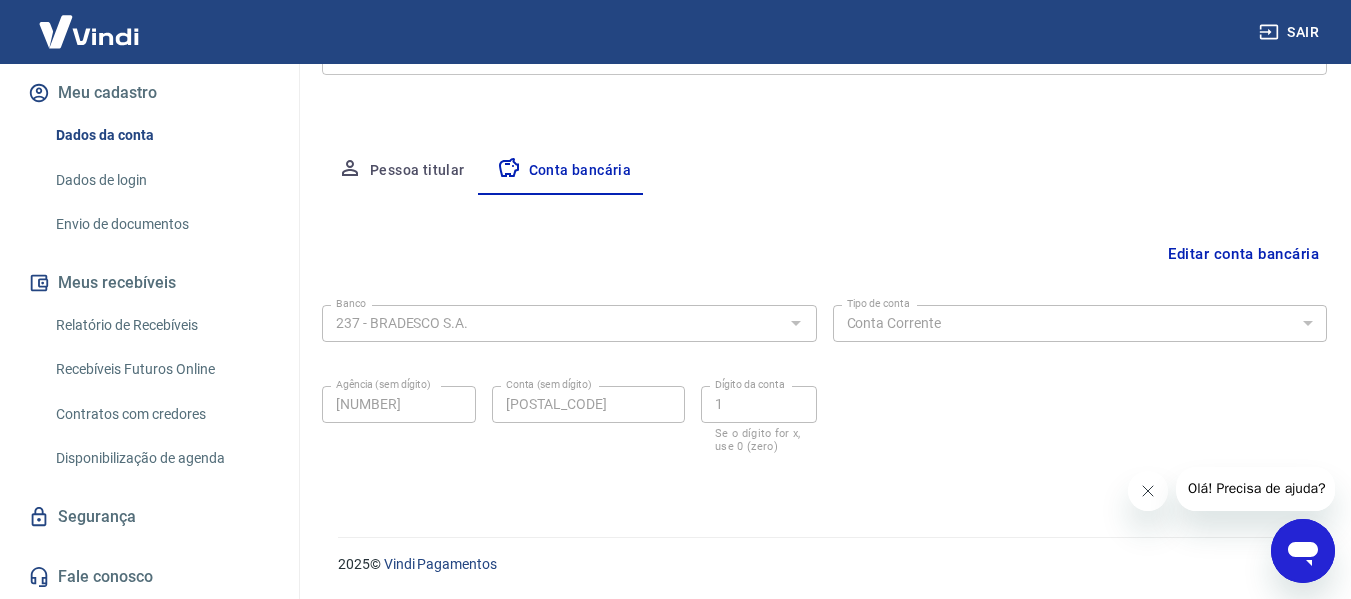 click 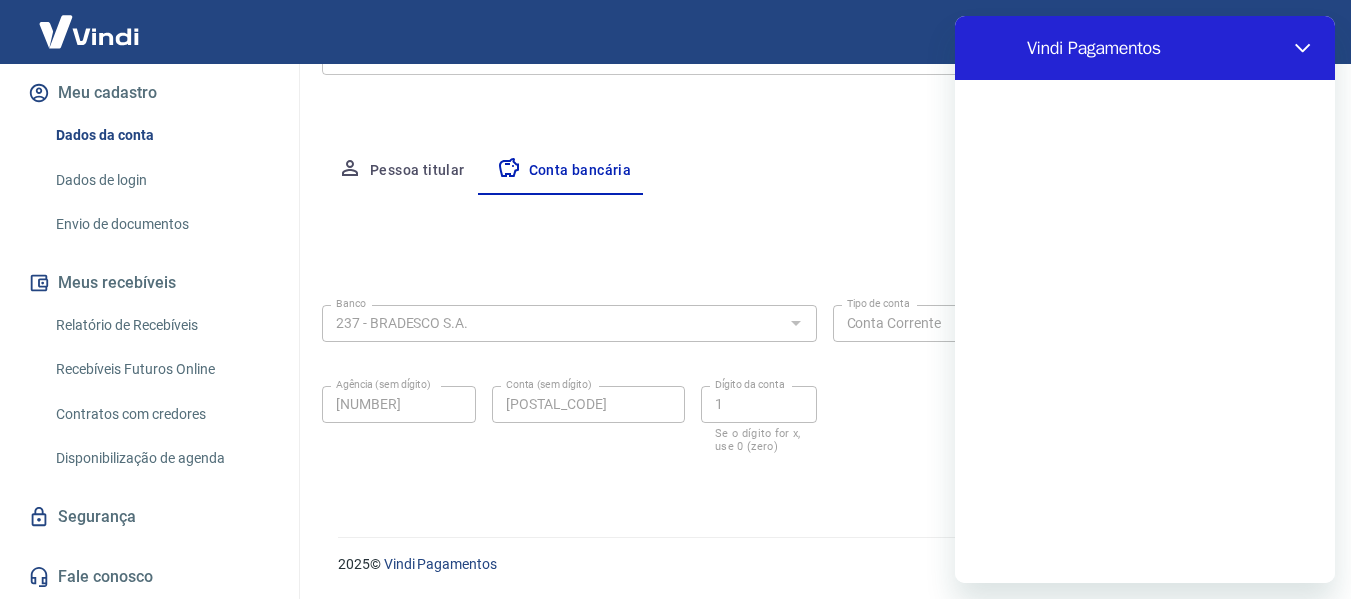 scroll, scrollTop: 0, scrollLeft: 0, axis: both 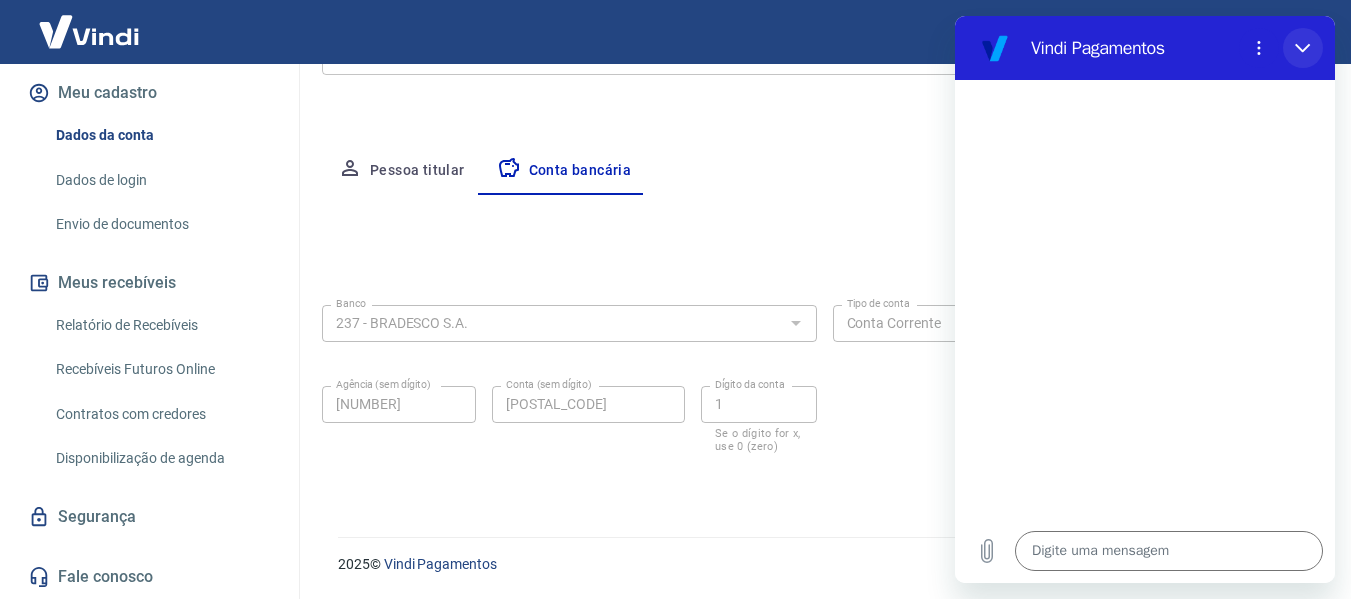 click at bounding box center (1303, 48) 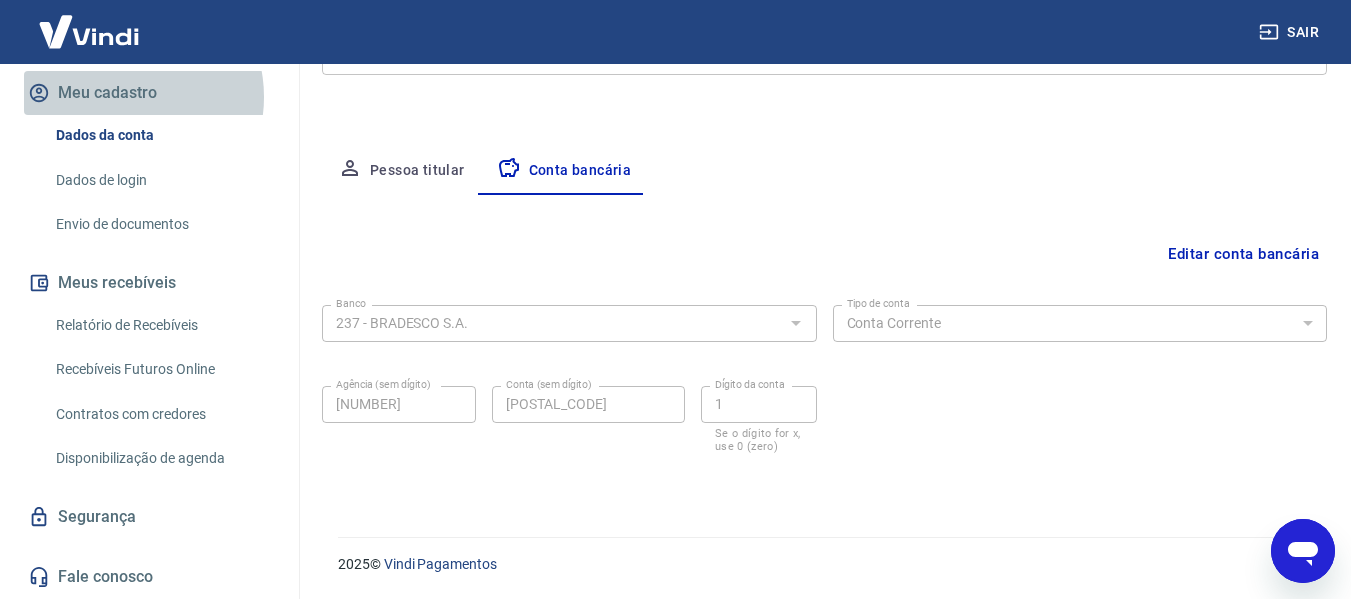 click on "Meu cadastro" at bounding box center [149, 93] 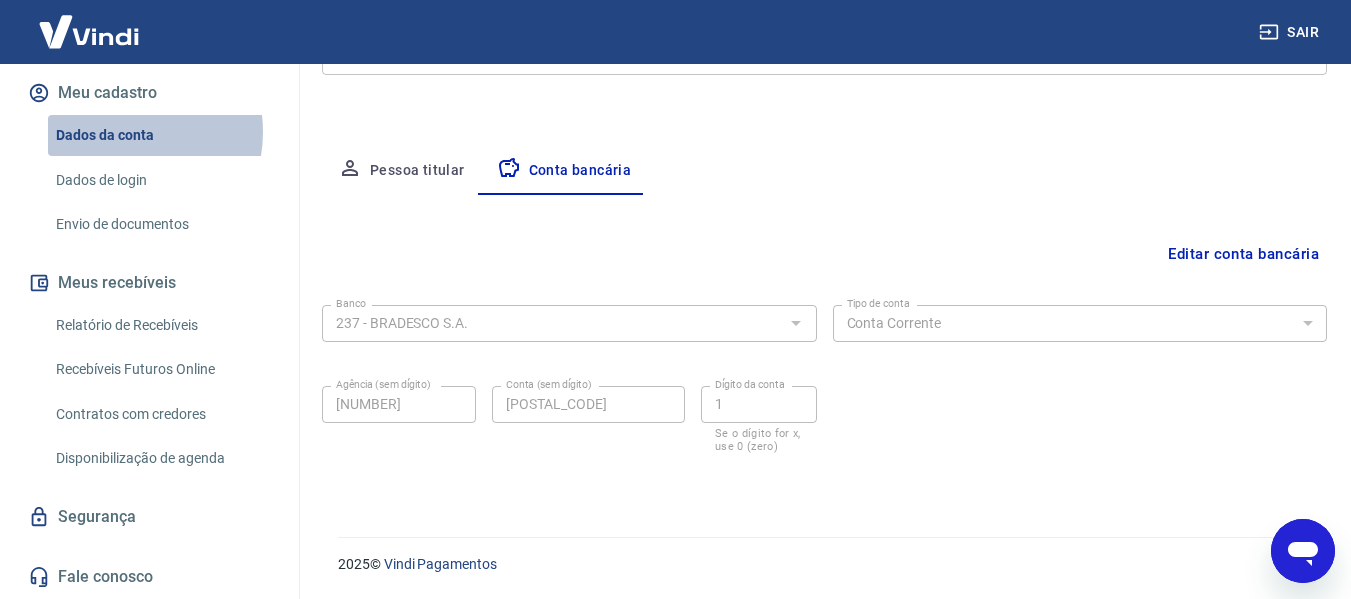 click on "Dados da conta" at bounding box center [161, 135] 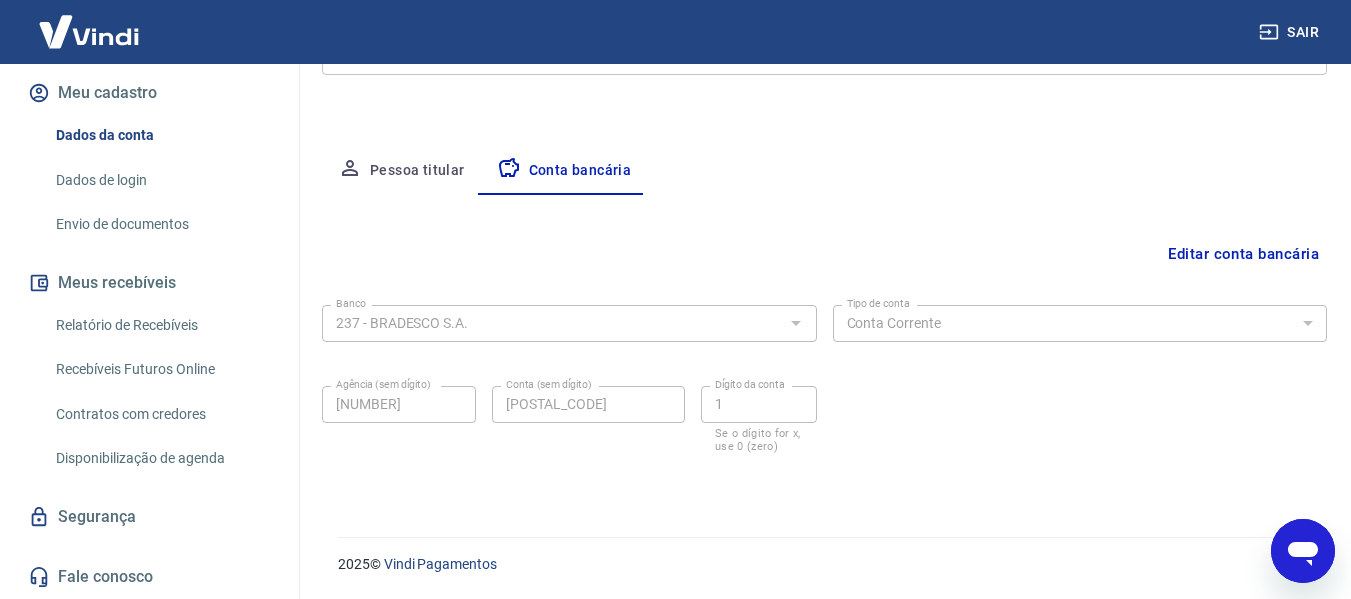 scroll, scrollTop: 0, scrollLeft: 0, axis: both 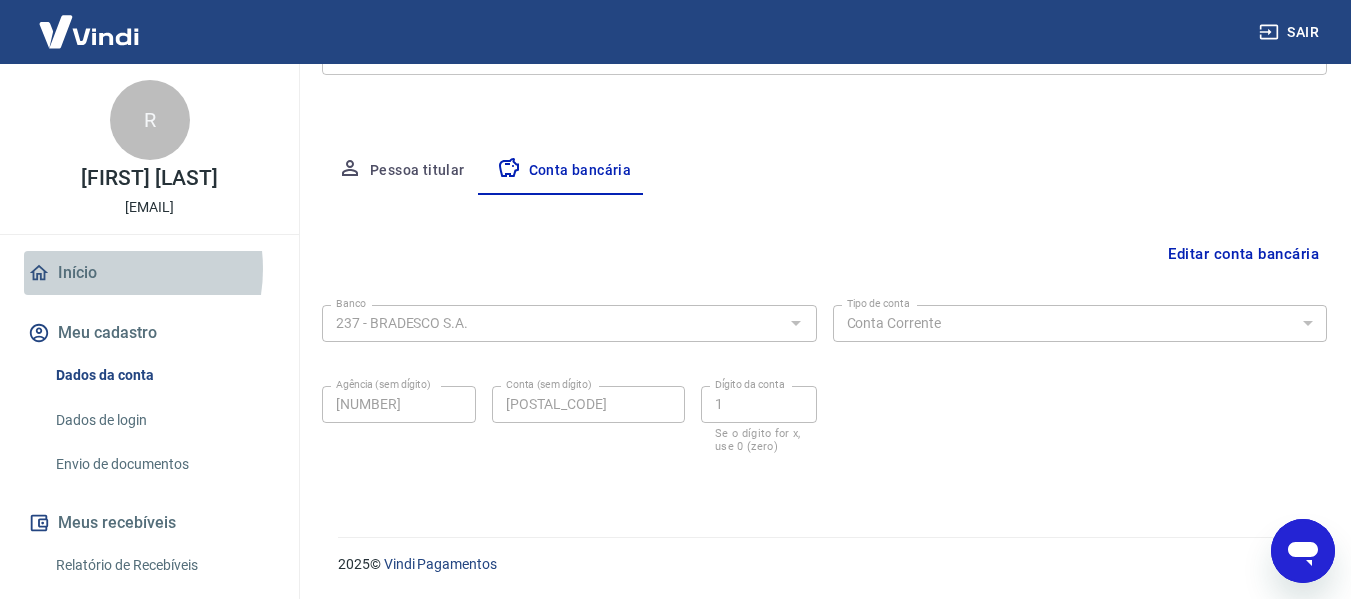 click on "Início" at bounding box center [149, 273] 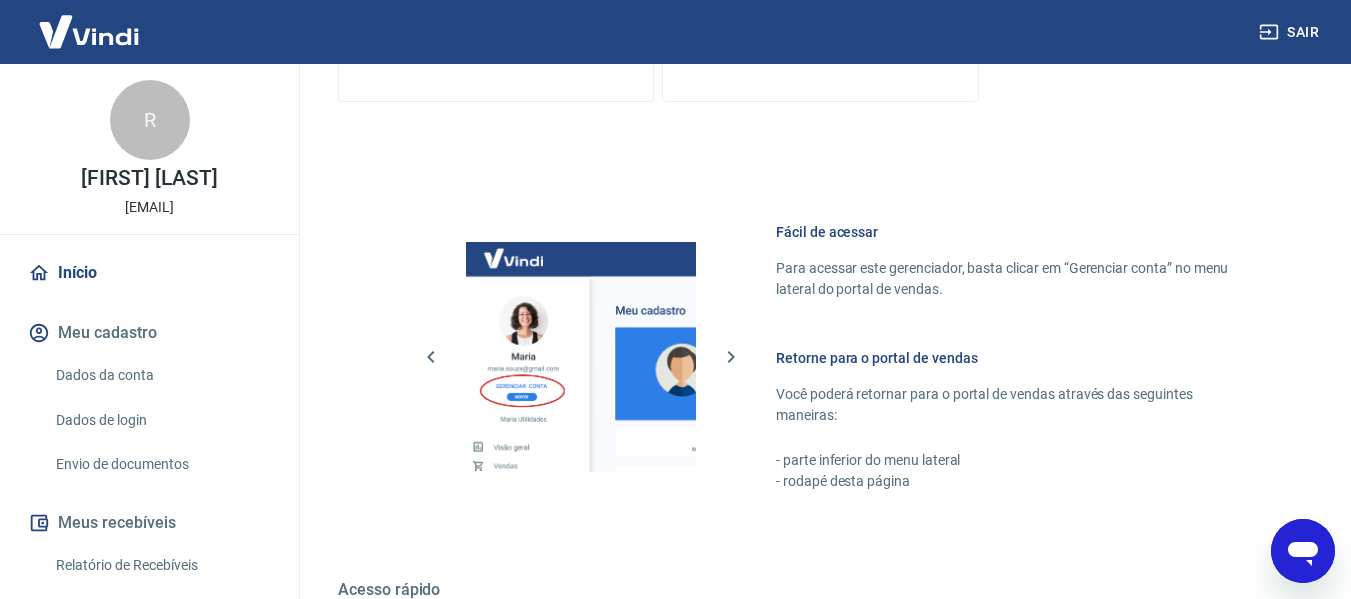 scroll, scrollTop: 1197, scrollLeft: 0, axis: vertical 